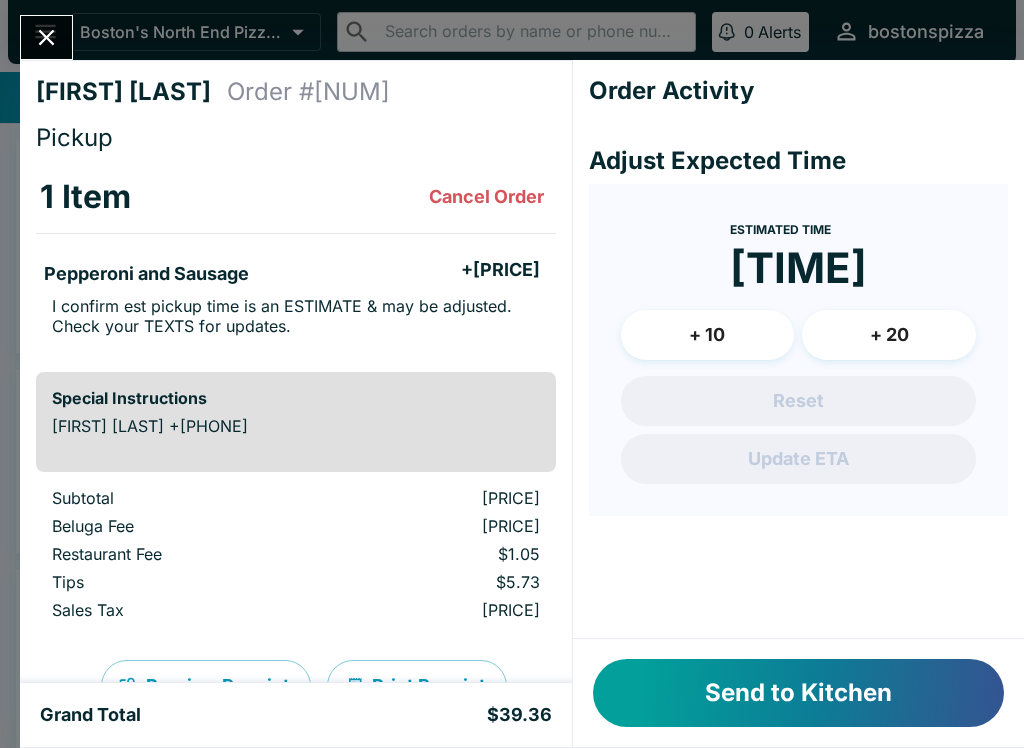 scroll, scrollTop: 0, scrollLeft: 0, axis: both 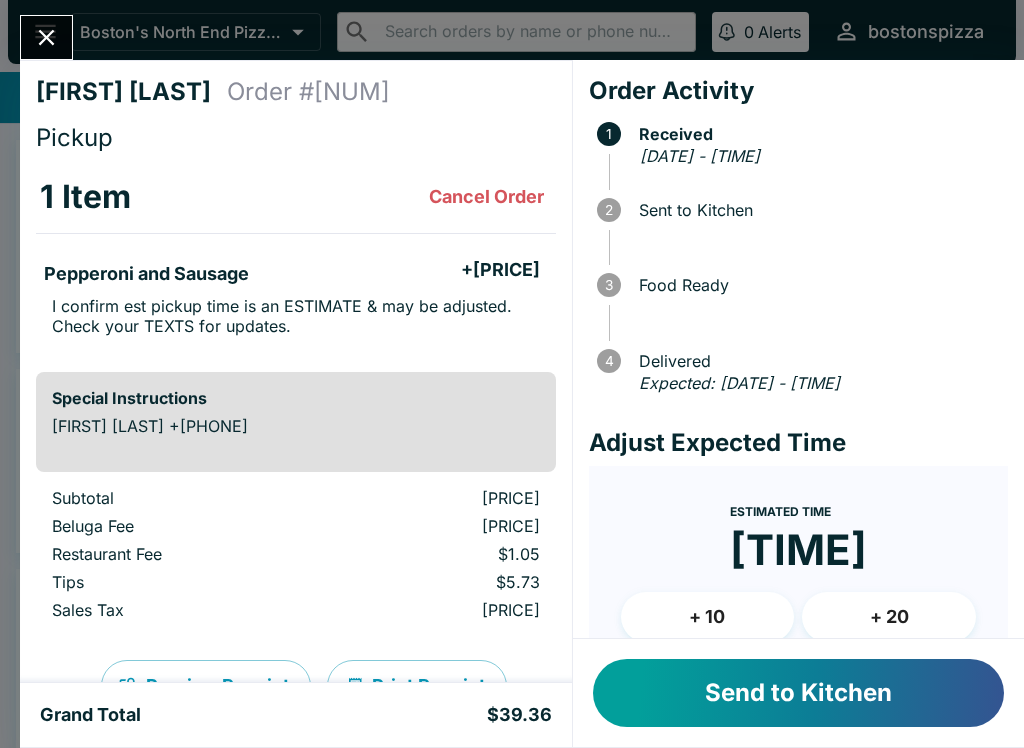 click on "Send to Kitchen" at bounding box center (798, 693) 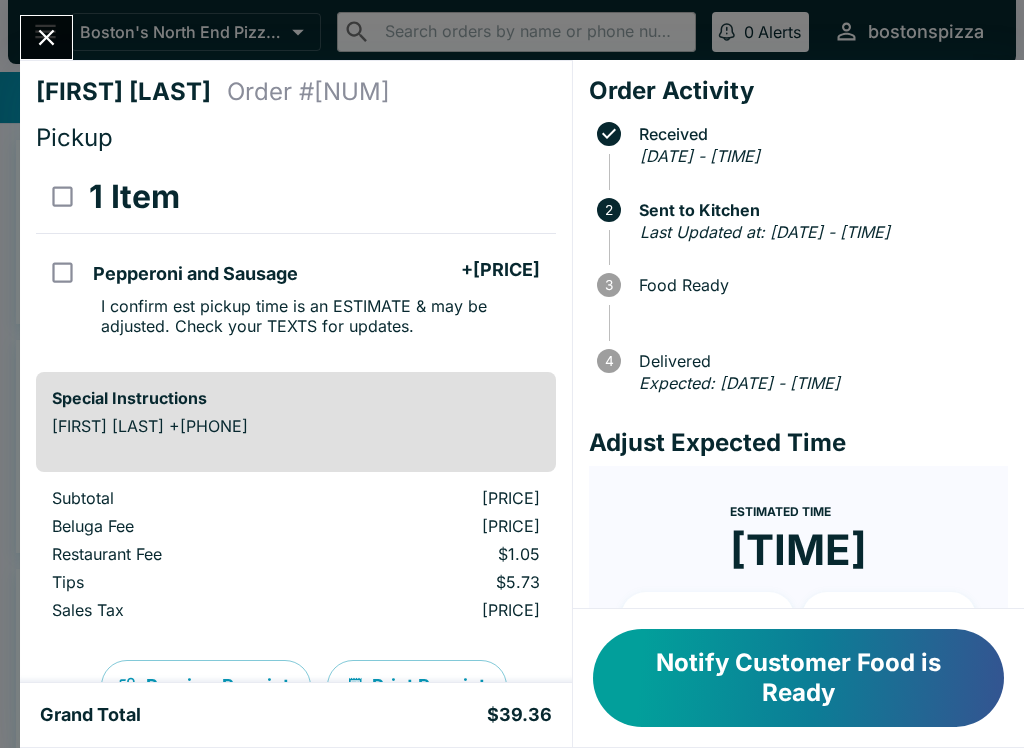 click 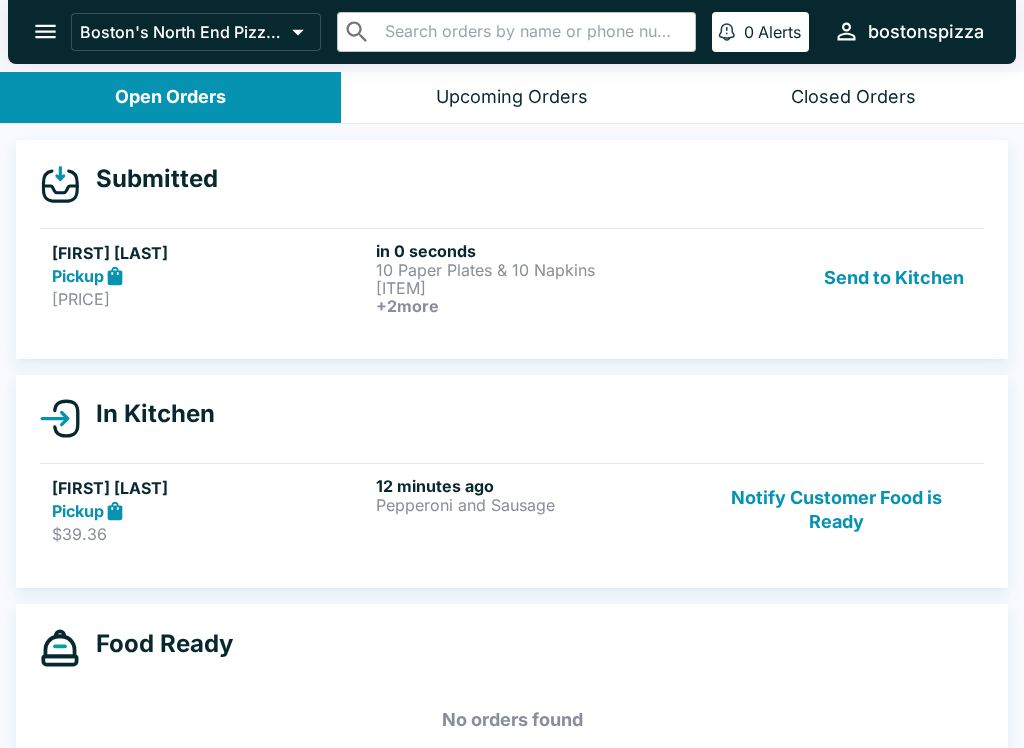 click on "[ITEM]" at bounding box center (534, 288) 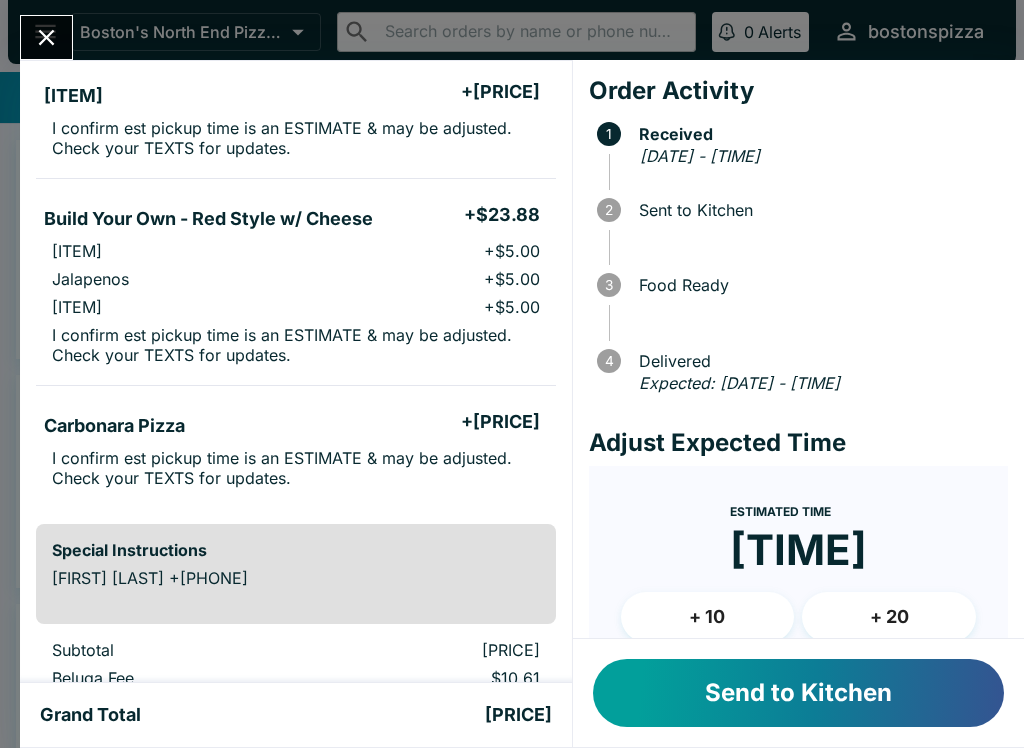 scroll, scrollTop: 303, scrollLeft: 0, axis: vertical 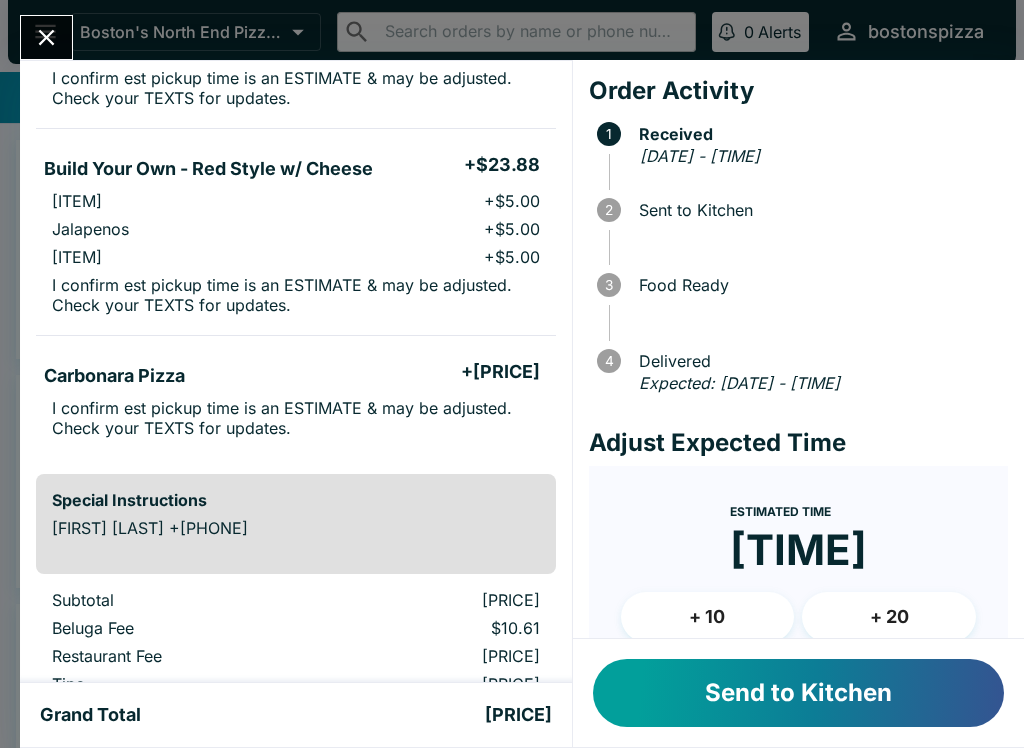 click on "Send to Kitchen" at bounding box center [798, 693] 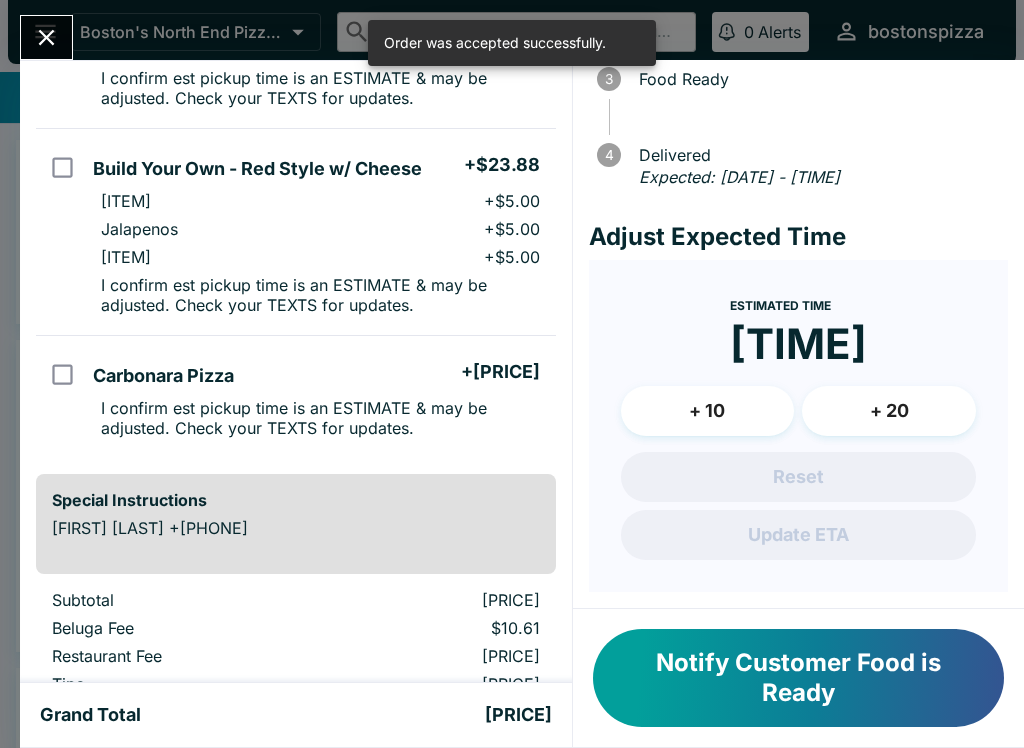 scroll, scrollTop: 228, scrollLeft: 0, axis: vertical 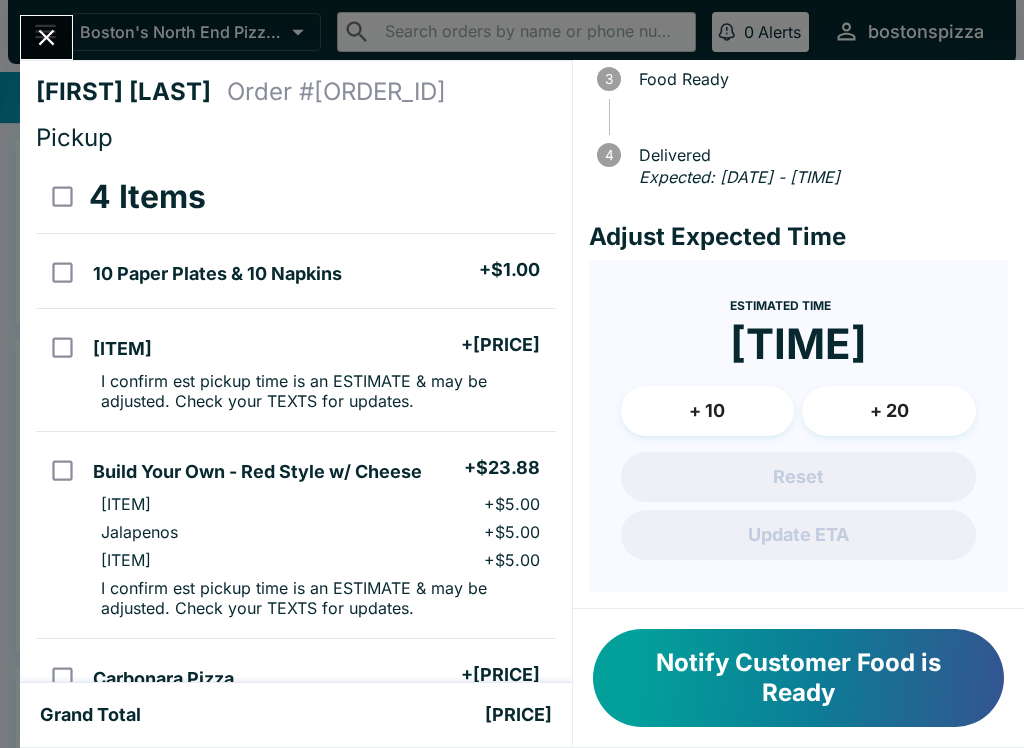 click 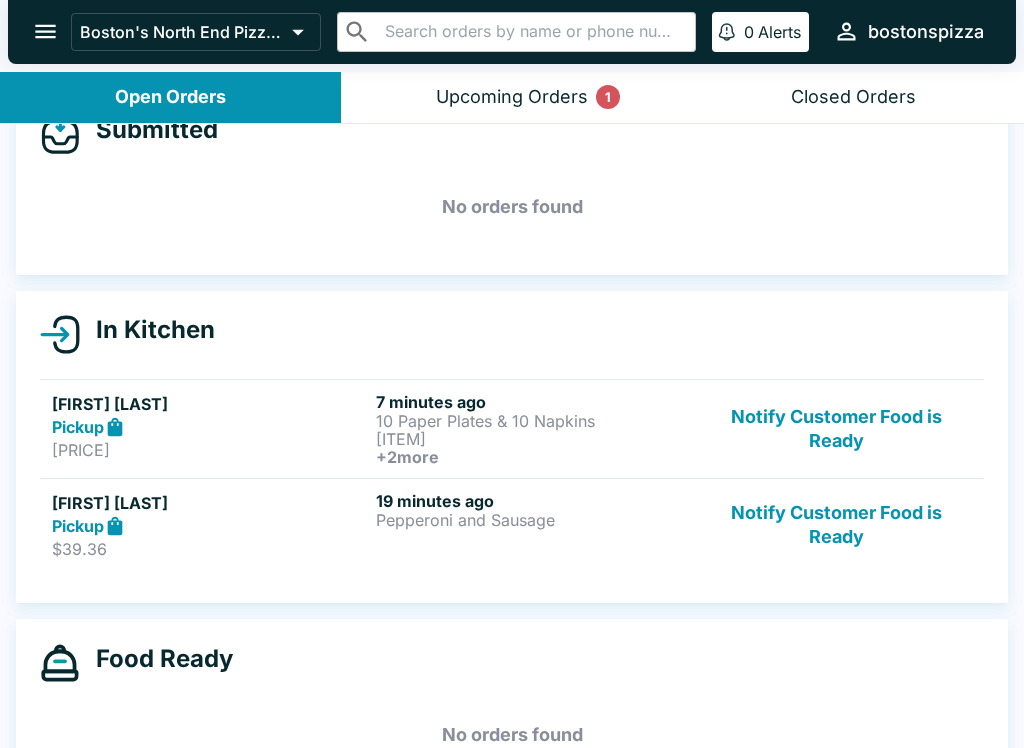 scroll, scrollTop: 48, scrollLeft: 0, axis: vertical 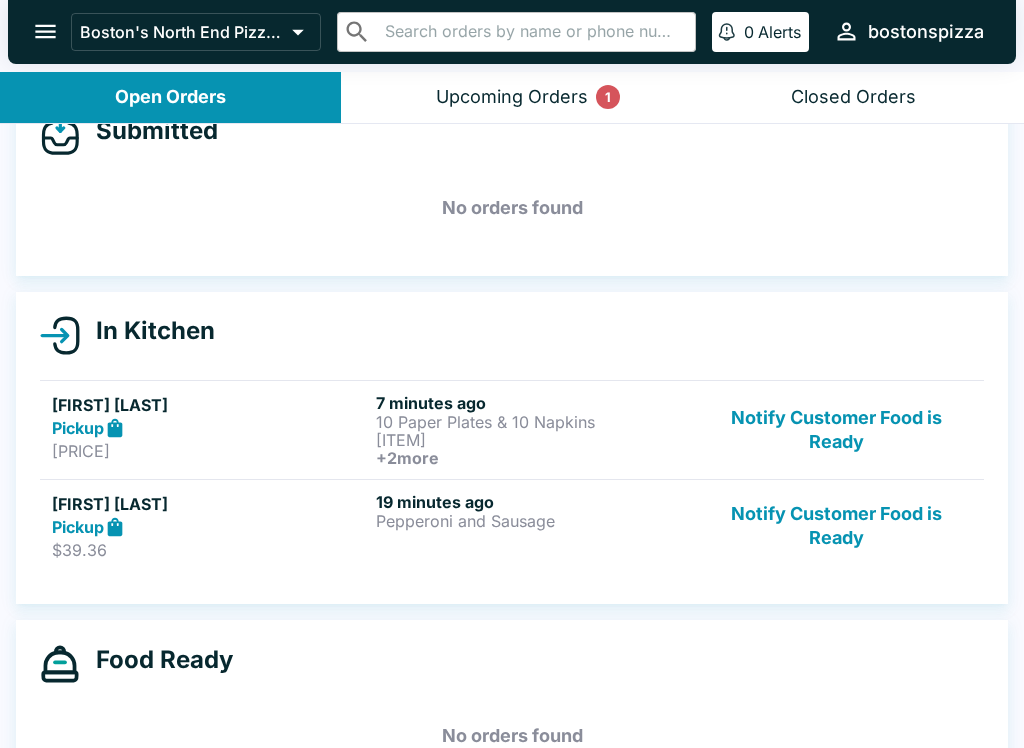 click on "10 Paper Plates & 10 Napkins" at bounding box center (534, 422) 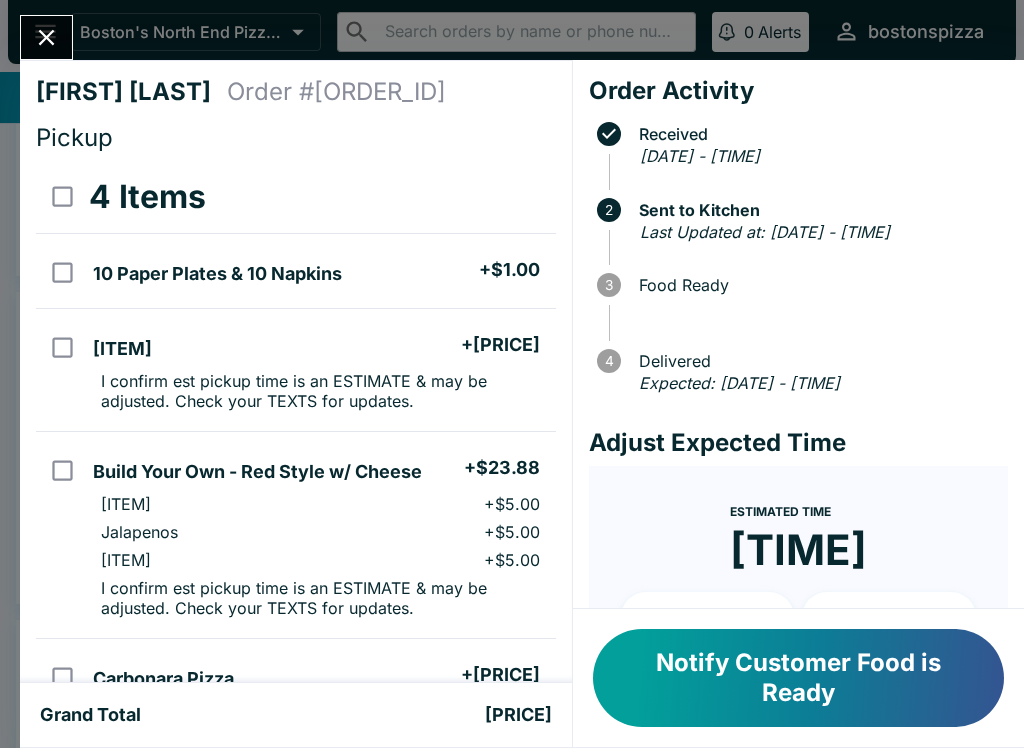 scroll, scrollTop: 0, scrollLeft: 0, axis: both 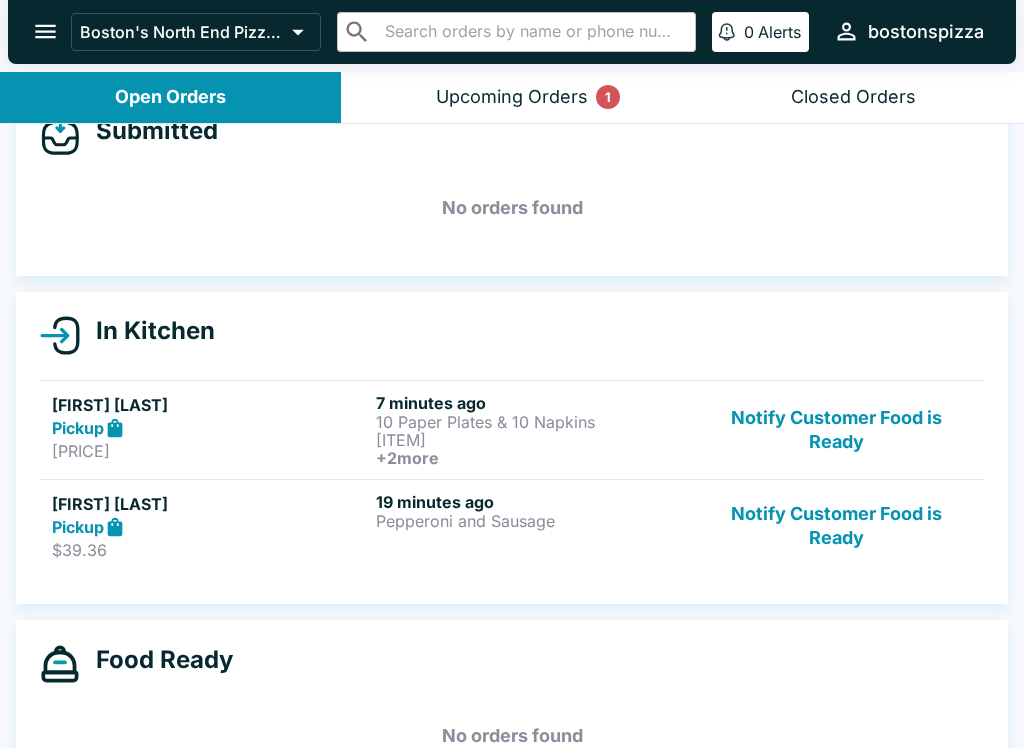 click on "[ITEM]" at bounding box center (534, 440) 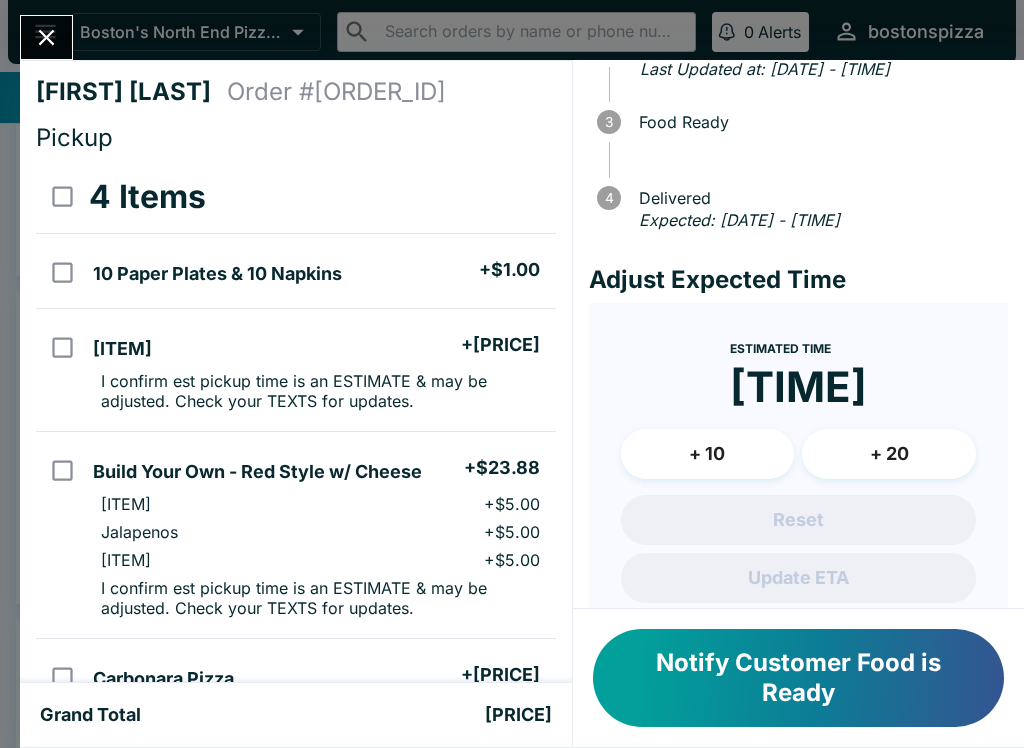 scroll, scrollTop: 164, scrollLeft: 0, axis: vertical 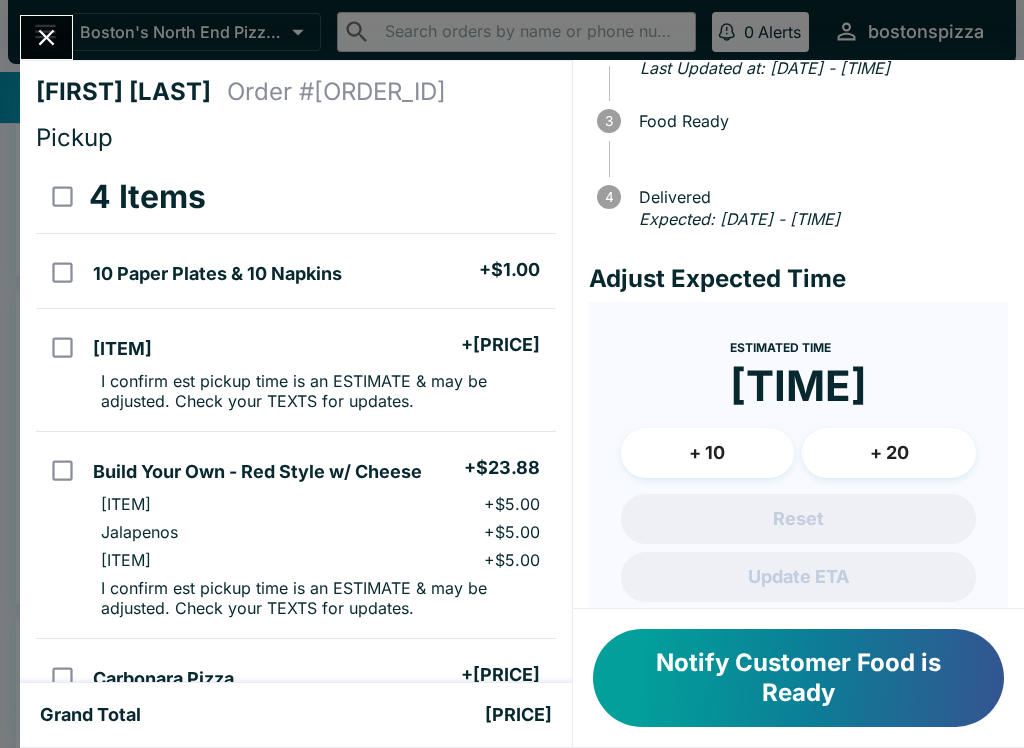 click at bounding box center [46, 37] 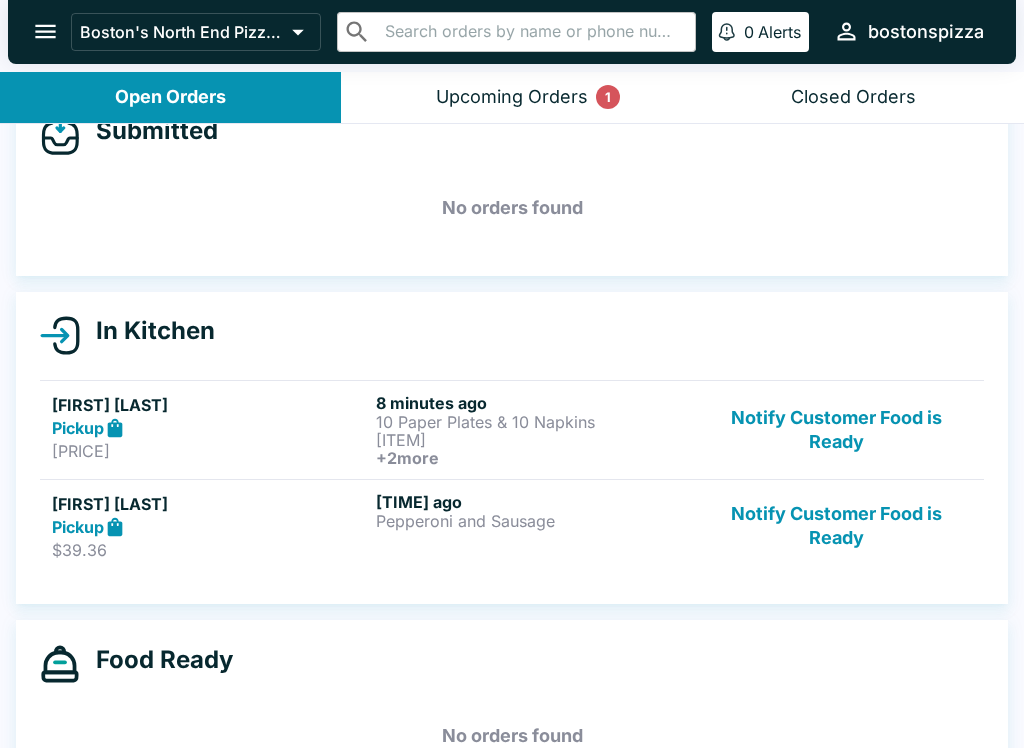 click on "Notify Customer Food is Ready" at bounding box center (836, 526) 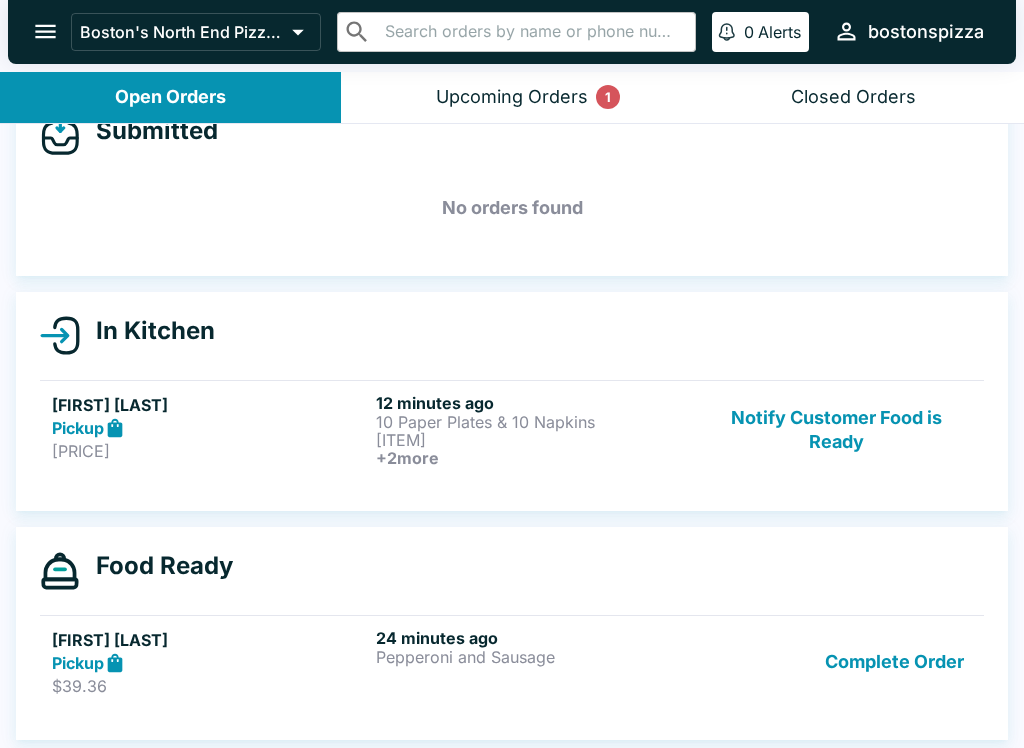 click on "Upcoming Orders 1" at bounding box center (511, 97) 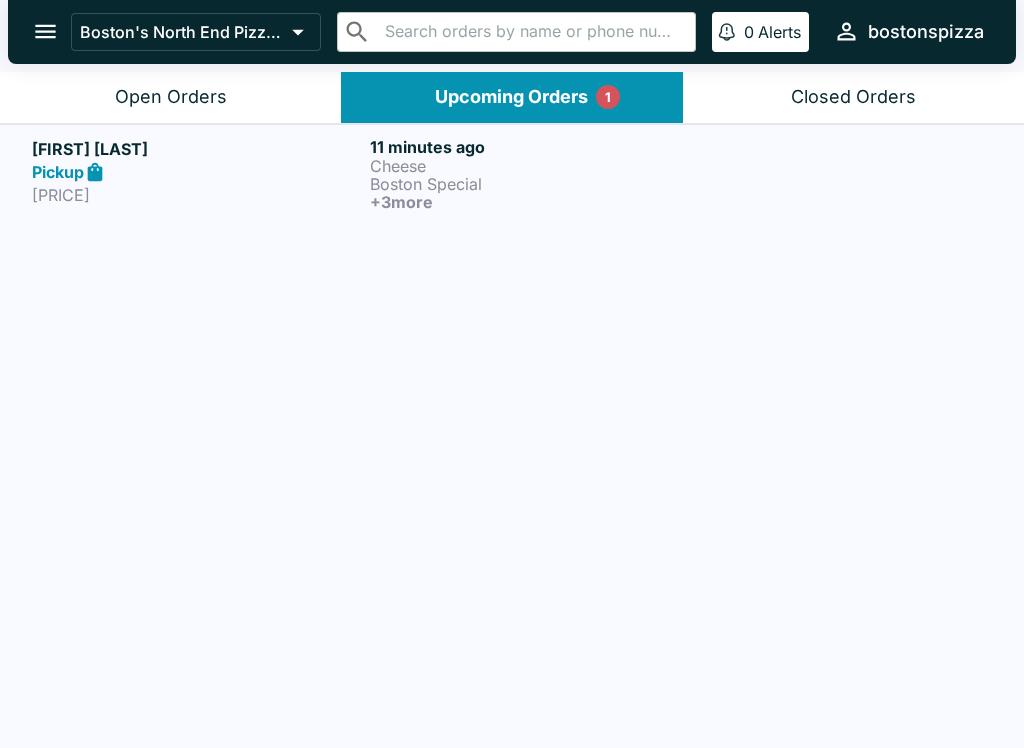 click on "[FIRST] [LAST]" at bounding box center (197, 149) 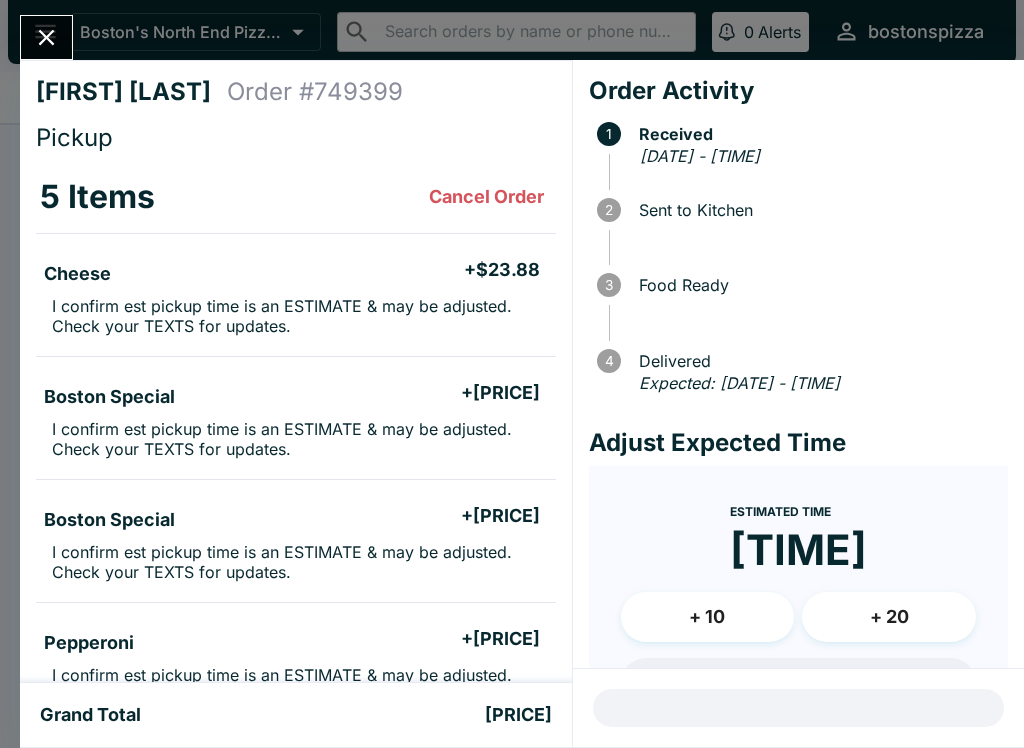 scroll, scrollTop: 0, scrollLeft: 0, axis: both 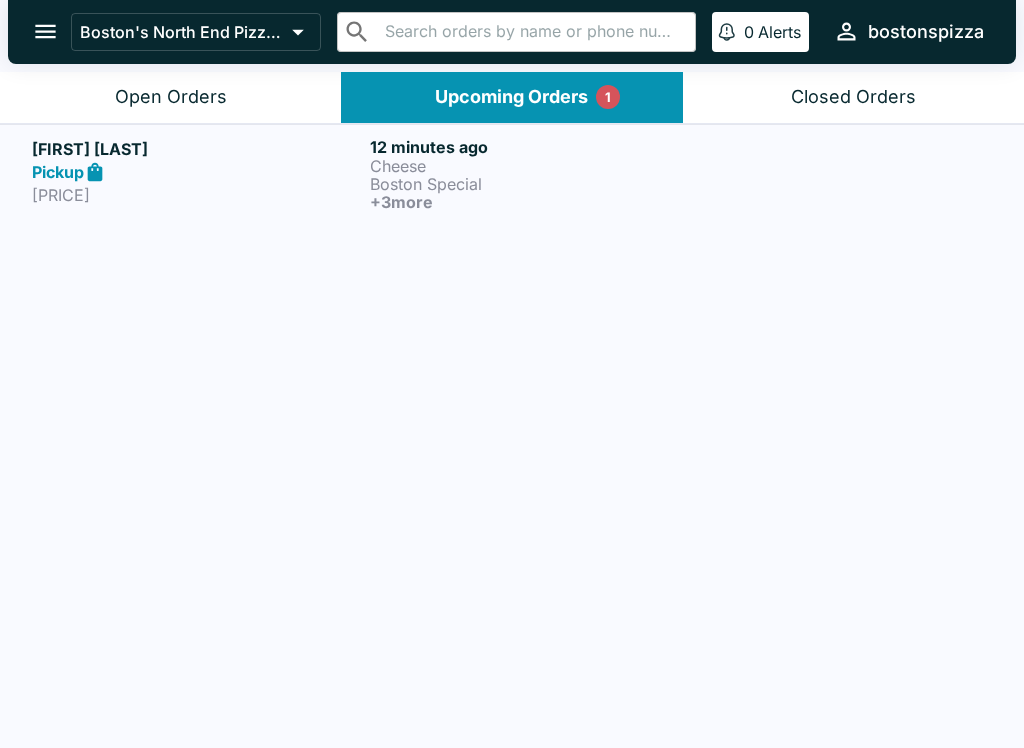 click on "+ 3  more" at bounding box center (535, 202) 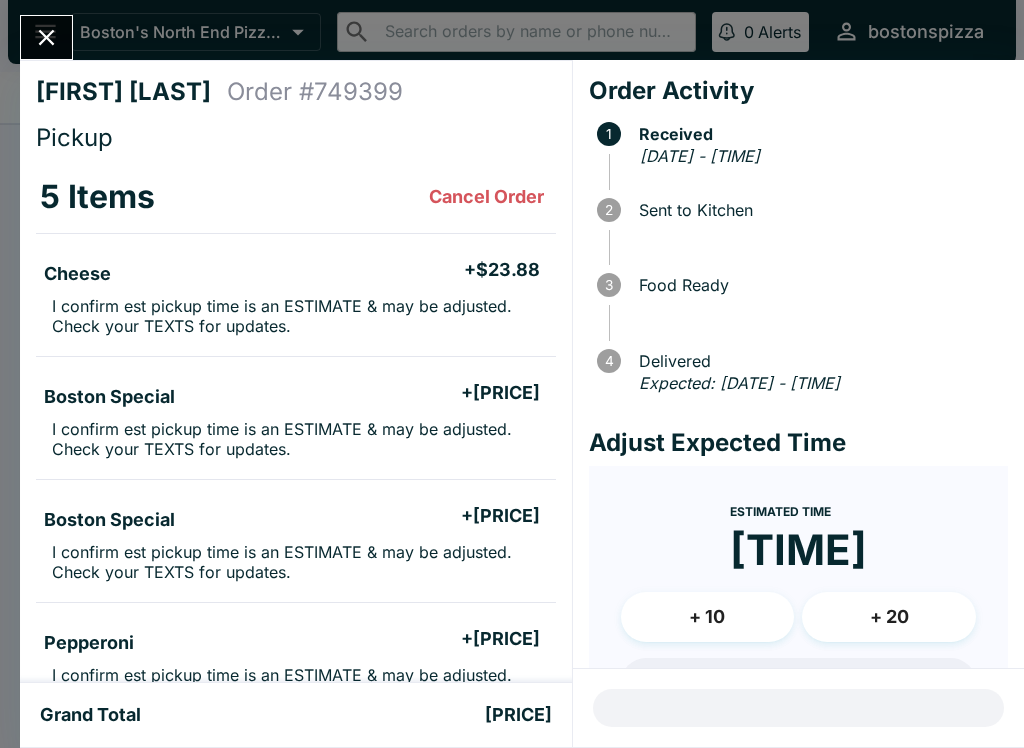 scroll, scrollTop: 0, scrollLeft: 0, axis: both 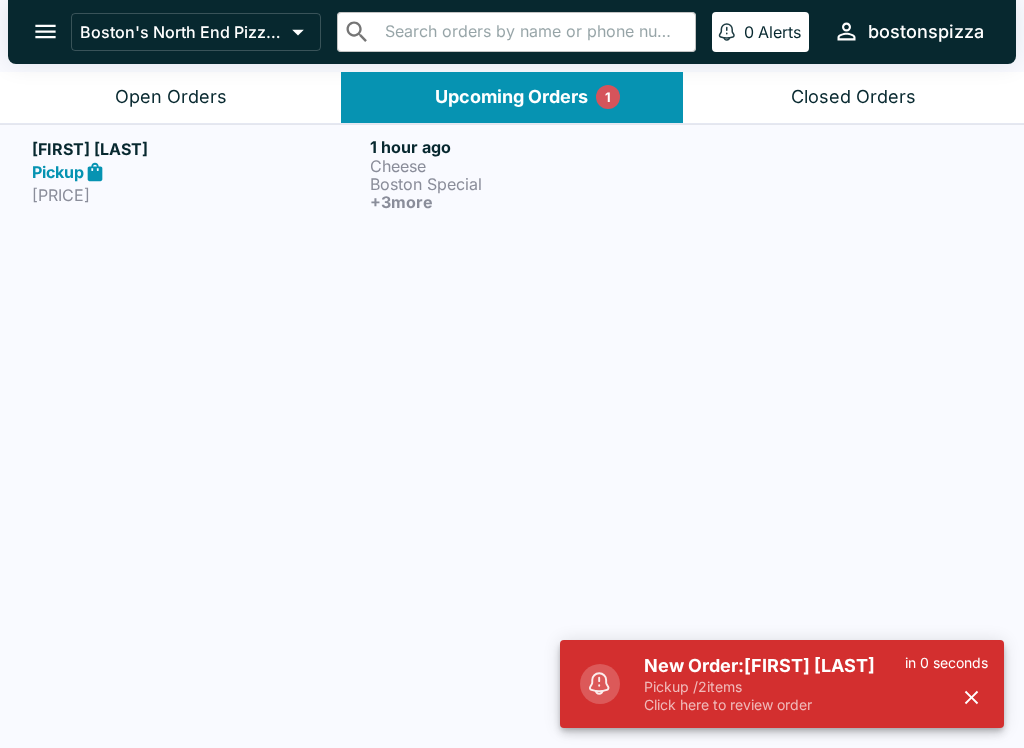 click on "[FIRST] [LAST] Pickup [PRICE] [TIME] ago [ITEM] + 3 more" at bounding box center [512, 438] 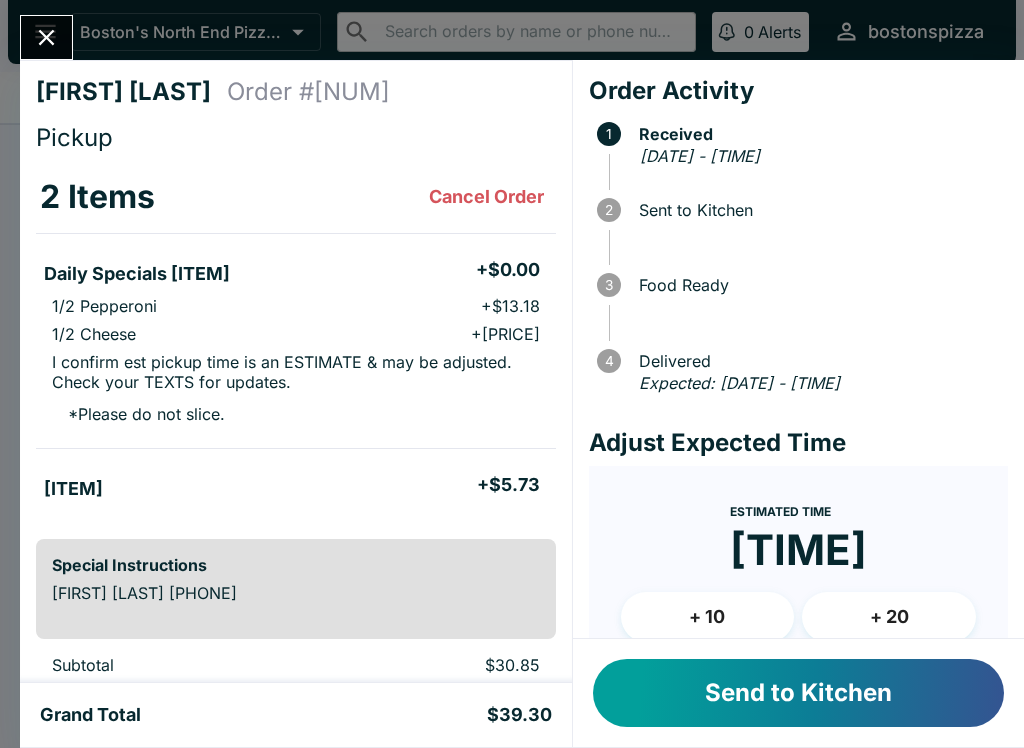 scroll, scrollTop: 0, scrollLeft: 0, axis: both 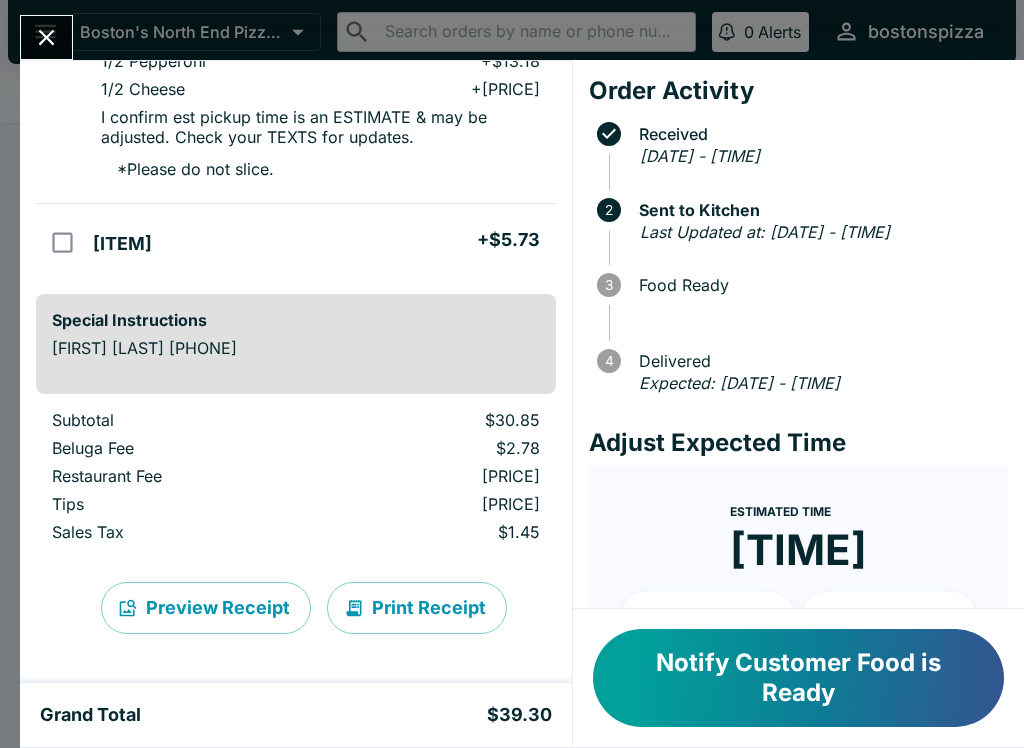 click at bounding box center [46, 37] 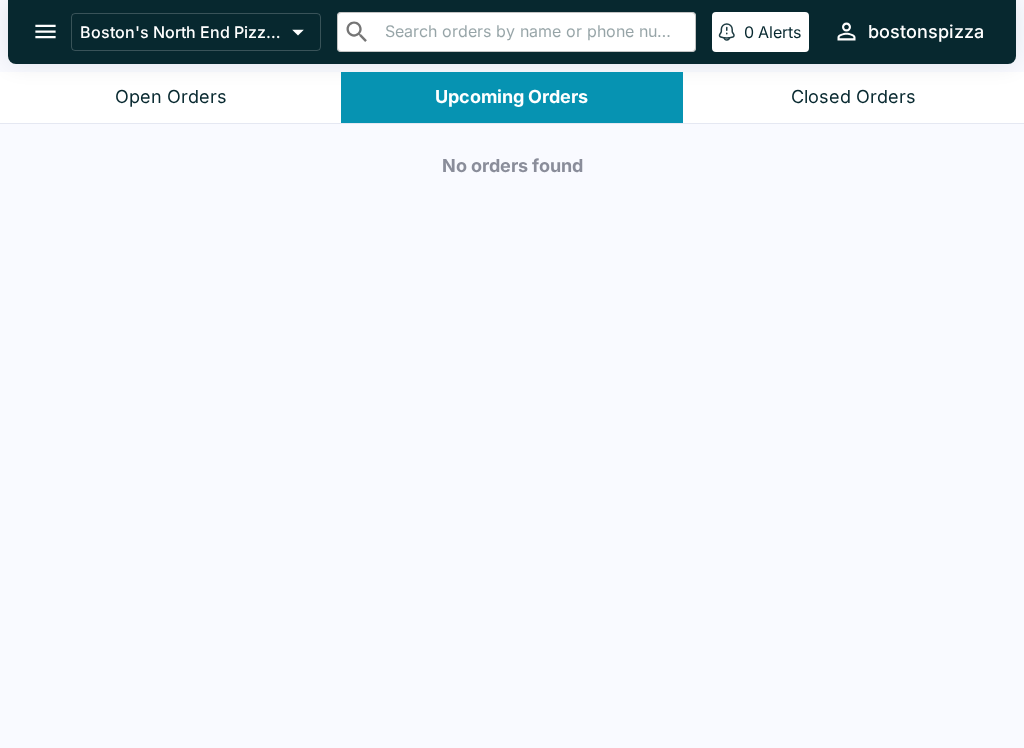 click on "Open Orders" at bounding box center [170, 97] 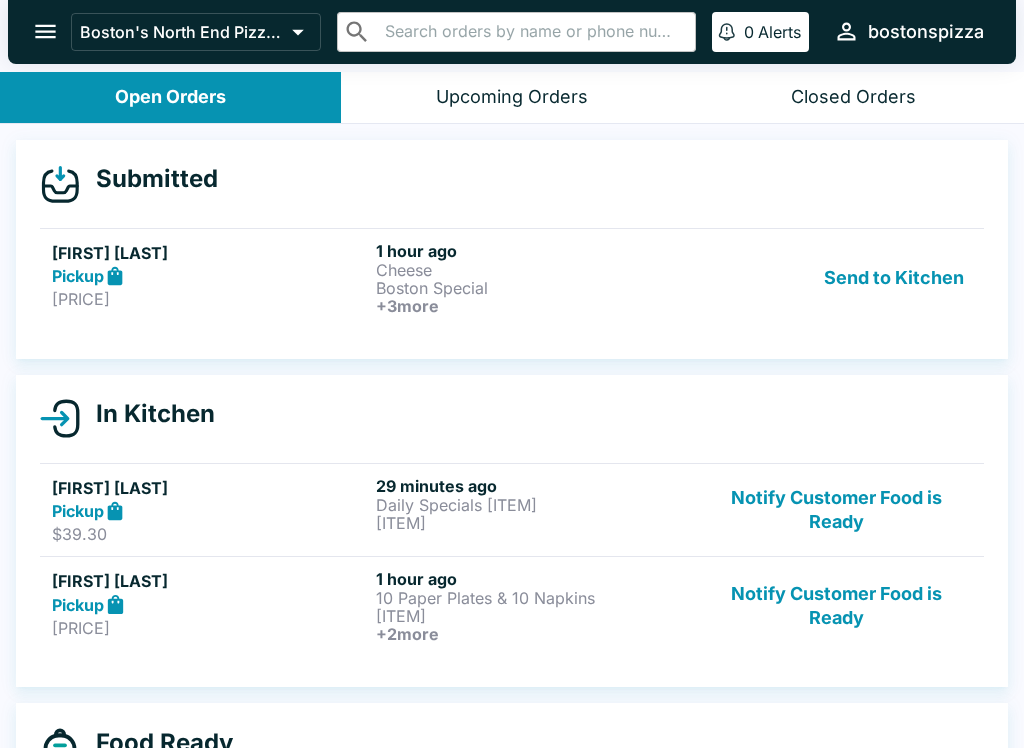 click on "[PRICE]" at bounding box center [210, 299] 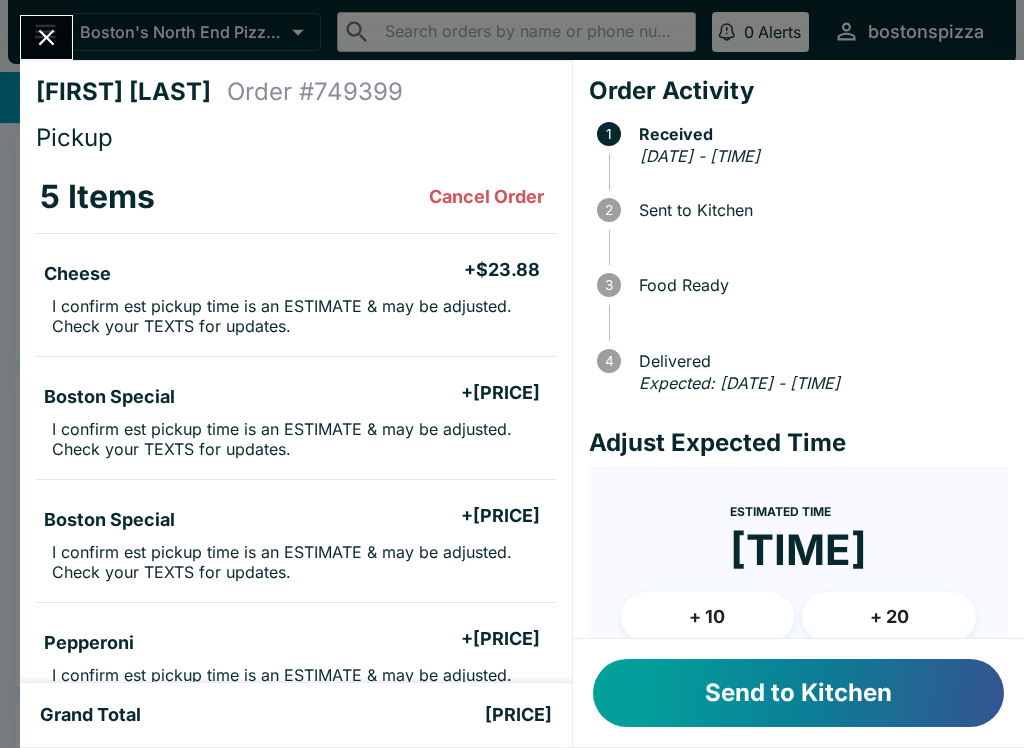 click on "Send to Kitchen" at bounding box center [798, 693] 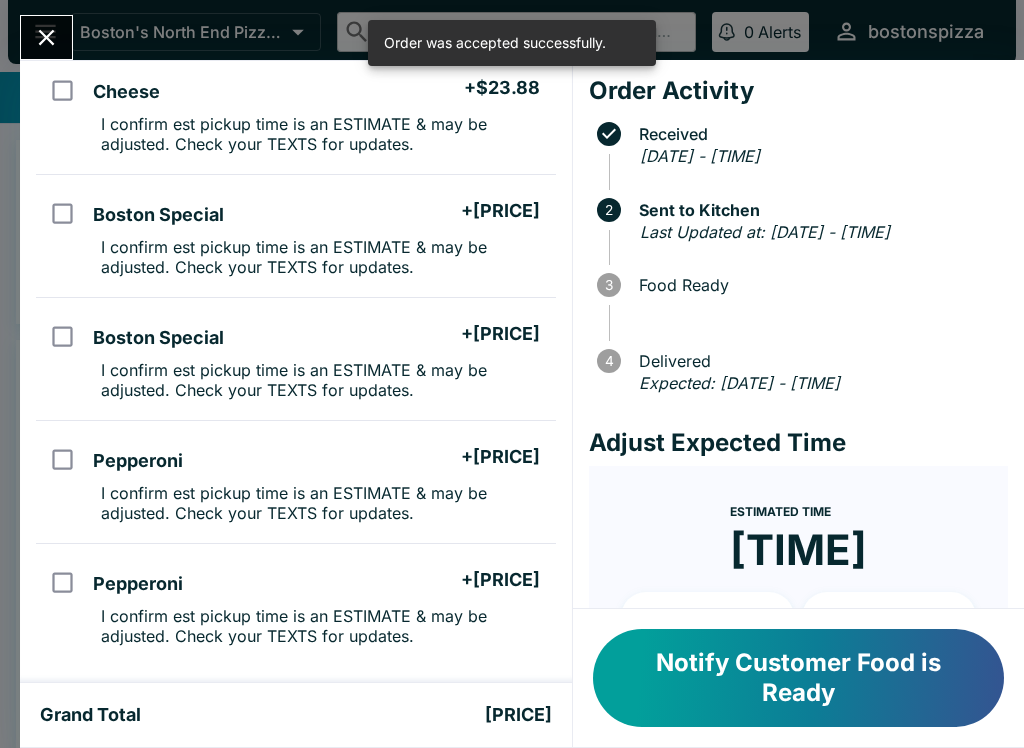 click on "[FIRST] [LAST] Order # [ORDER_ID] Pickup 5 Items [ITEM] + [PRICE] I confirm est pickup time is an ESTIMATE & may be adjusted. Check your TEXTS for updates. [ITEM] + [PRICE] I confirm est pickup time is an ESTIMATE & may be adjusted. Check your TEXTS for updates. [ITEM] + [PRICE] I confirm est pickup time is an ESTIMATE & may be adjusted. Check your TEXTS for updates. [ITEM] + [PRICE] I confirm est pickup time is an ESTIMATE & may be adjusted. Check your TEXTS for updates. [ITEM] + [PRICE] I confirm est pickup time is an ESTIMATE & may be adjusted. Check your TEXTS for updates. Special Instructions [FIRST] [LAST] [PHONE] Subtotal [PRICE] Beluga Fee [PRICE] Restaurant Fee [PRICE] Tips [PRICE] Sales Tax [PRICE] Preview Receipt Print Receipt Grand Total [PRICE] Order Activity Received [DATE] - [TIME] 2 Sent to Kitchen Last Updated at: [DATE] - [TIME] 3 Food Ready 4 Delivered Expected: [DATE] - [TIME] Adjust Expected Time Estimated Time [TIME] + 10 + 20 Reset" at bounding box center (512, 374) 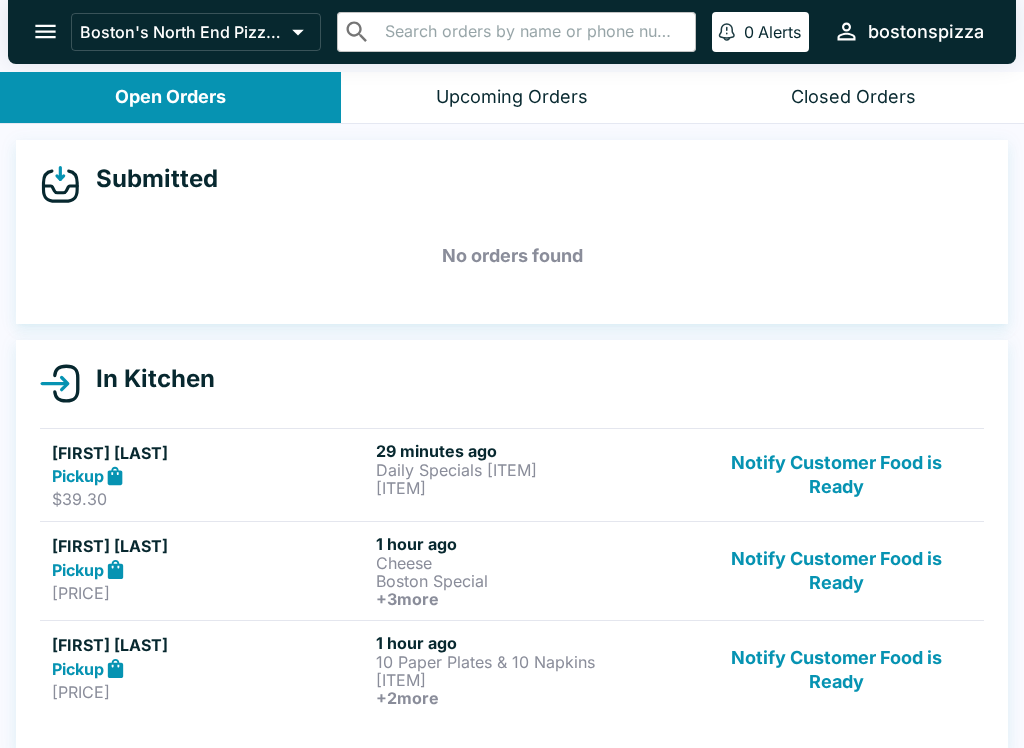 click on "Notify Customer Food is Ready" at bounding box center [836, 475] 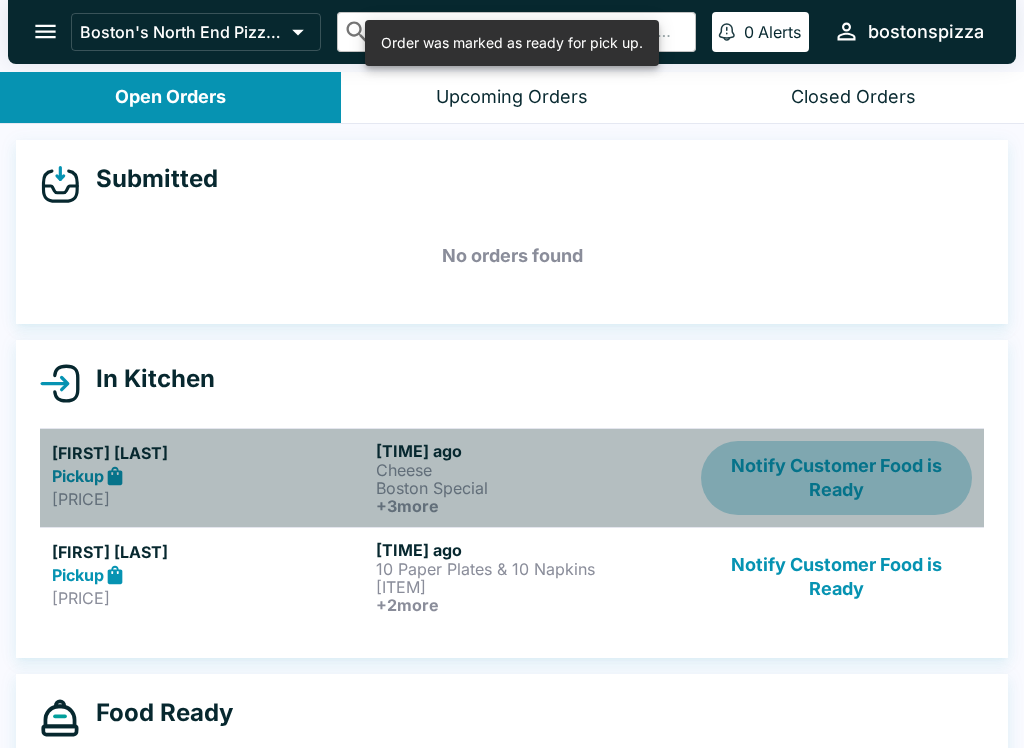 click on "Notify Customer Food is Ready" at bounding box center [836, 478] 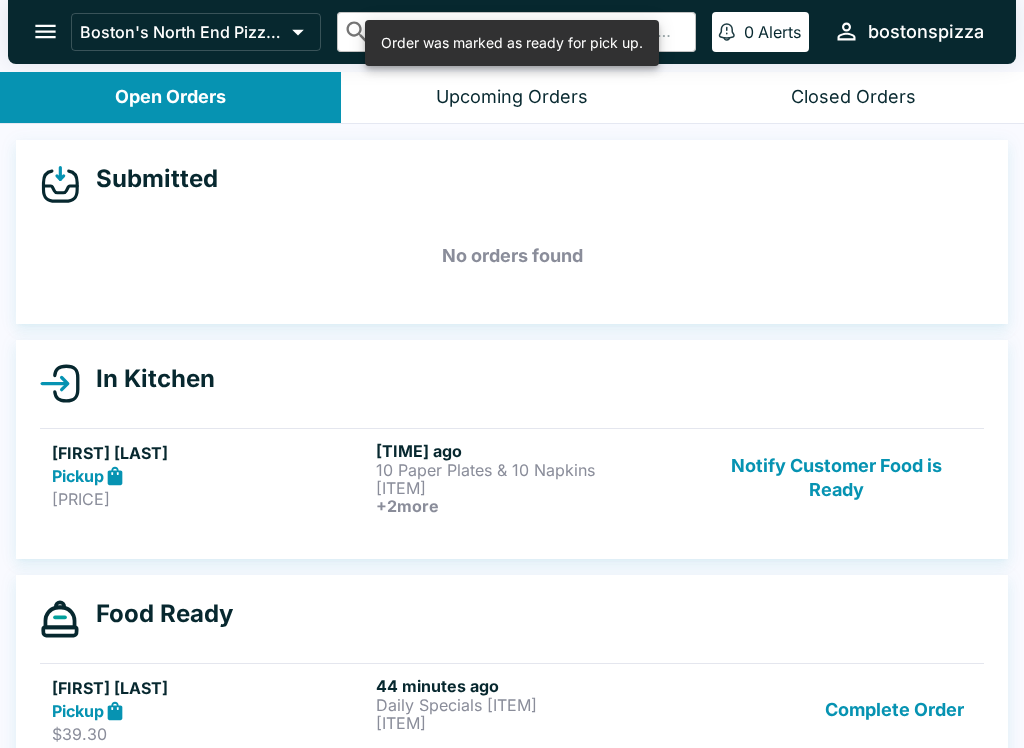 click on "Notify Customer Food is Ready" at bounding box center (836, 478) 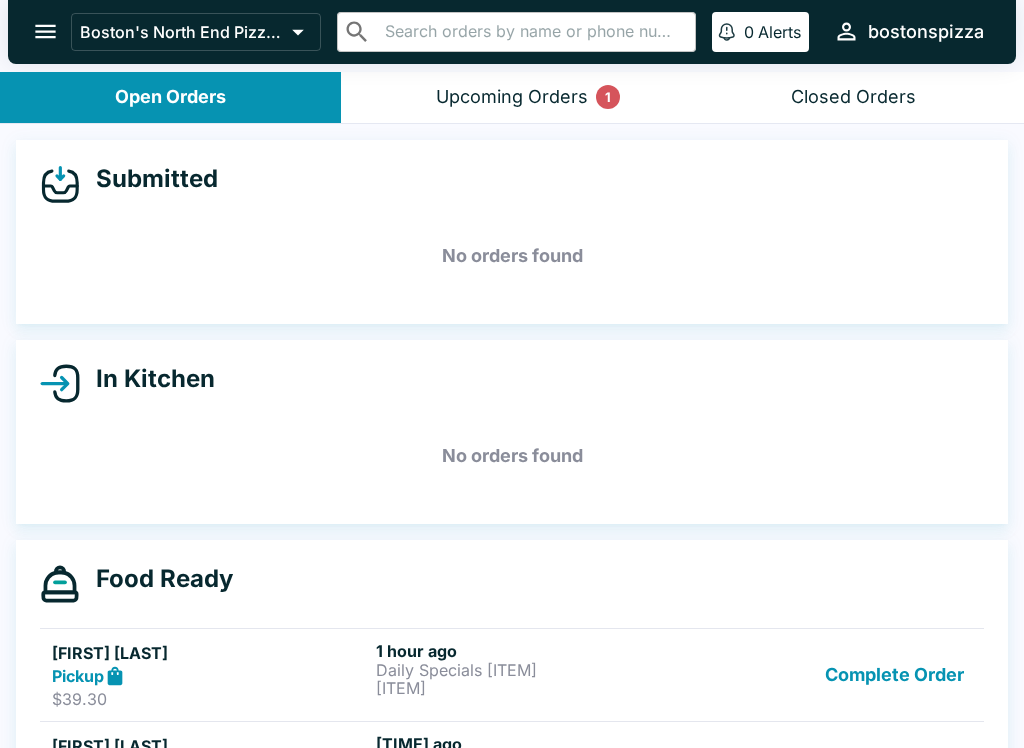 click on "Upcoming Orders 1" at bounding box center (511, 97) 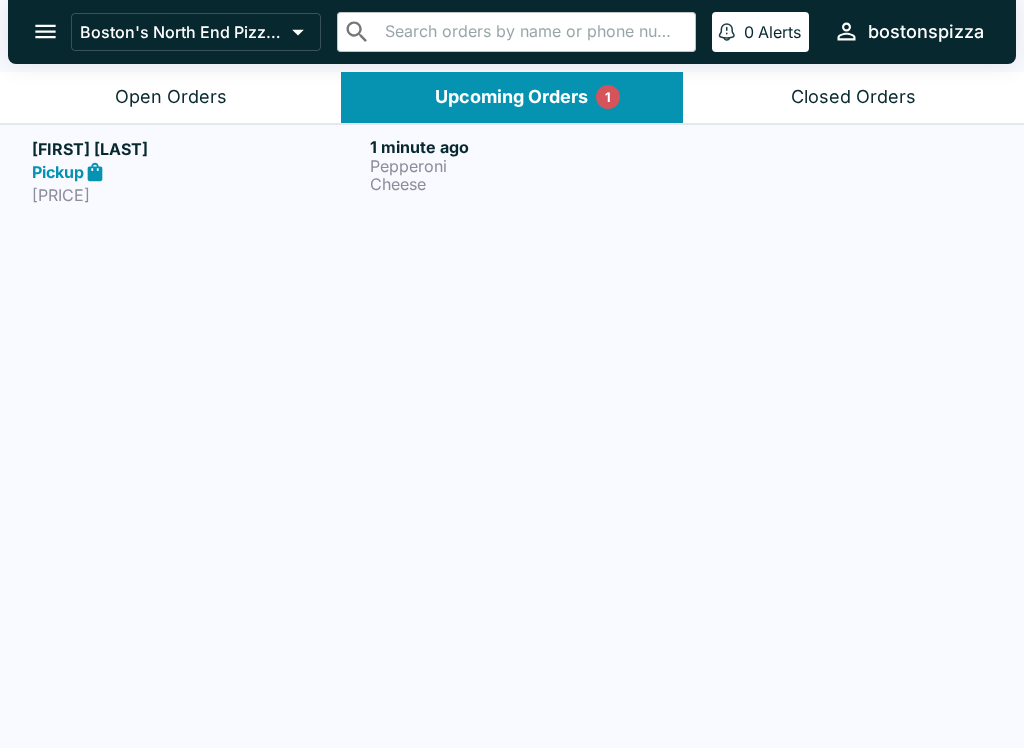 scroll, scrollTop: 3, scrollLeft: 0, axis: vertical 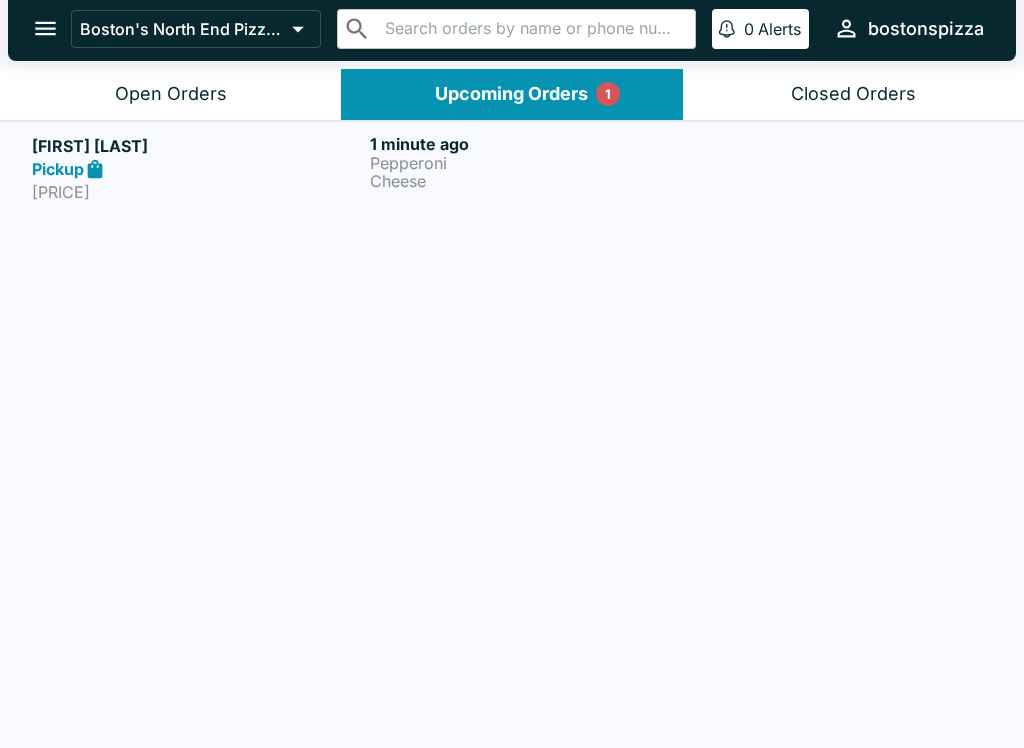 click on "[FIRST] [LAST] Pickup [PRICE] [TIME] ago [ITEM] [ITEM]" at bounding box center (512, 168) 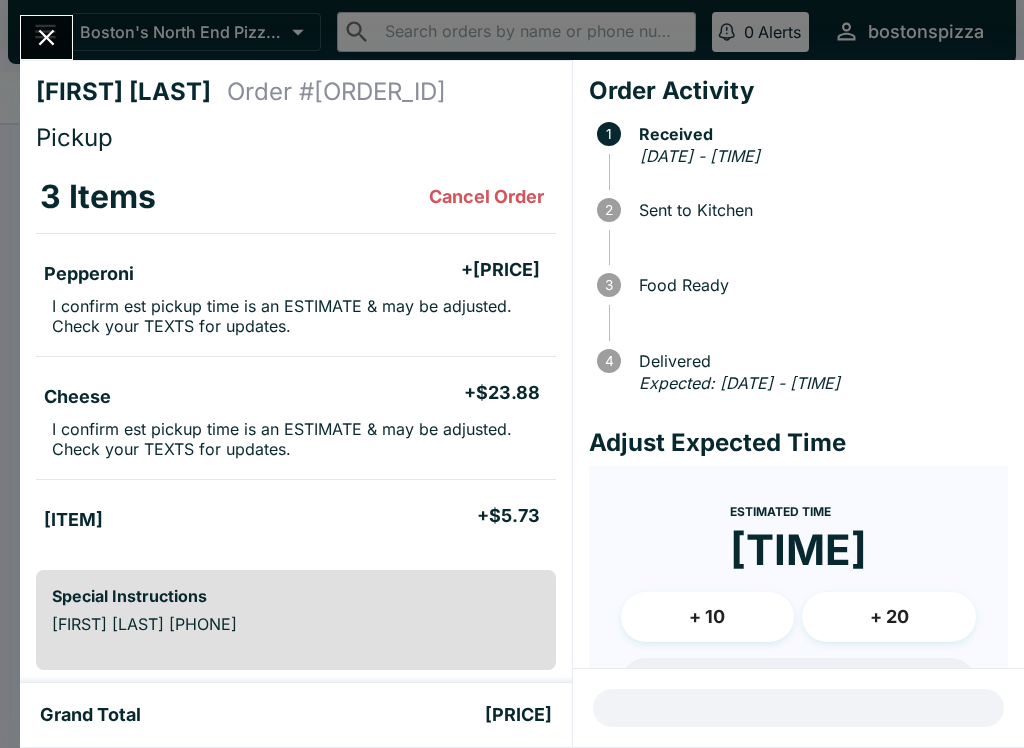 click at bounding box center (46, 37) 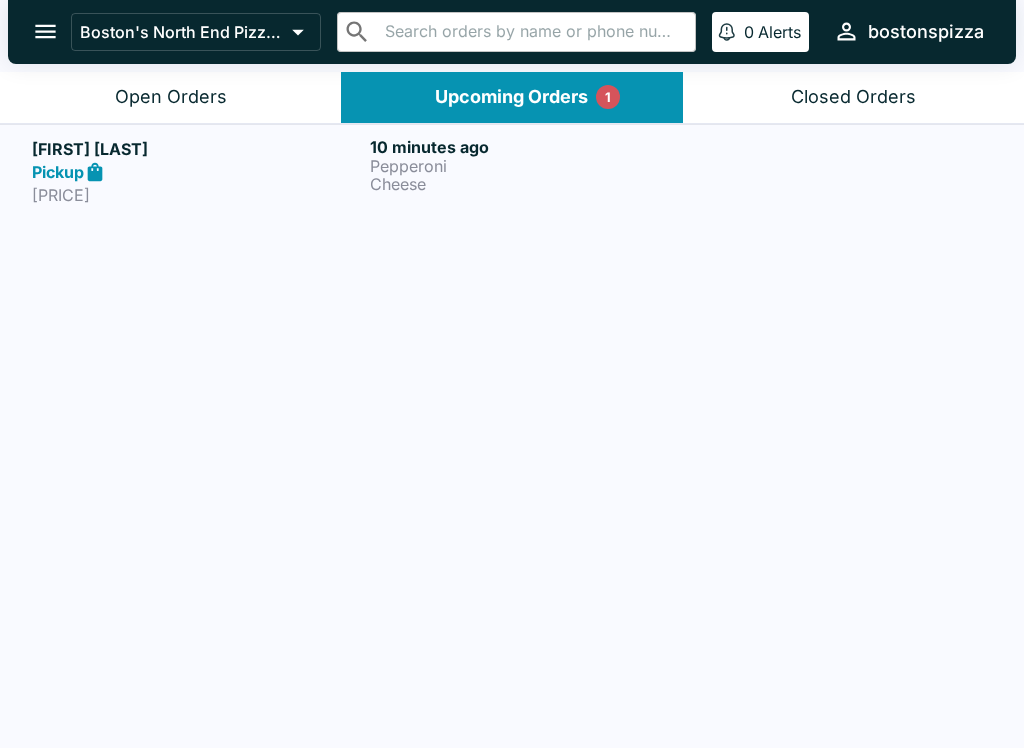 click on "Open Orders" at bounding box center [170, 97] 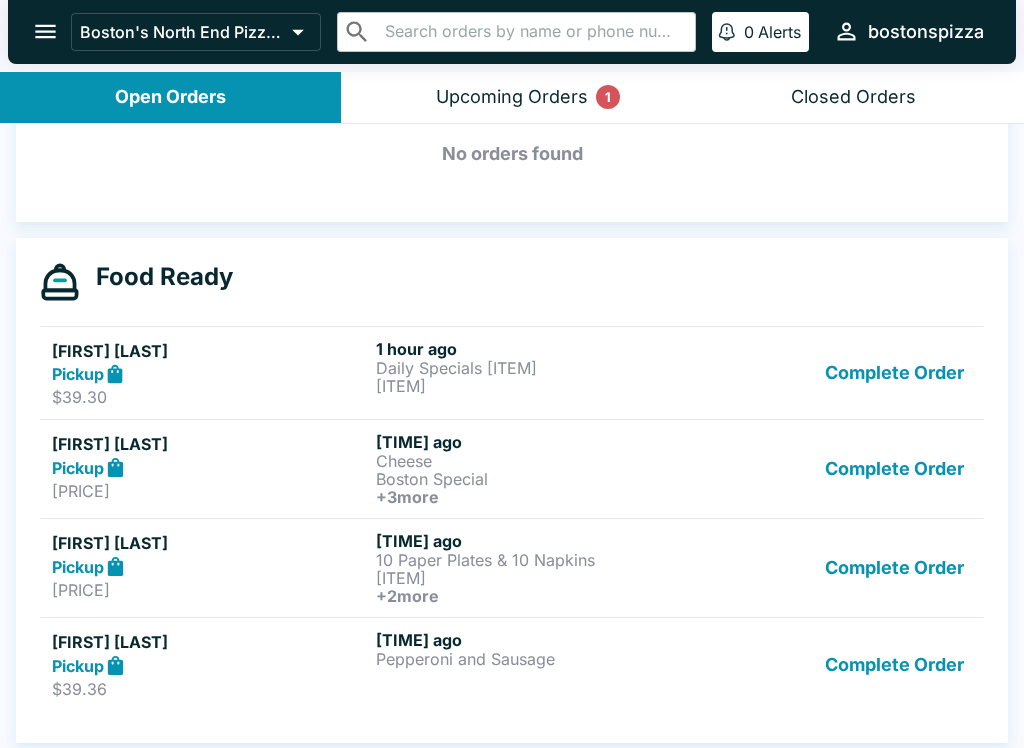 scroll, scrollTop: 307, scrollLeft: 0, axis: vertical 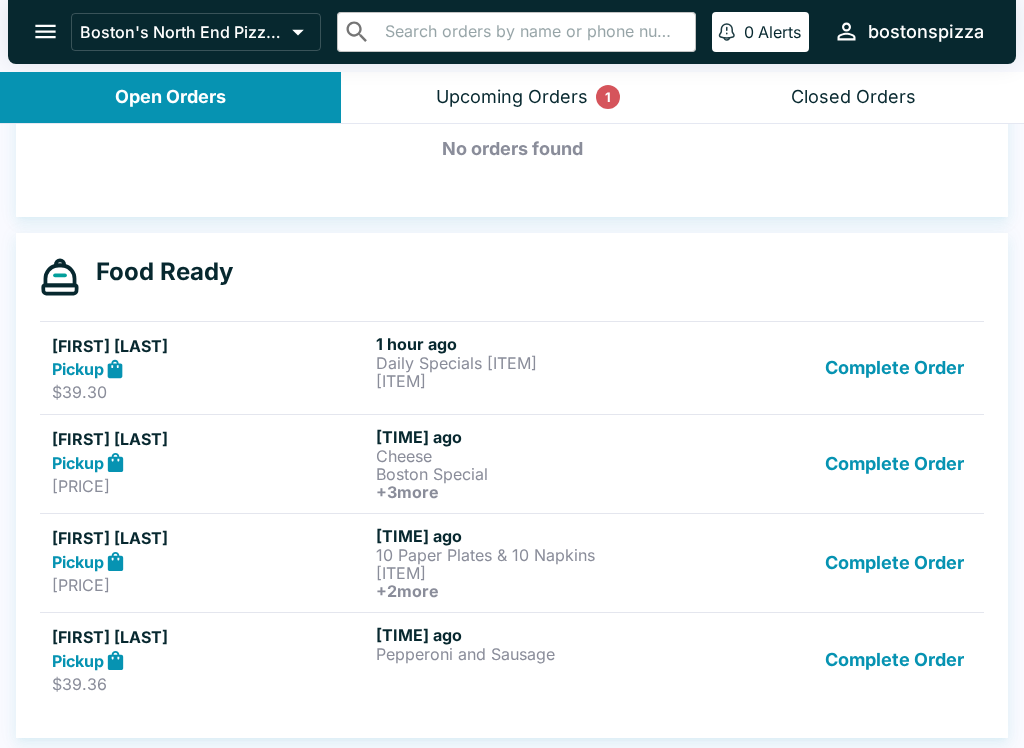 click on "Complete Order" at bounding box center [894, 368] 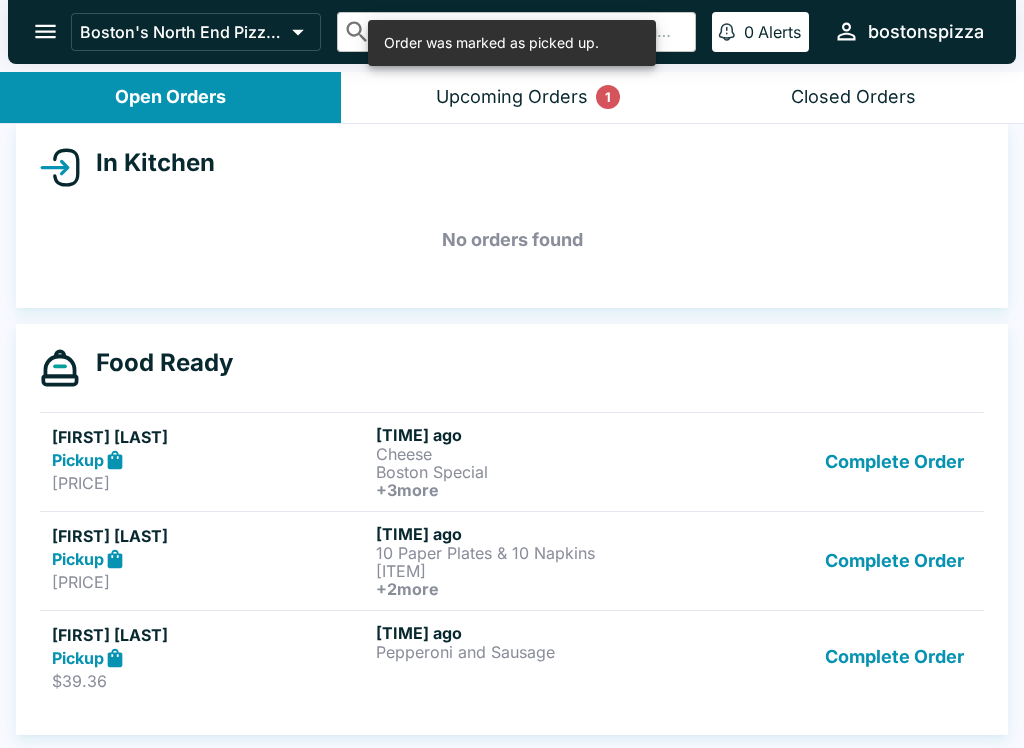 scroll, scrollTop: 3, scrollLeft: 0, axis: vertical 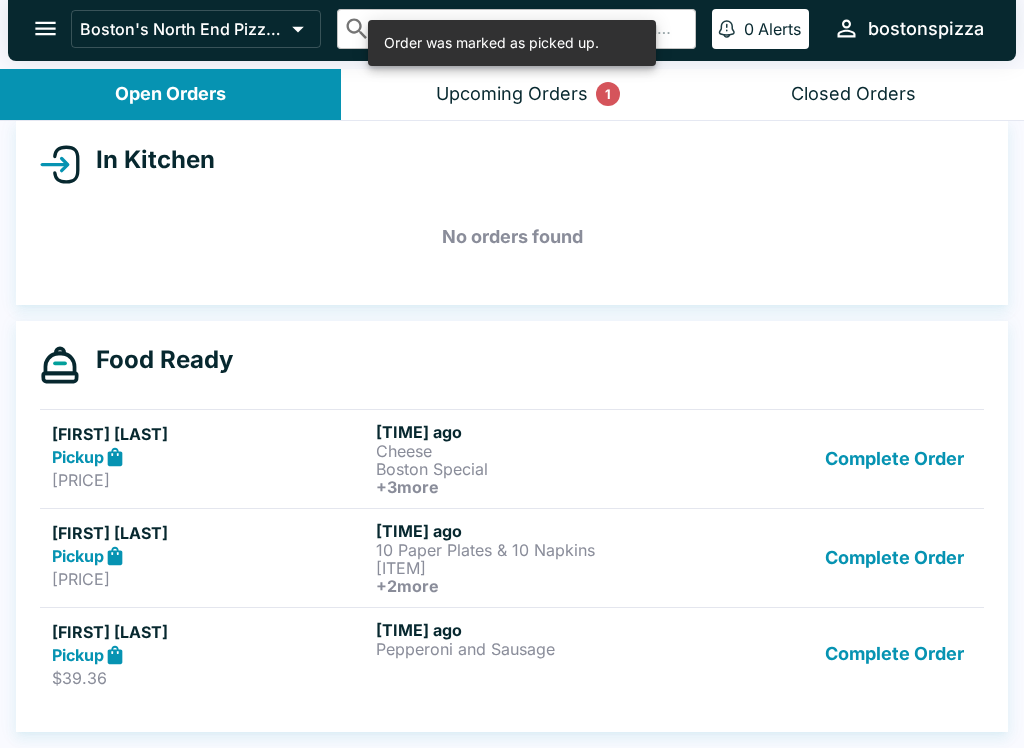 click on "Complete Order" at bounding box center (894, 459) 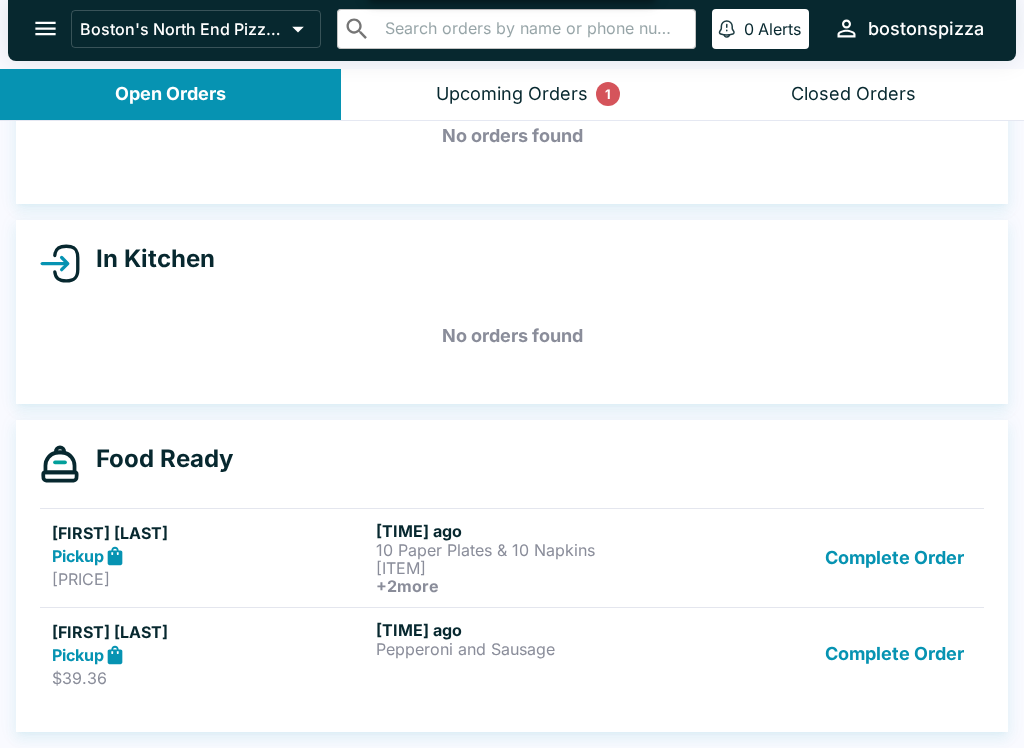 click on "Complete Order" at bounding box center (894, 558) 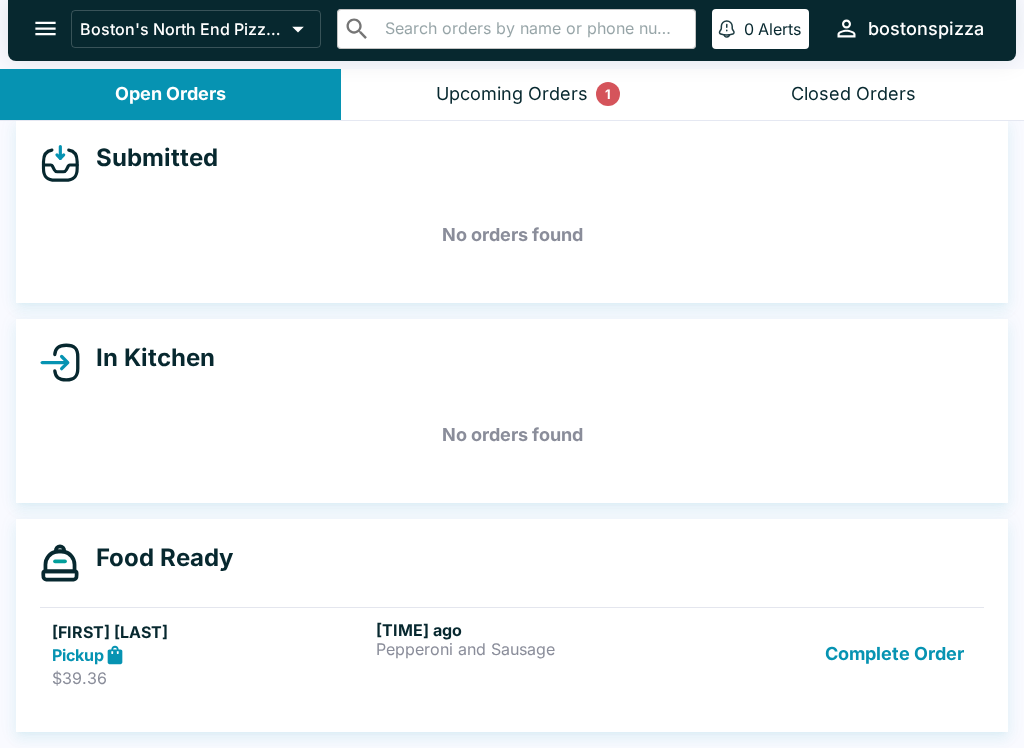 scroll, scrollTop: 18, scrollLeft: 0, axis: vertical 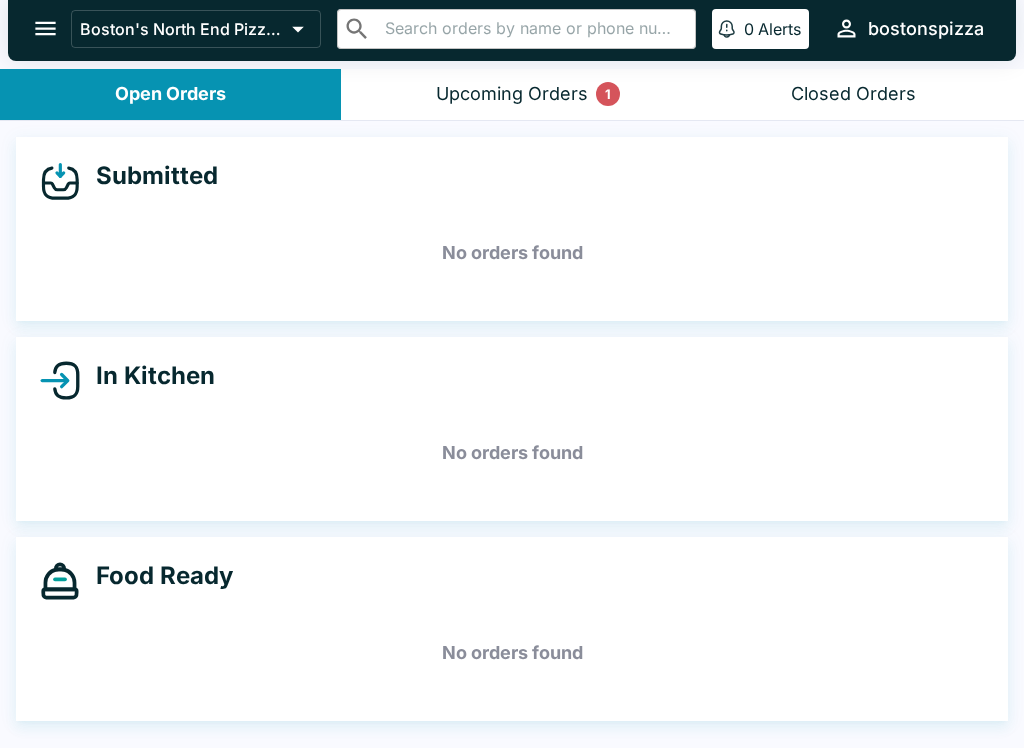 click on "Upcoming Orders 1" at bounding box center [512, 94] 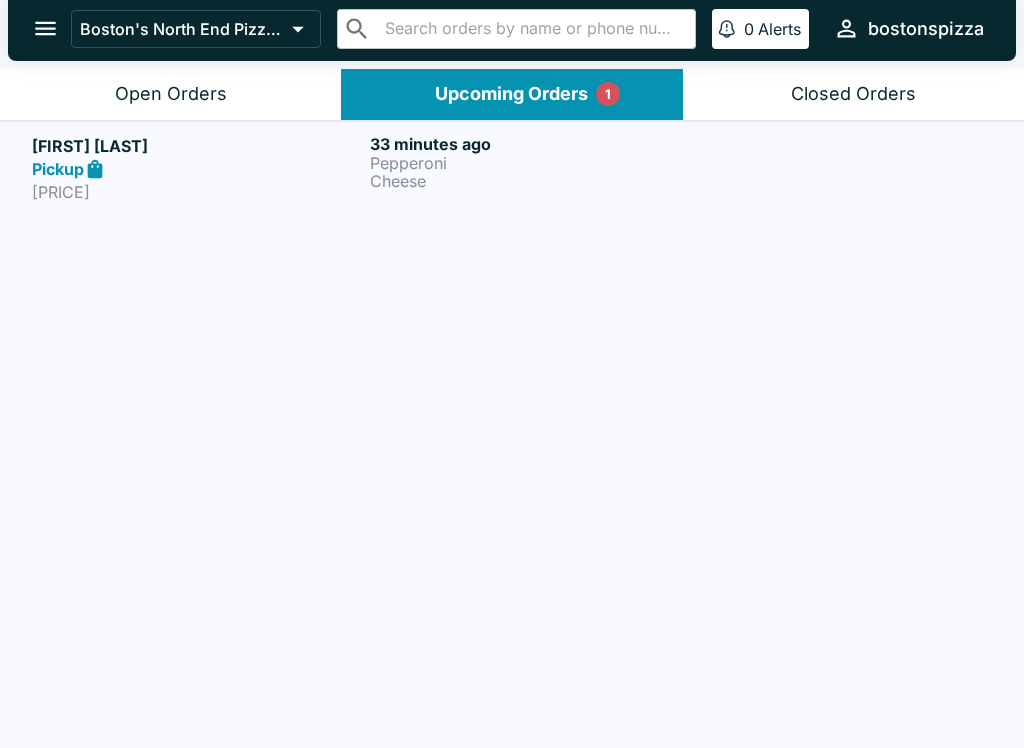 click on "[TIME] ago [ITEM]" at bounding box center [535, 168] 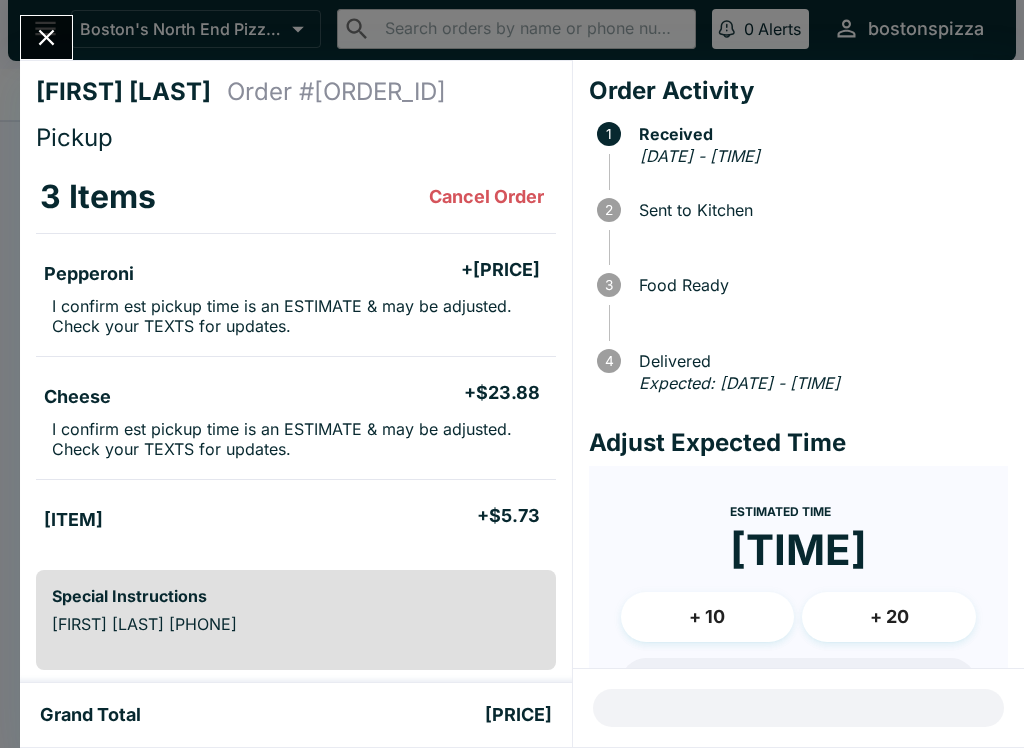 scroll, scrollTop: 0, scrollLeft: 0, axis: both 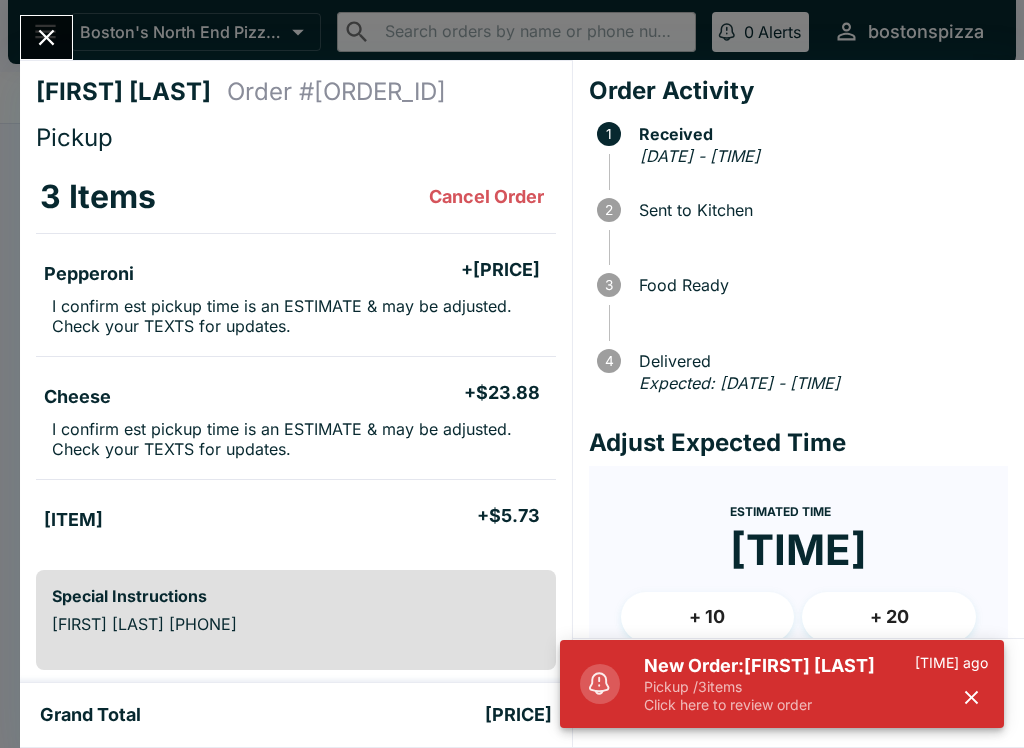 click on "Click here to review order" at bounding box center (779, 705) 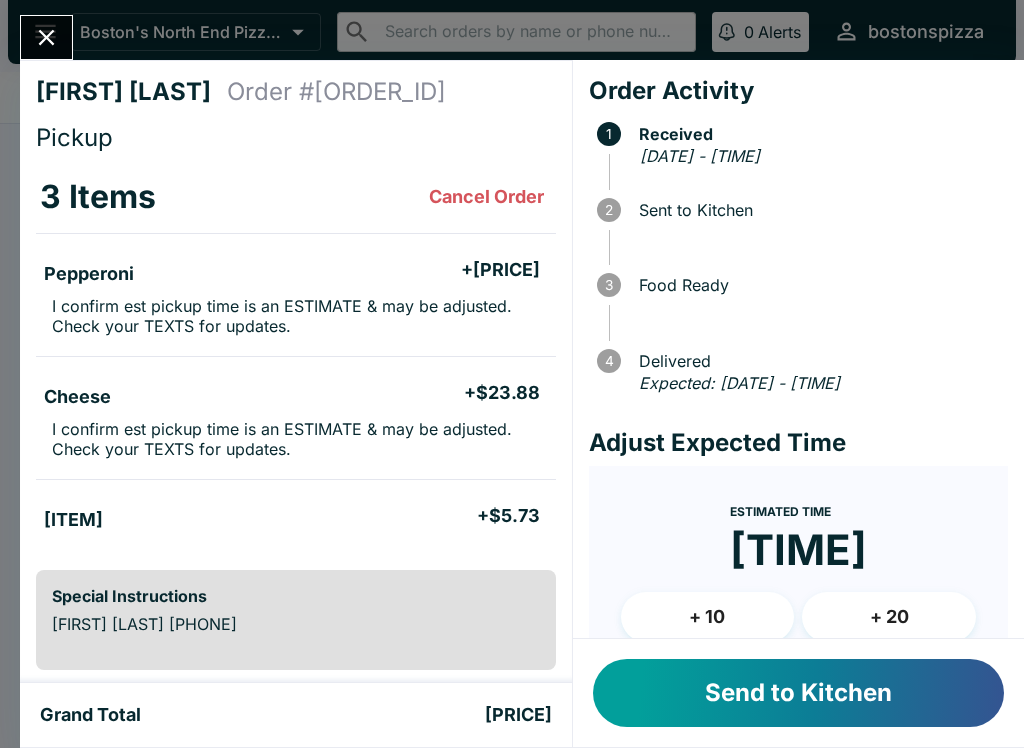 click on "Send to Kitchen" at bounding box center (798, 693) 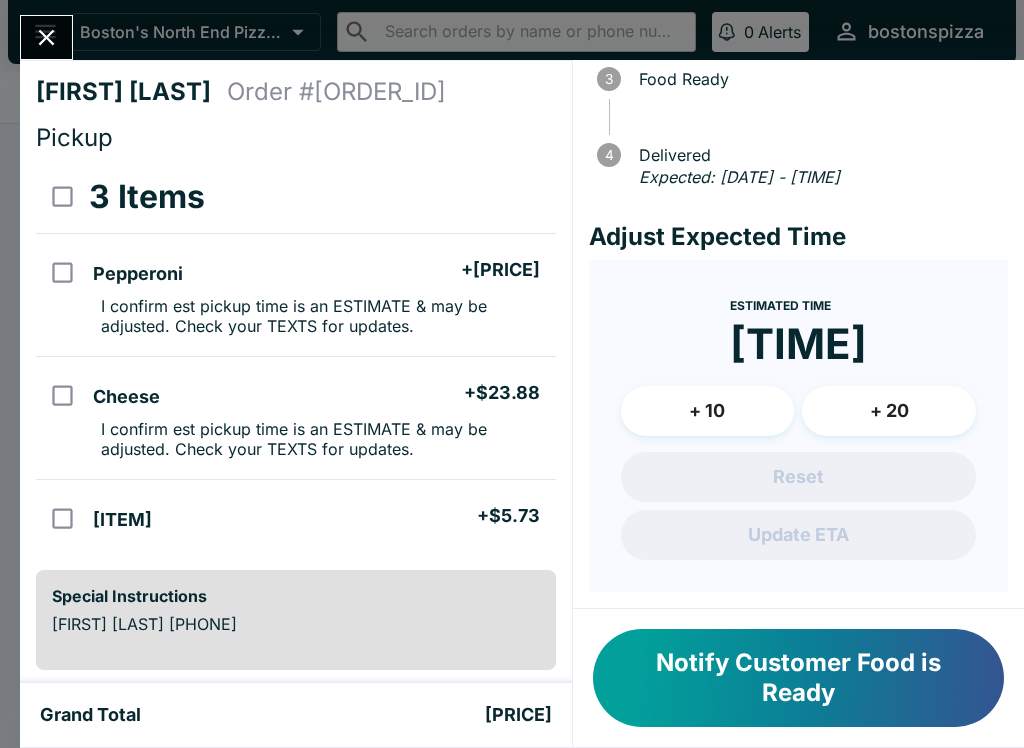 scroll, scrollTop: 228, scrollLeft: 0, axis: vertical 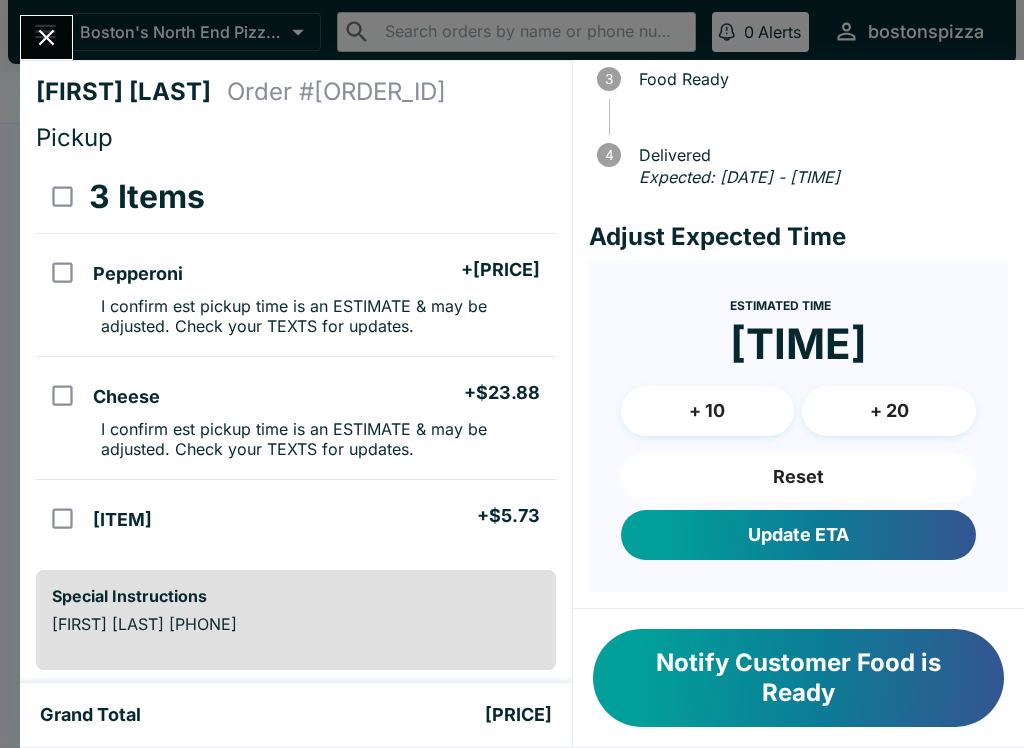 click on "Update ETA" at bounding box center [798, 535] 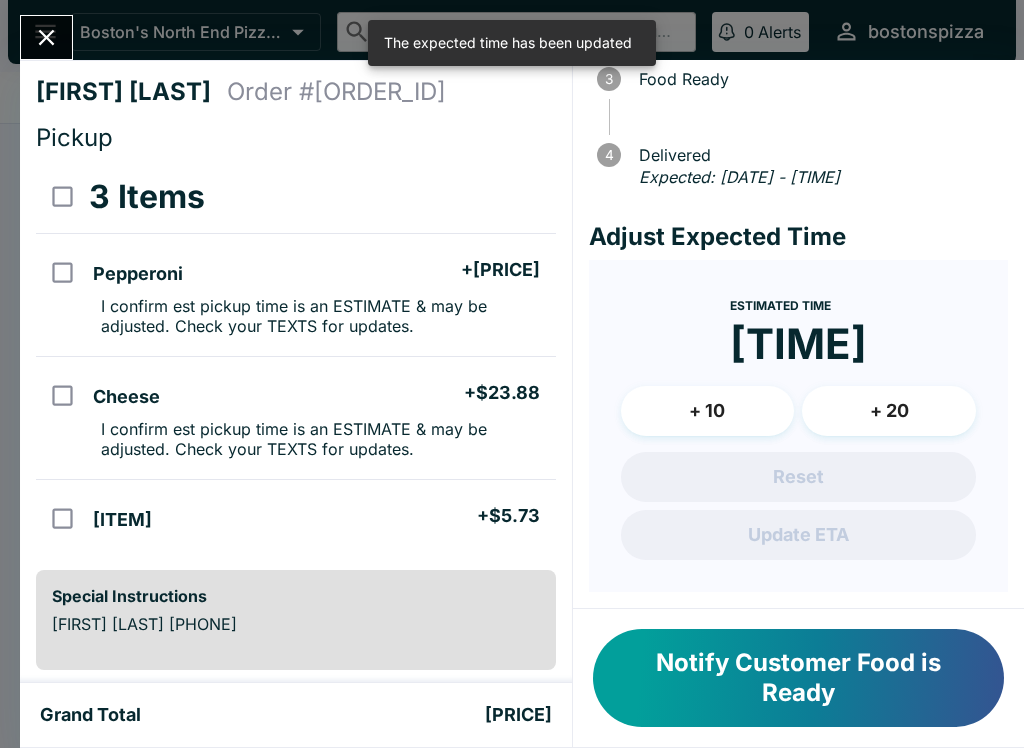 click 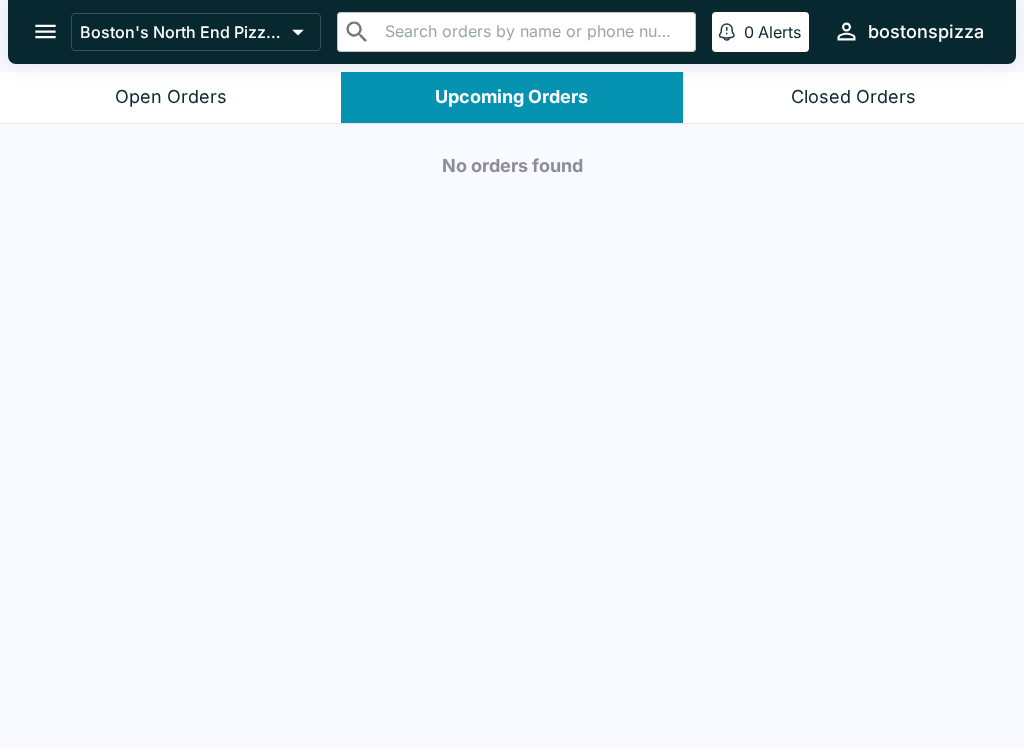 click on "Open Orders" at bounding box center (170, 97) 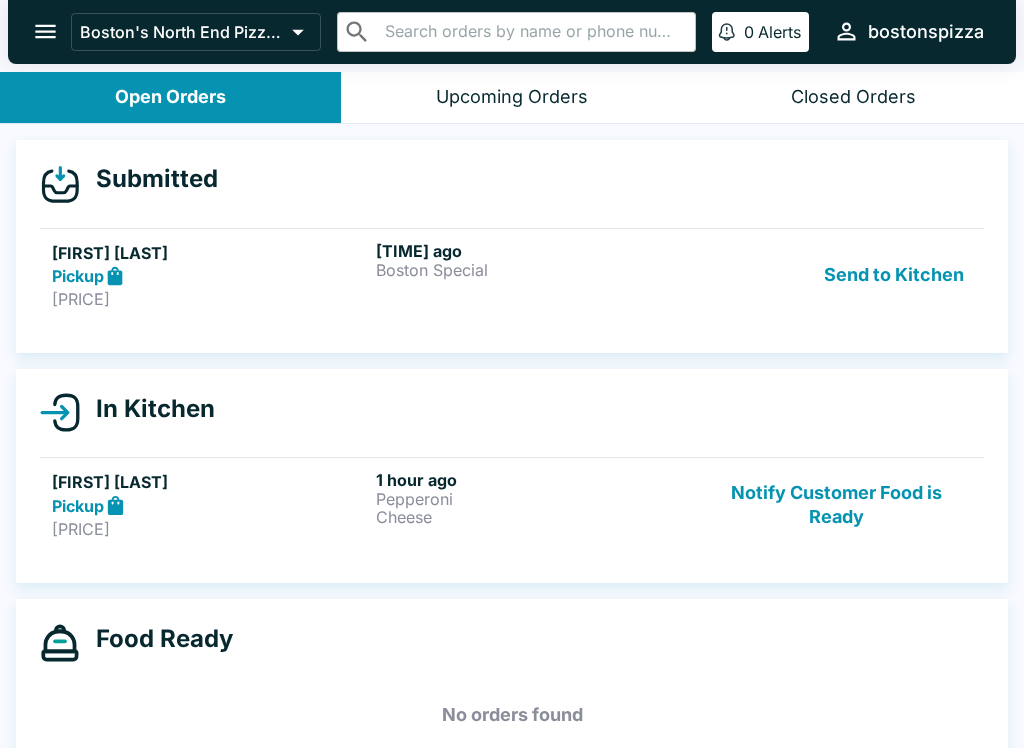click on "[FIRST] [LAST] [TIME] ago [ITEM]" at bounding box center (534, 275) 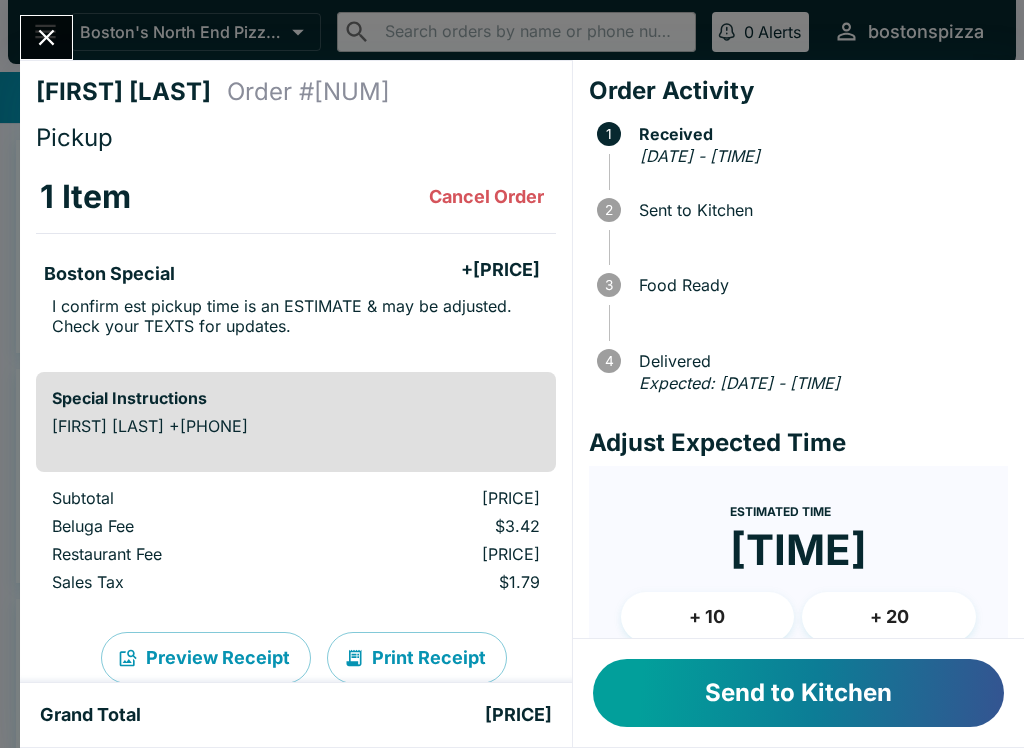 click on "Send to Kitchen" at bounding box center (798, 693) 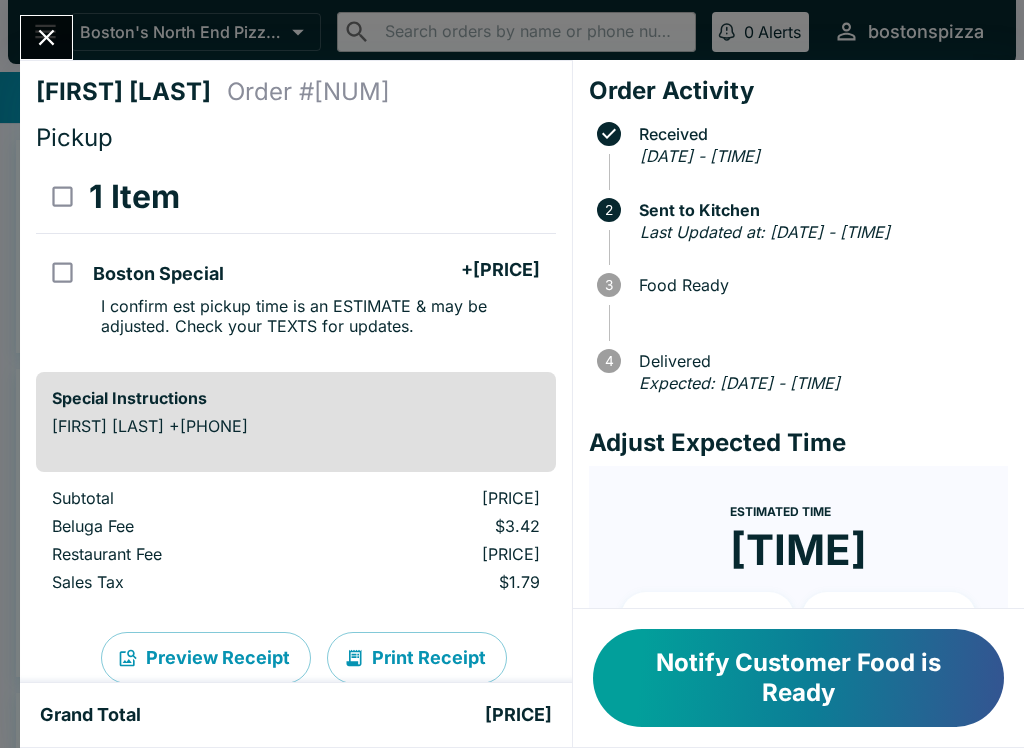 click at bounding box center [46, 37] 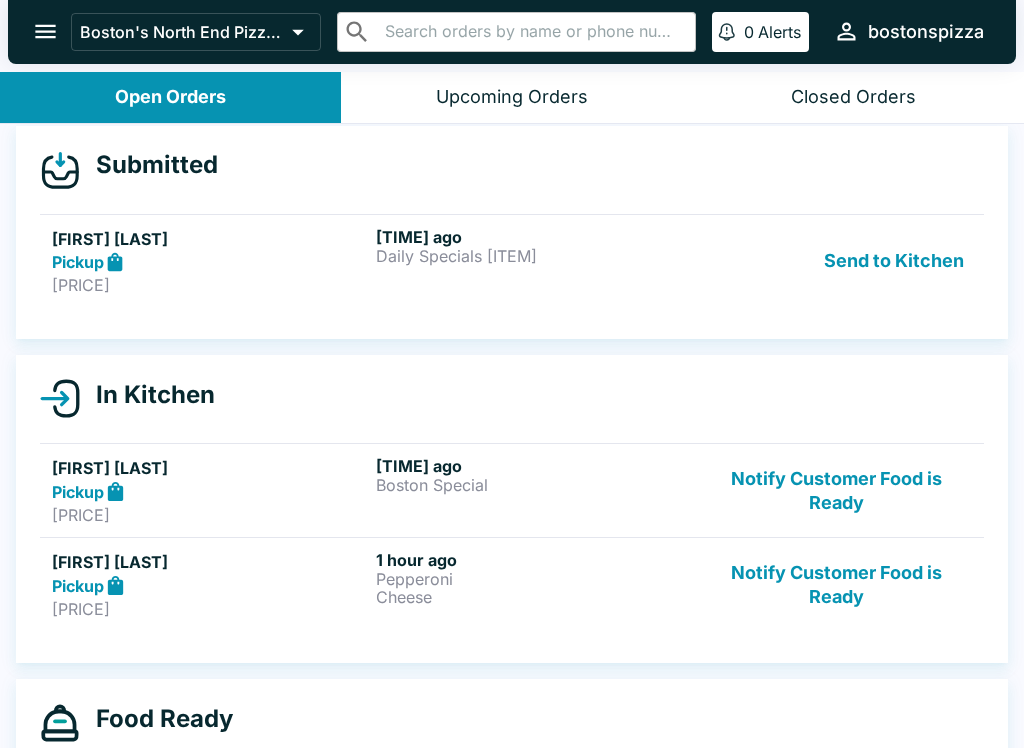 scroll, scrollTop: 17, scrollLeft: 0, axis: vertical 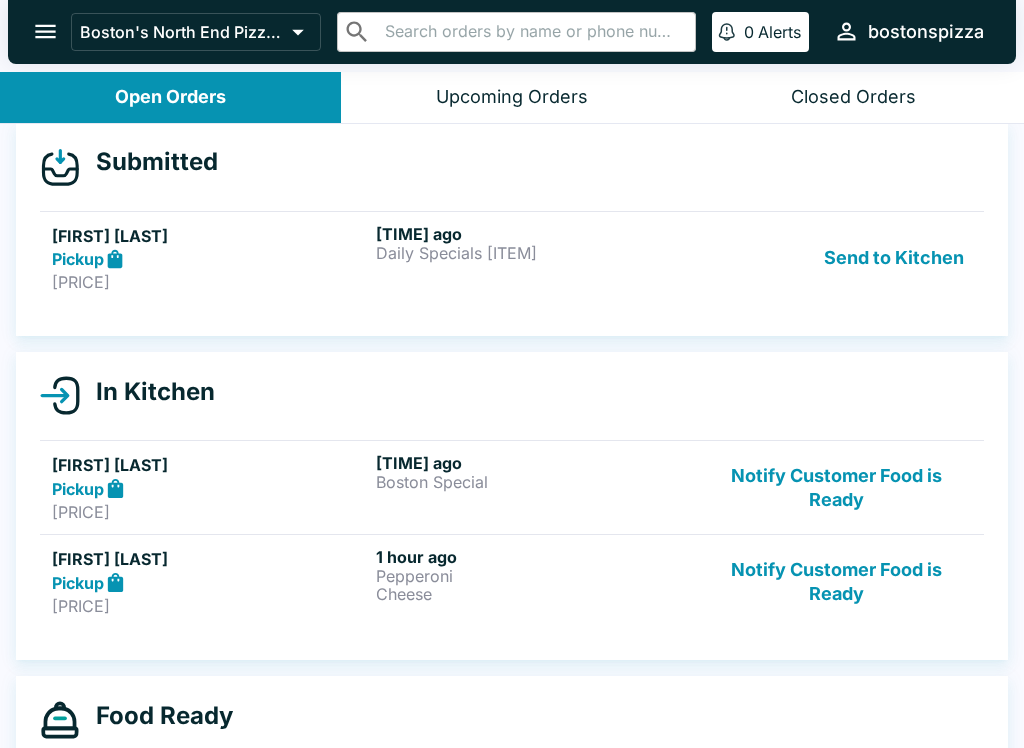 click on "[PRICE]" at bounding box center (210, 282) 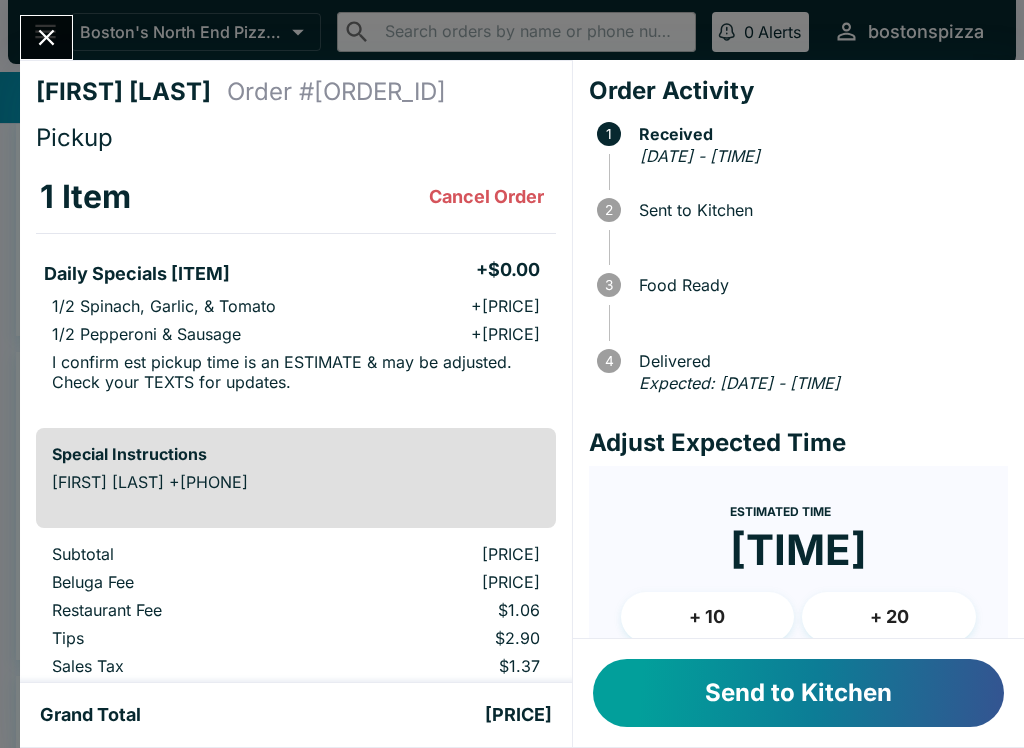 click on "Send to Kitchen" at bounding box center (798, 693) 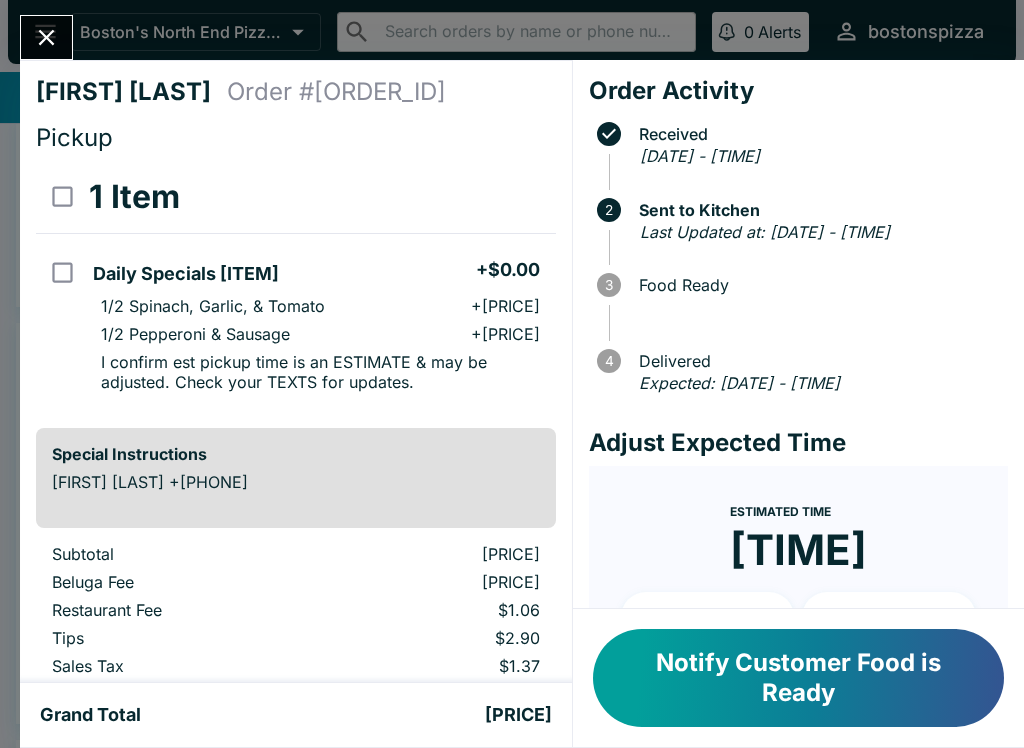 click 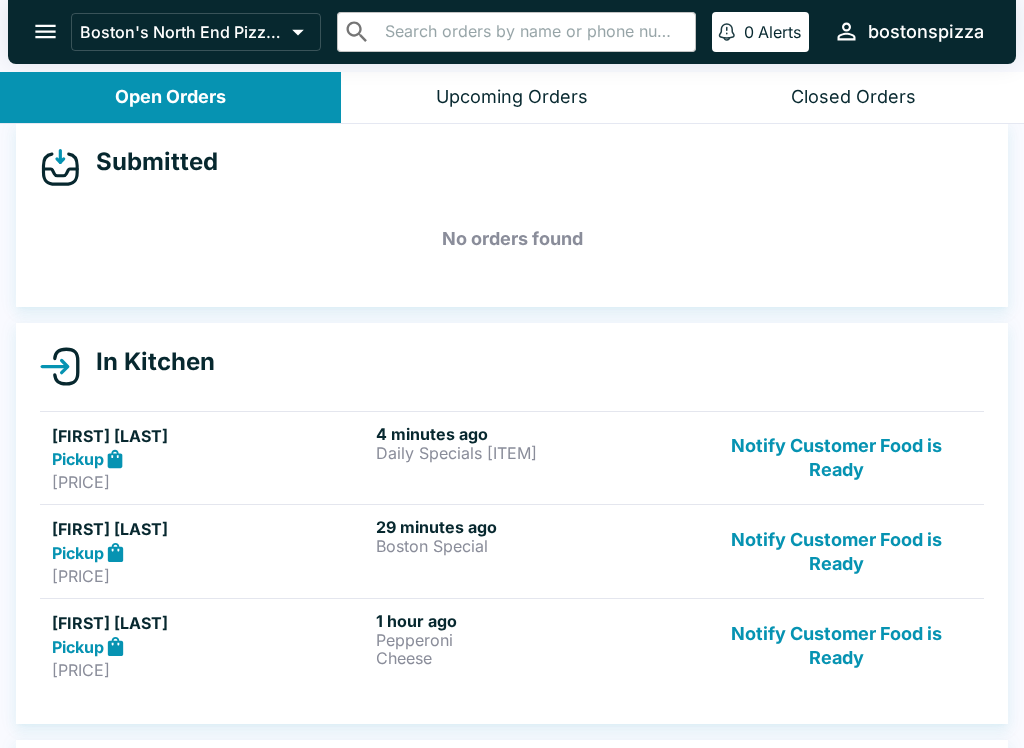 scroll, scrollTop: 43, scrollLeft: 0, axis: vertical 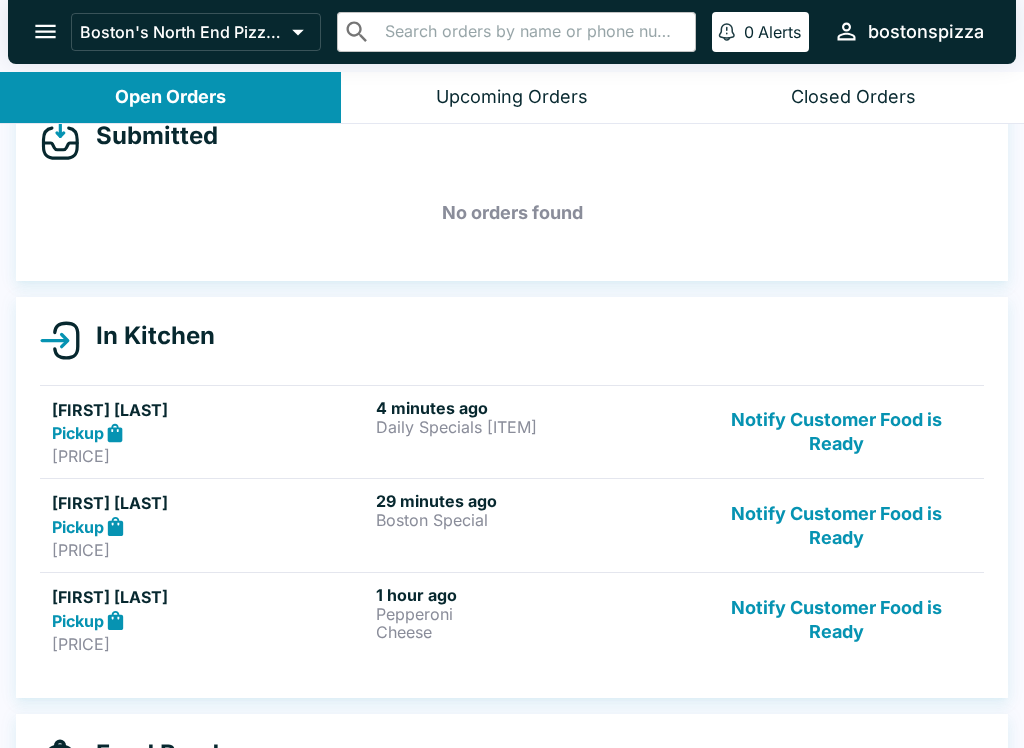 click on "[FIRST] [LAST] [TIME] ago [ITEM]" at bounding box center (534, 525) 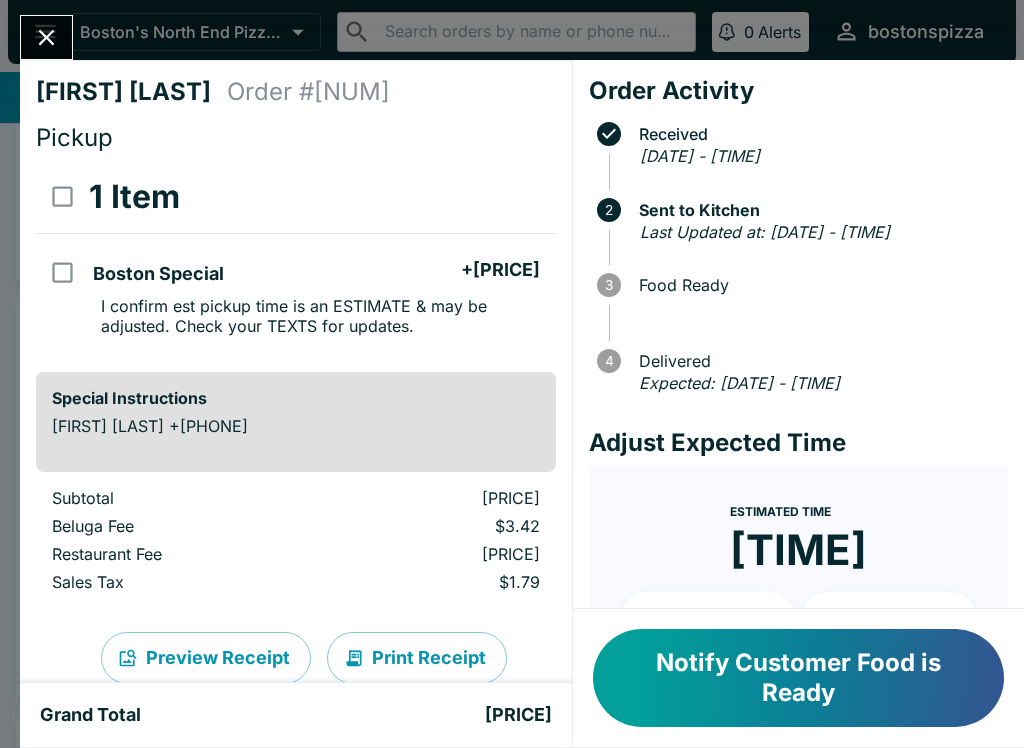 click 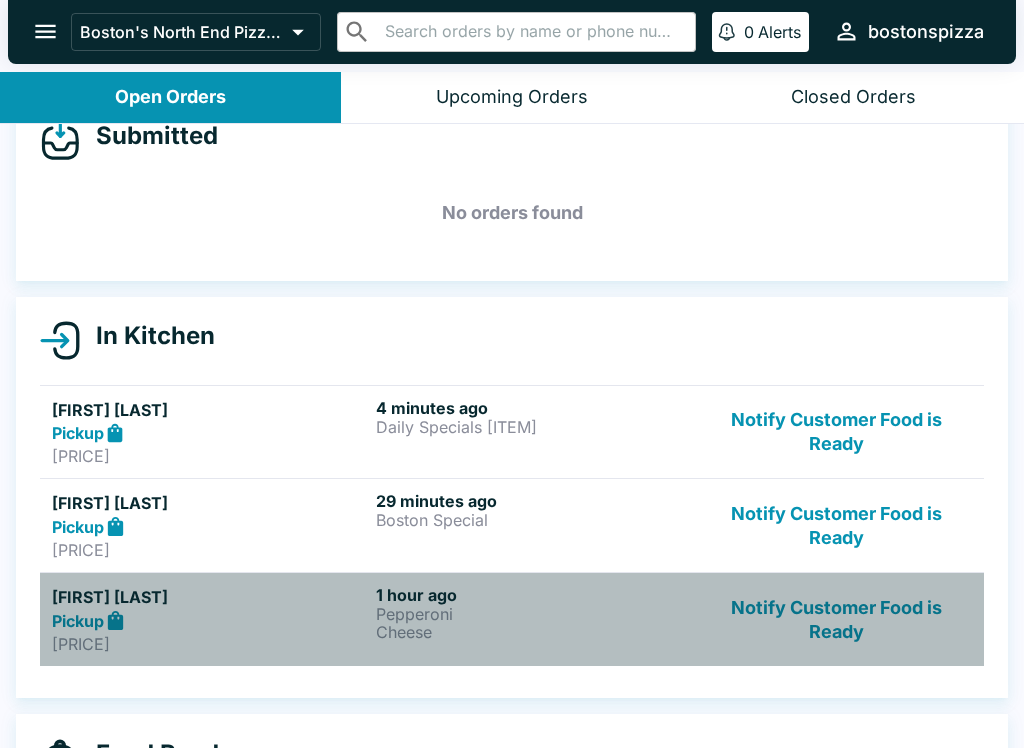 click on "Pepperoni" at bounding box center [534, 614] 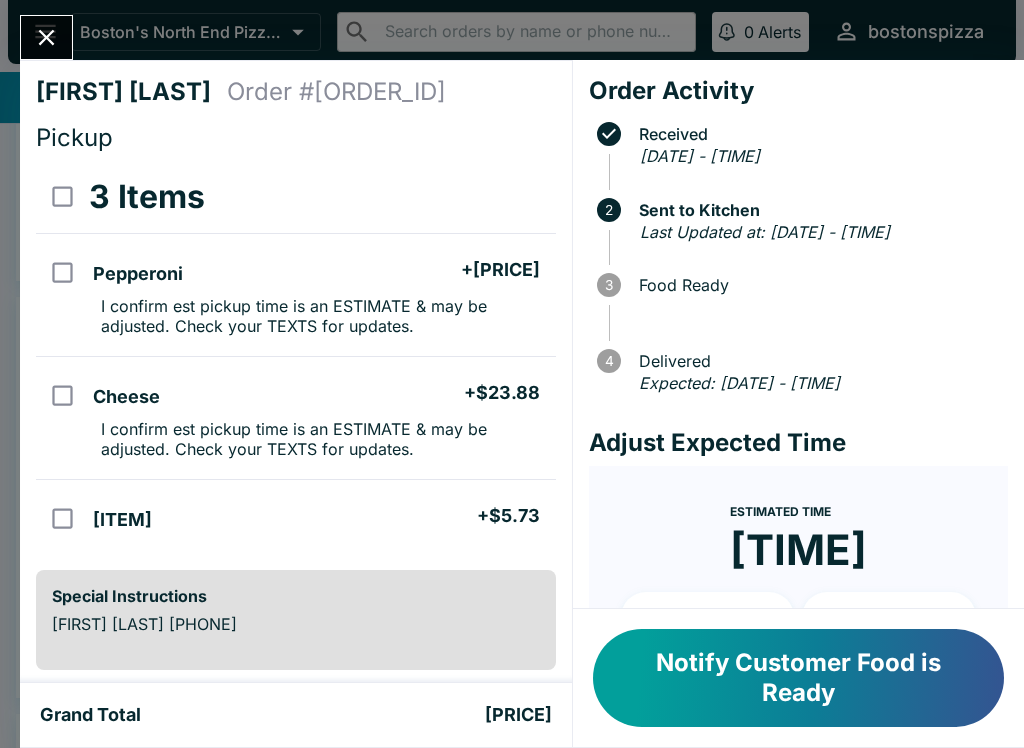 click on "Notify Customer Food is Ready" at bounding box center (798, 678) 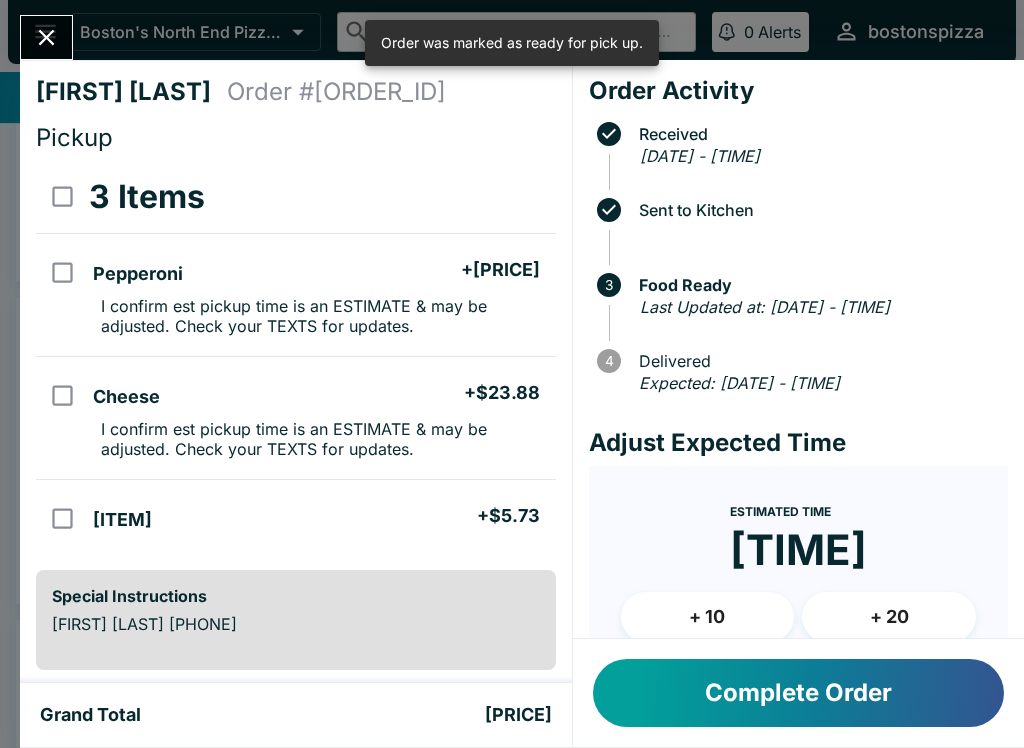 click 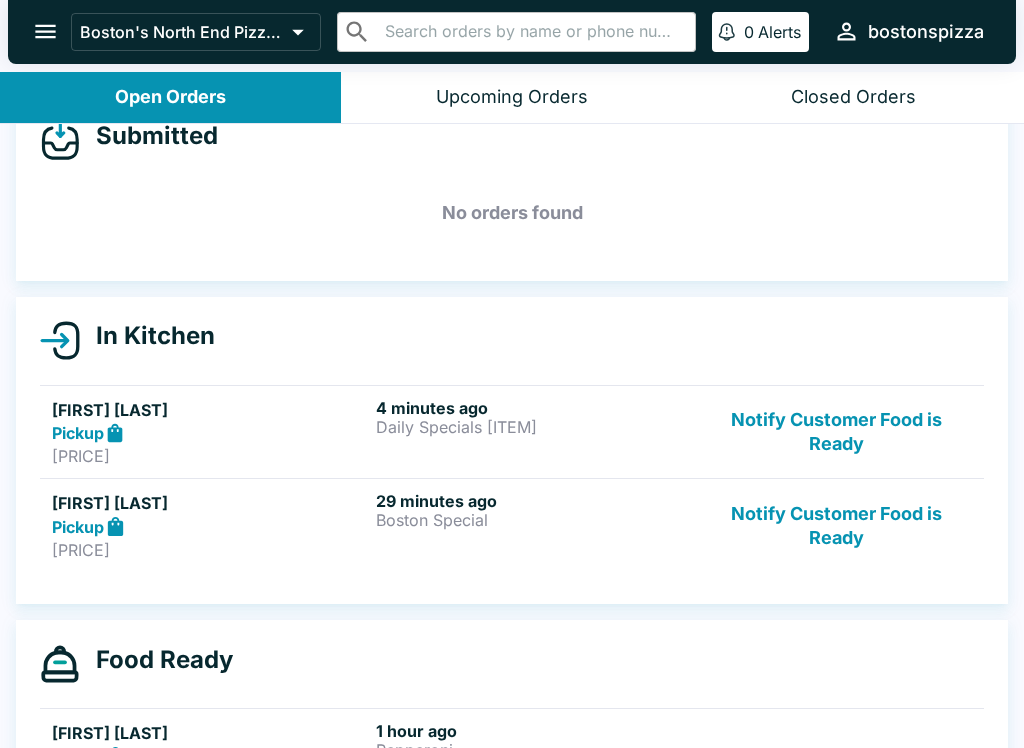 click on "Notify Customer Food is Ready" at bounding box center [836, 525] 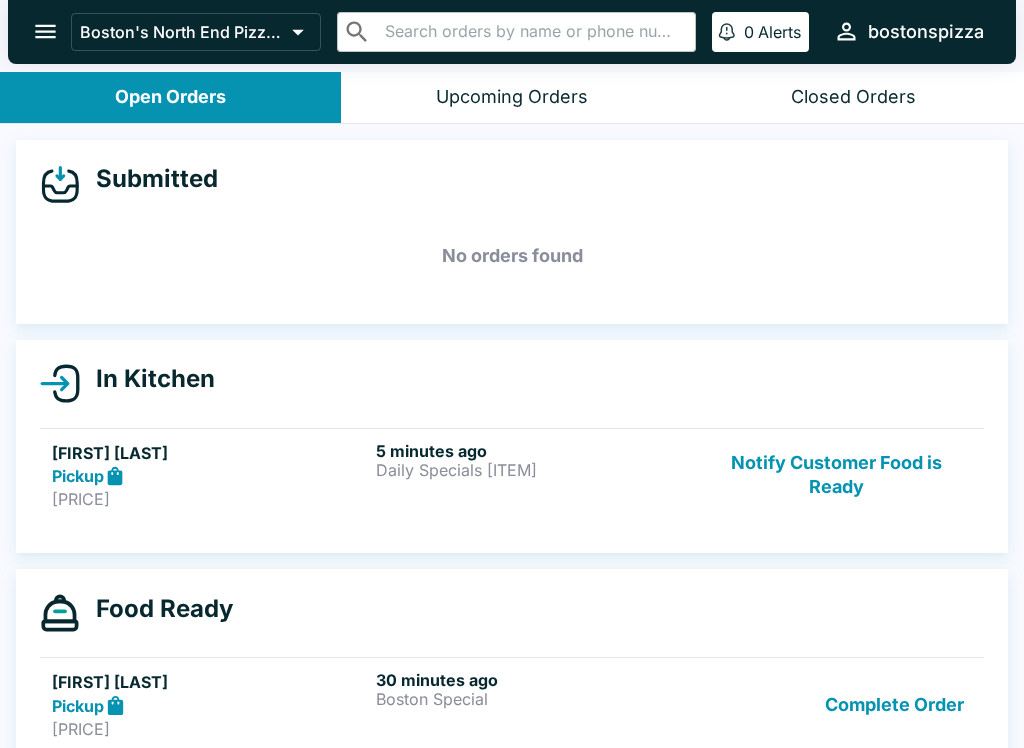scroll, scrollTop: 0, scrollLeft: 0, axis: both 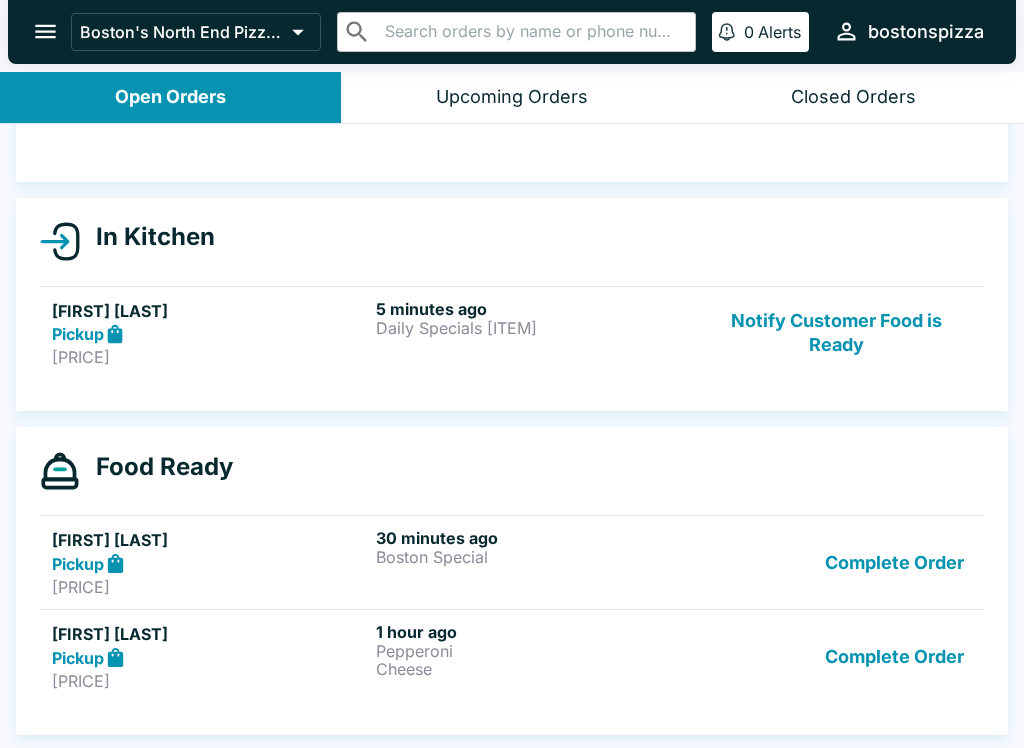 click on "Complete Order" at bounding box center (894, 562) 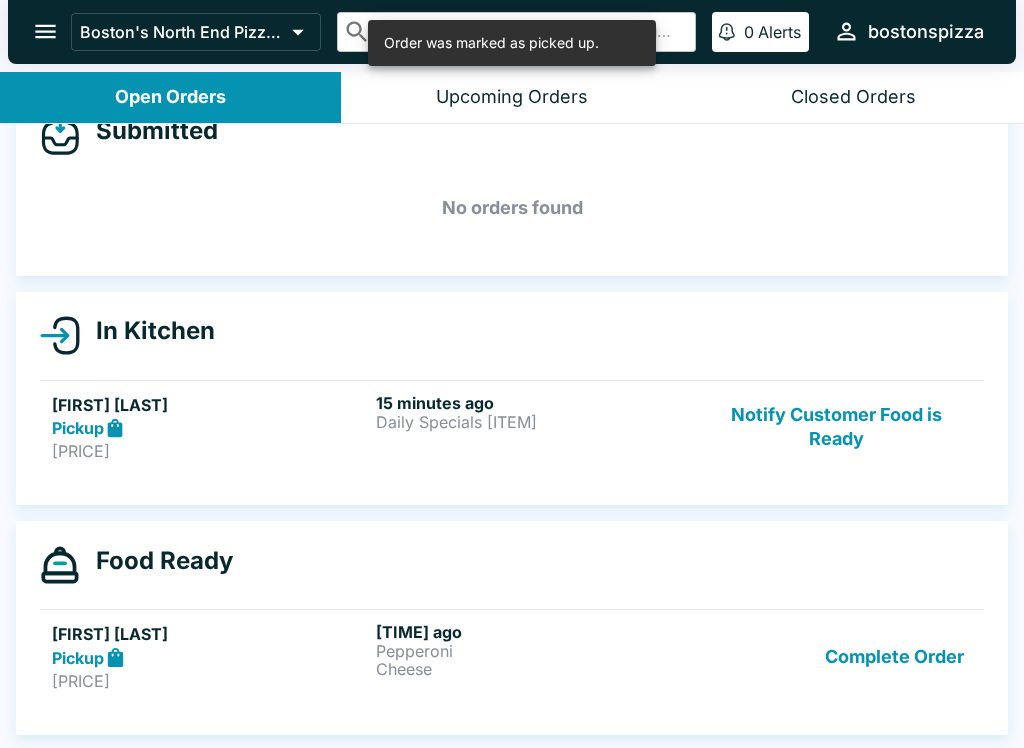 click on "[FIRST] [LAST] Pickup [PRICE] [TIME] ago [ITEM] [ITEM] Complete Order" at bounding box center [512, 656] 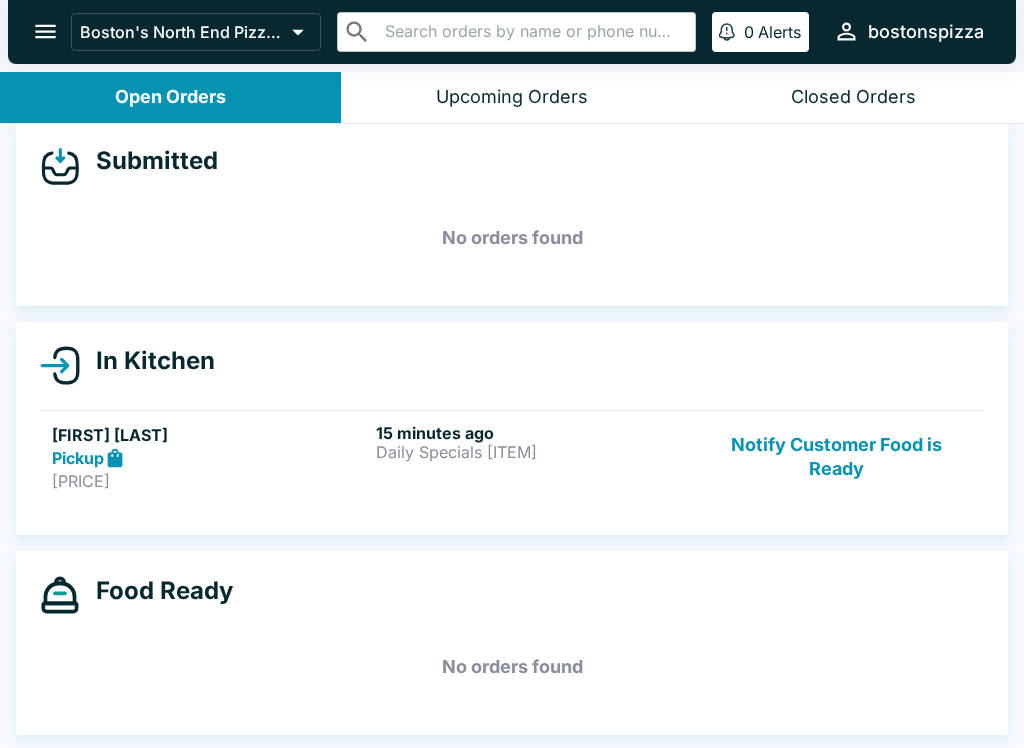 click on "Notify Customer Food is Ready" at bounding box center (836, 457) 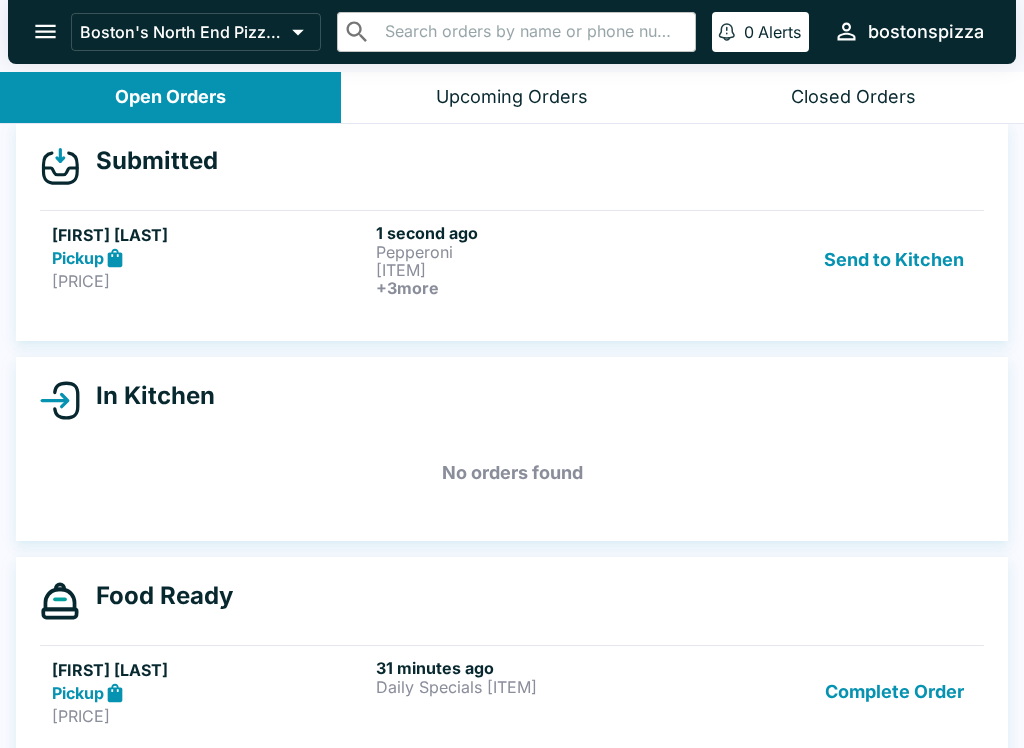 click on "[PRICE]" at bounding box center [210, 281] 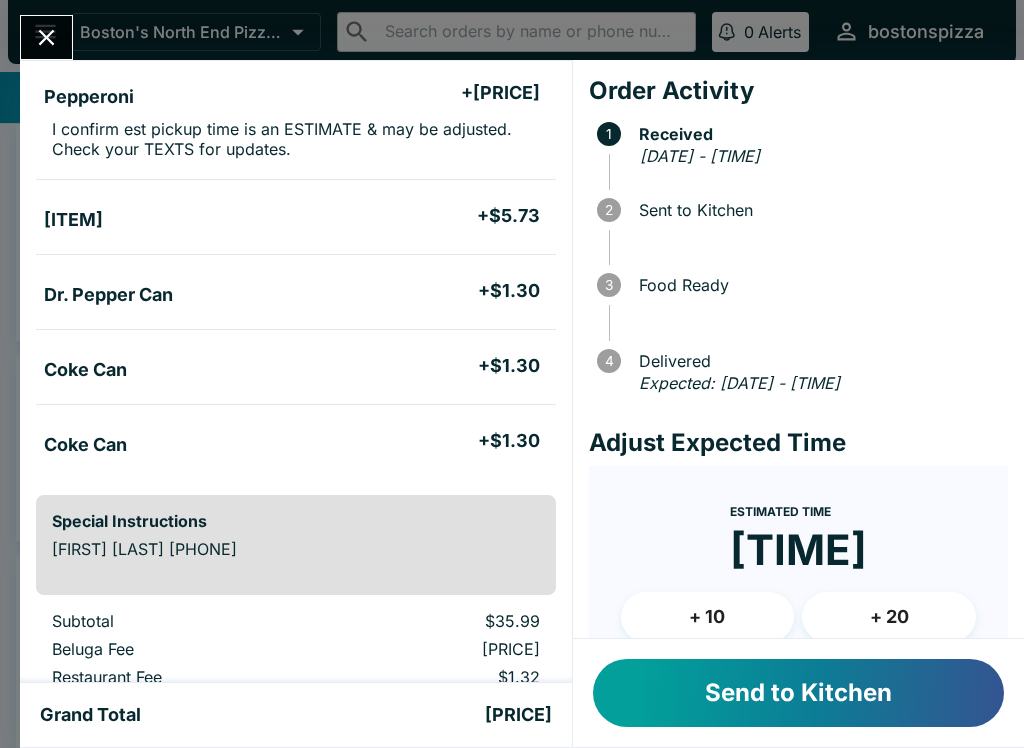 scroll, scrollTop: 176, scrollLeft: 0, axis: vertical 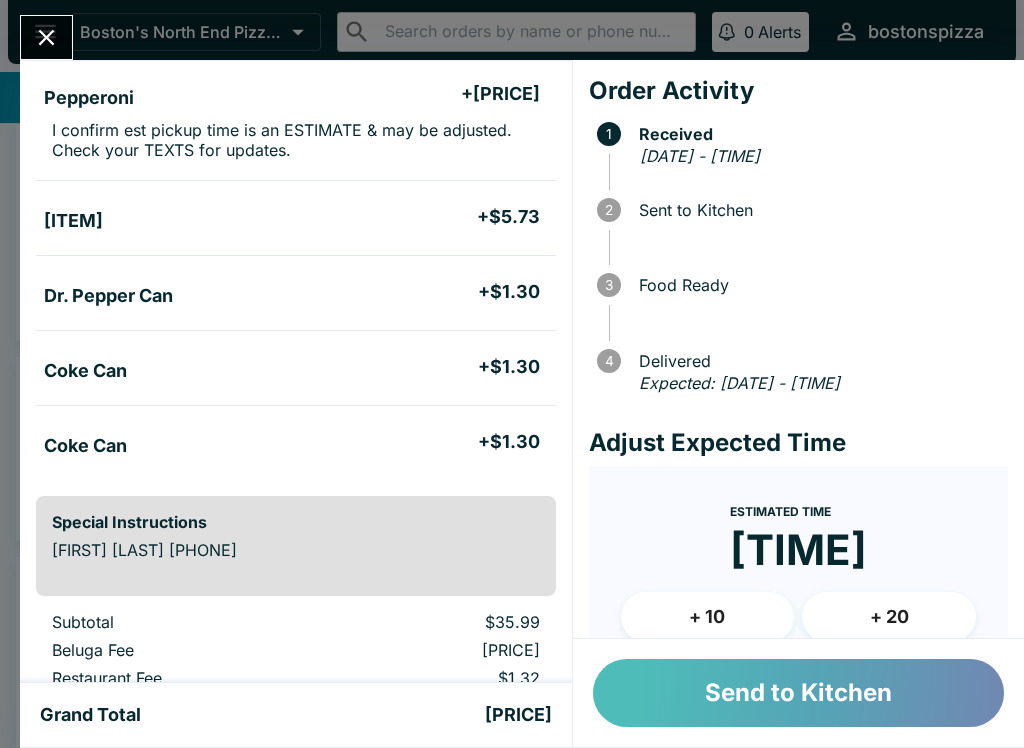 click on "Send to Kitchen" at bounding box center (798, 693) 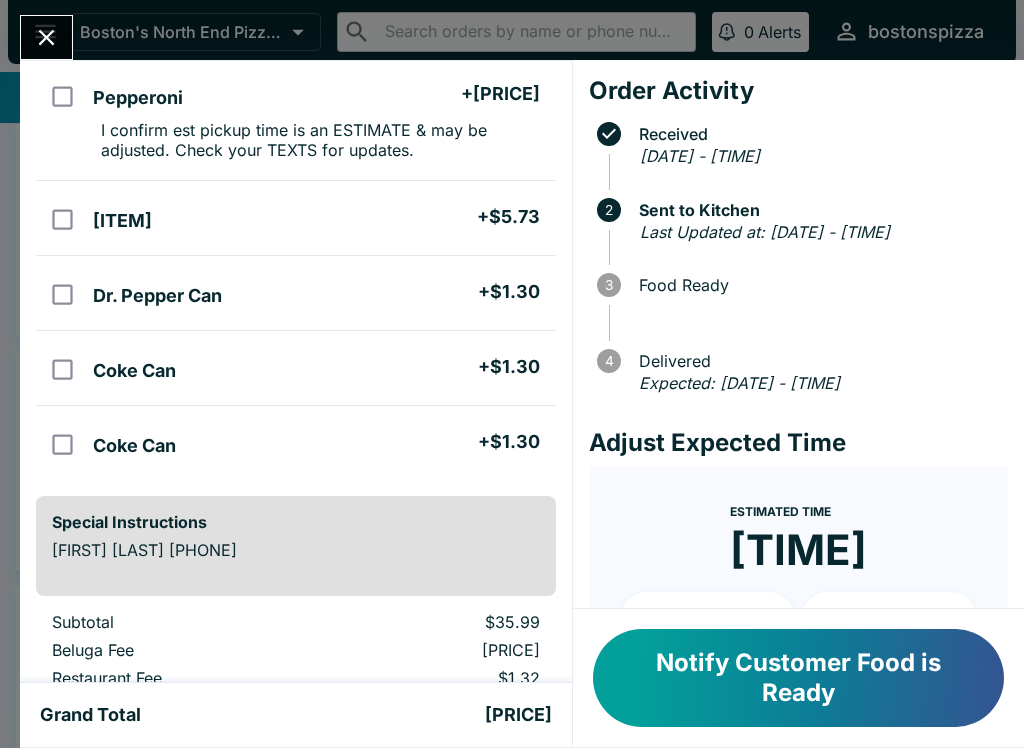 click 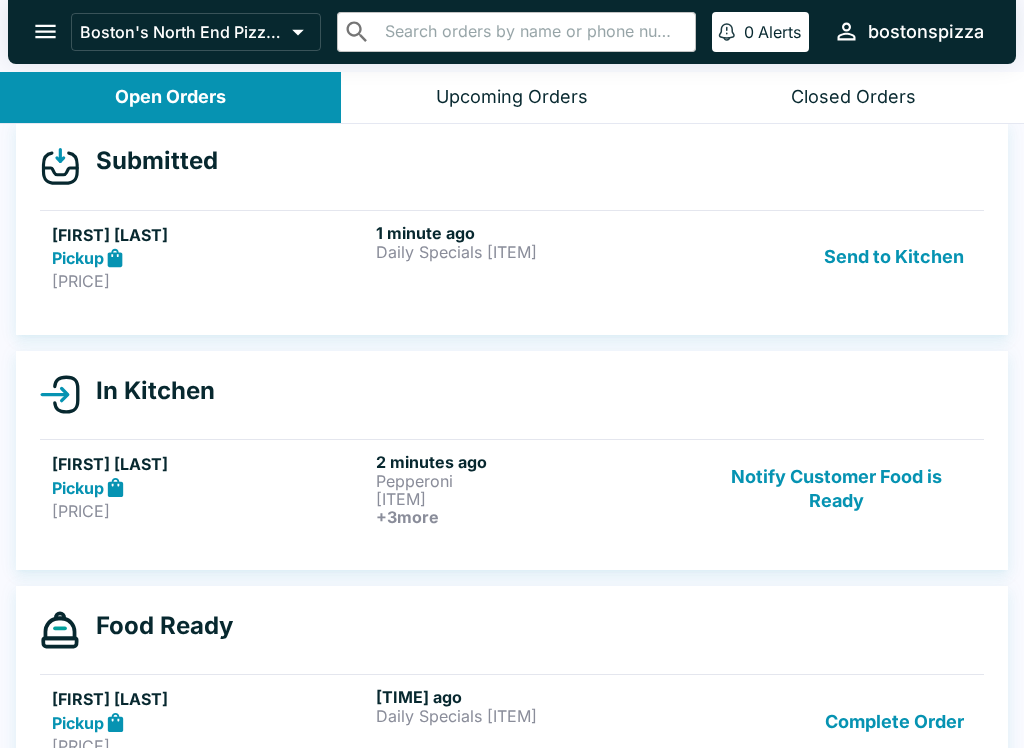 click on "[TIME] ago Daily Specials [ITEM]" at bounding box center (534, 257) 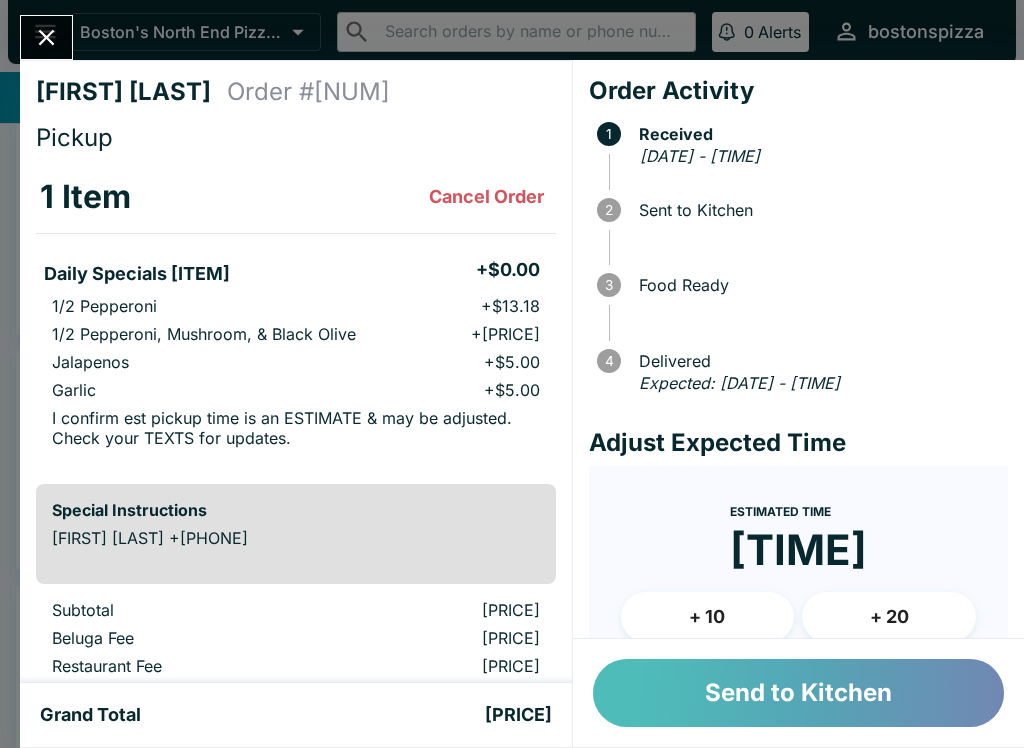click on "Send to Kitchen" at bounding box center (798, 693) 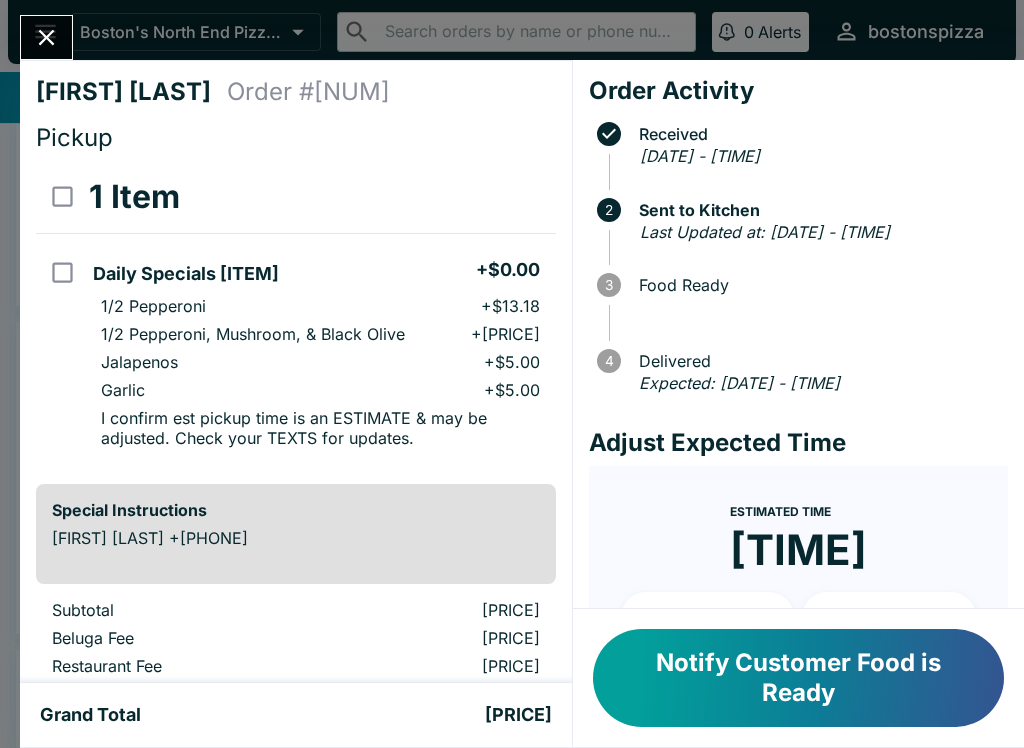 click at bounding box center (46, 37) 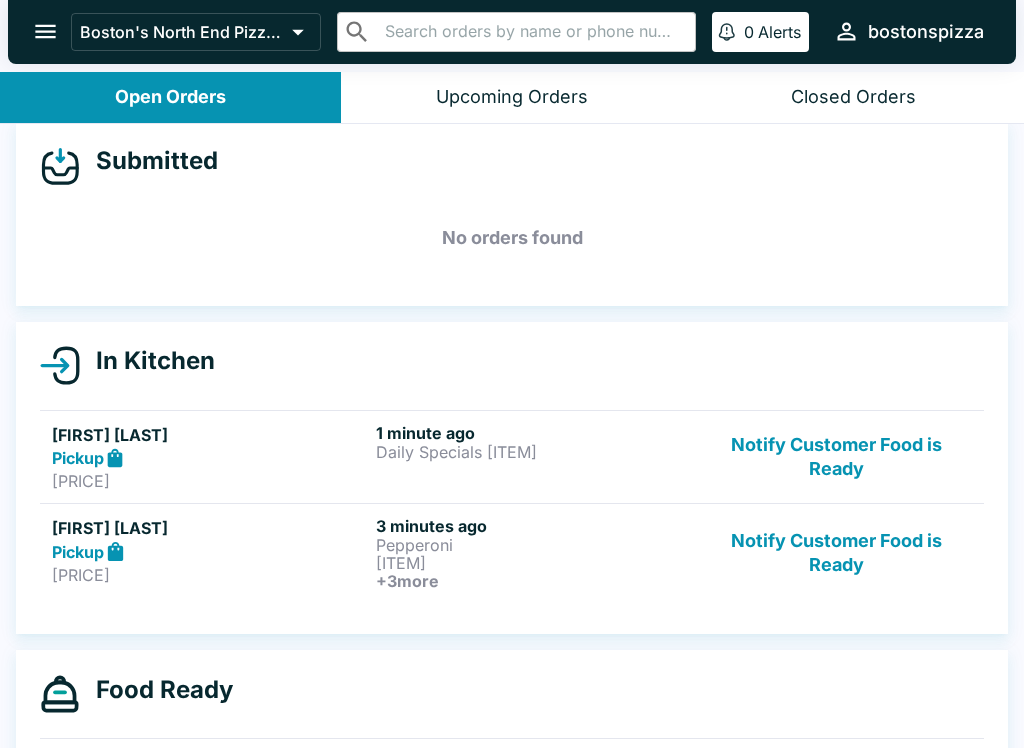 click on "Upcoming Orders" at bounding box center [511, 97] 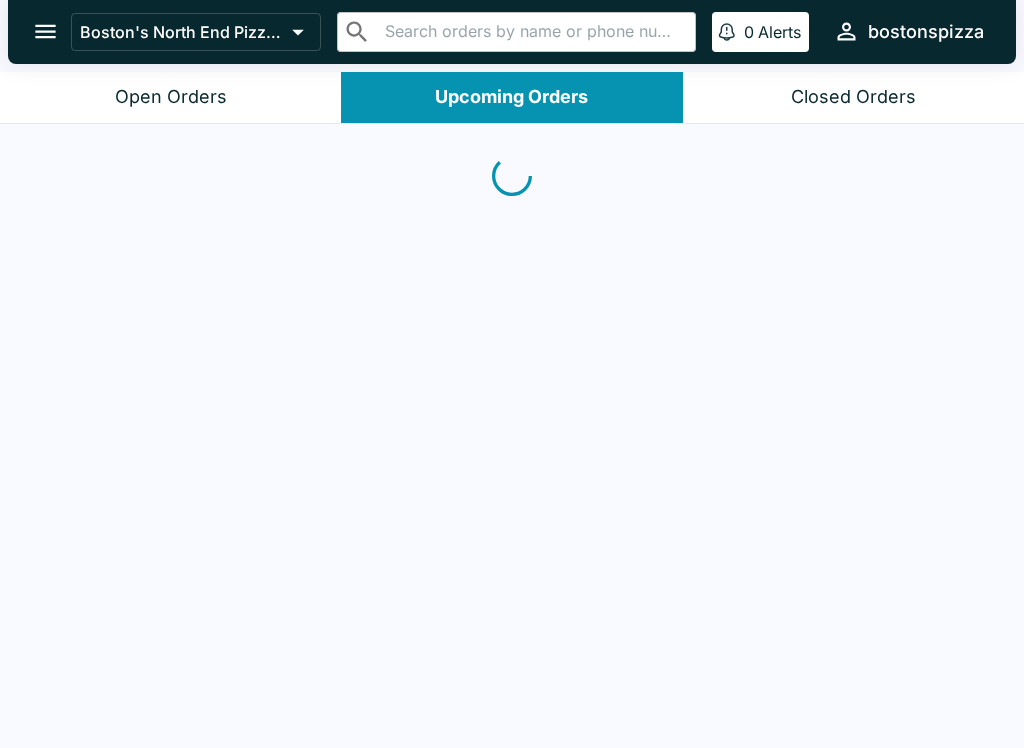 click on "Open Orders" at bounding box center (171, 97) 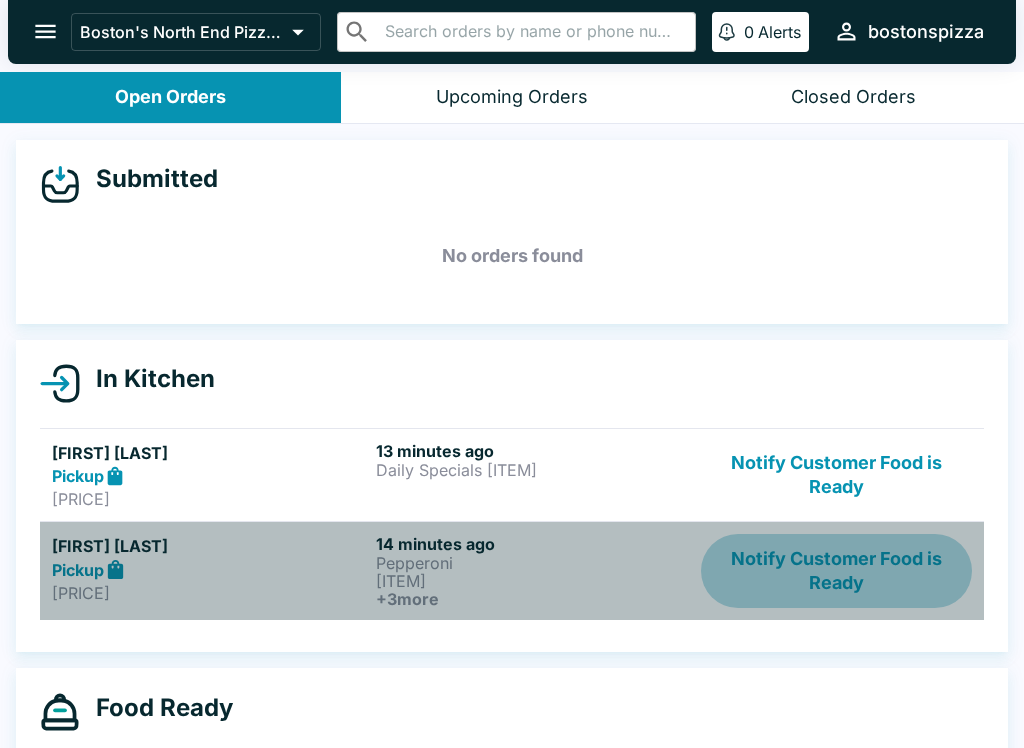 click on "Notify Customer Food is Ready" at bounding box center (836, 571) 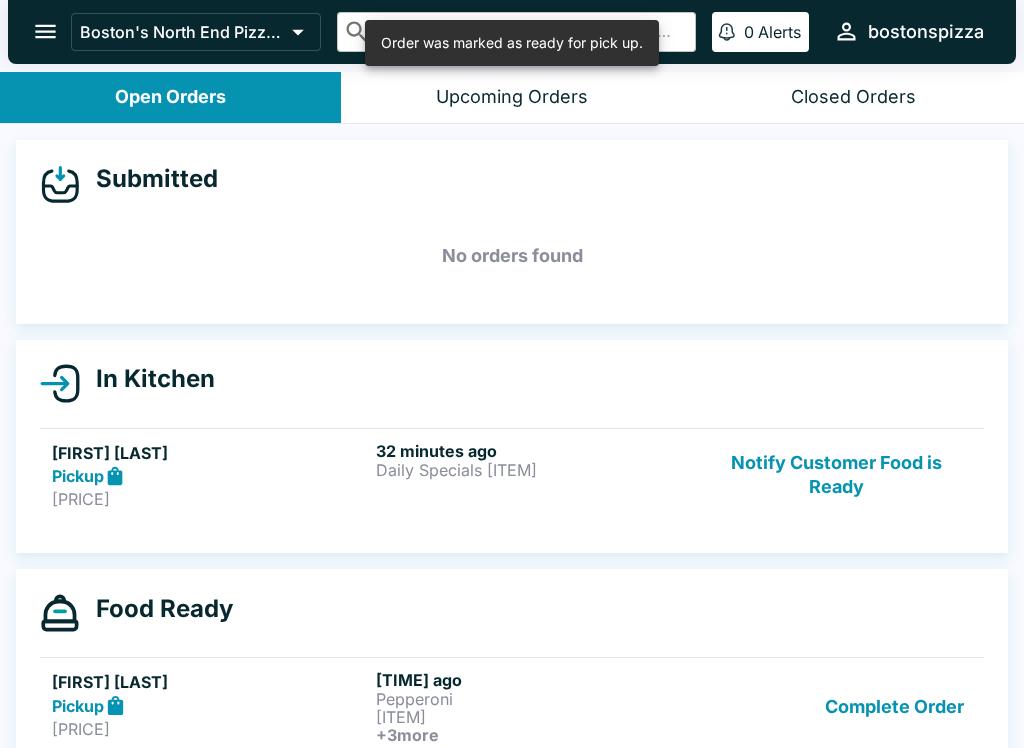 click on "Complete Order" at bounding box center [894, 707] 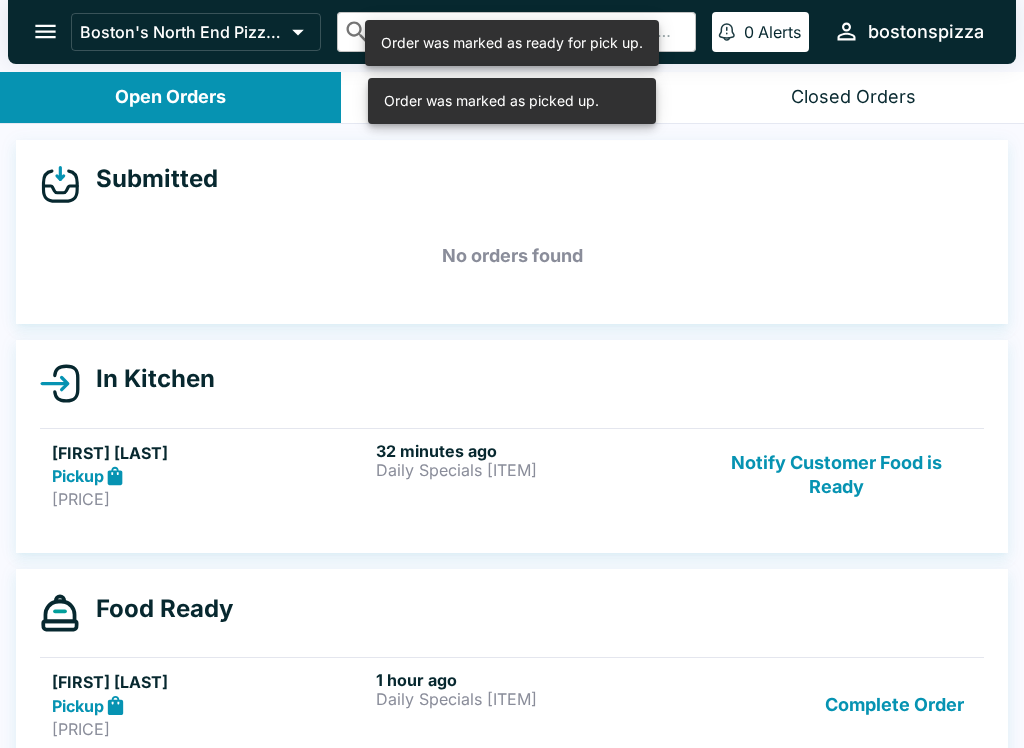 click on "Complete Order" at bounding box center [894, 704] 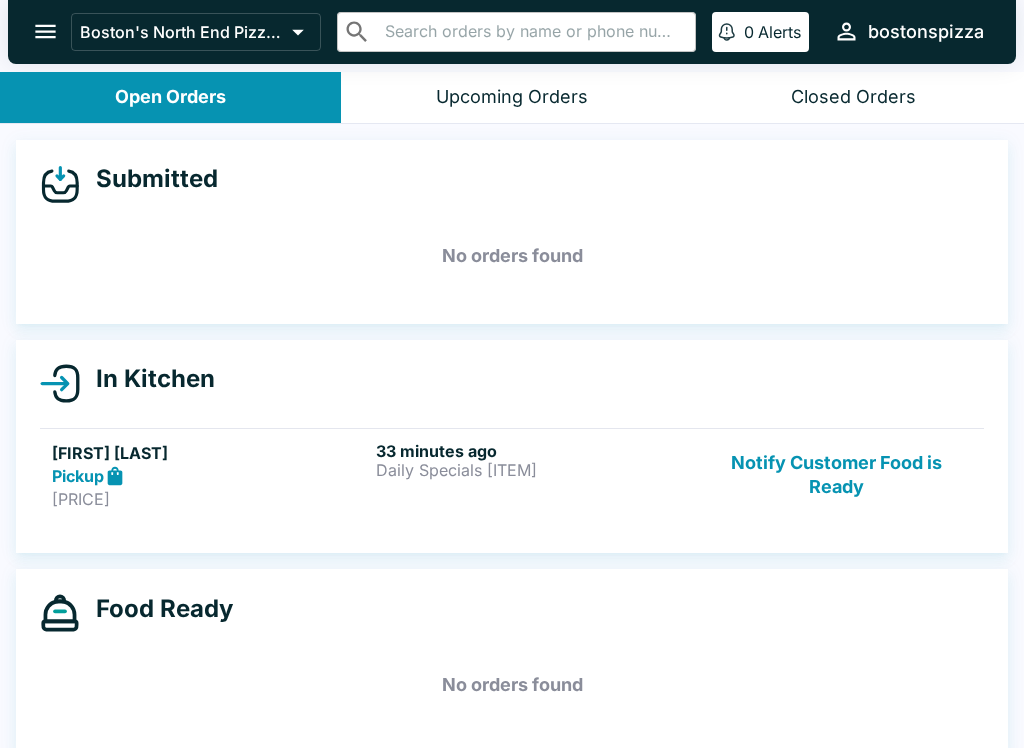 click on "Notify Customer Food is Ready" at bounding box center [836, 475] 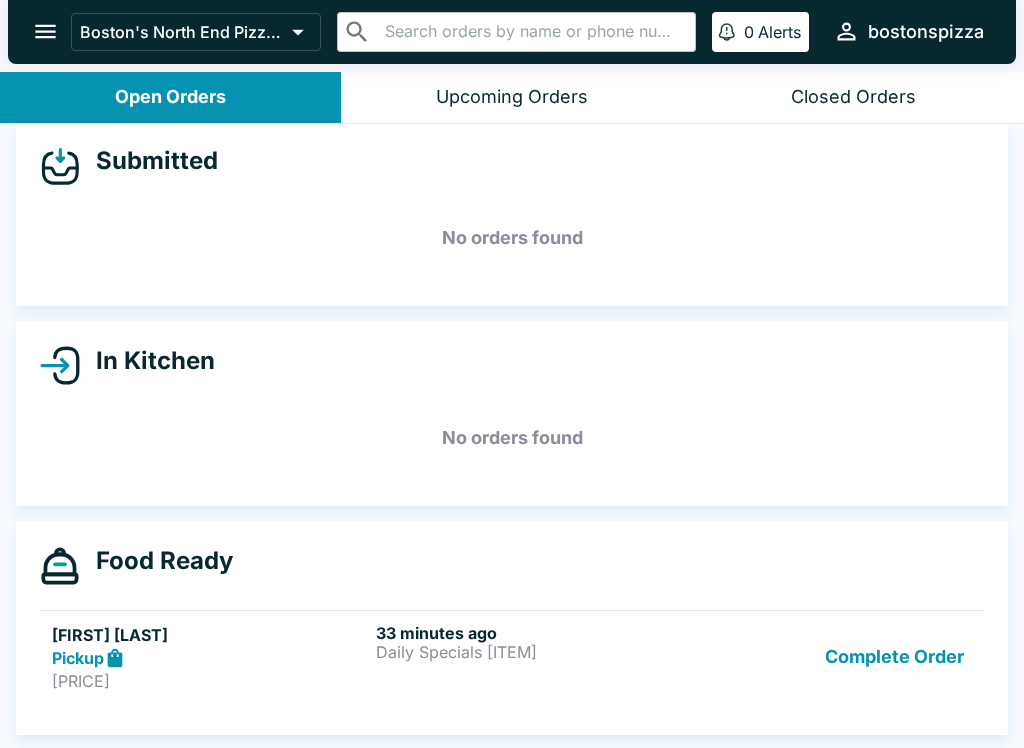 scroll, scrollTop: 18, scrollLeft: 0, axis: vertical 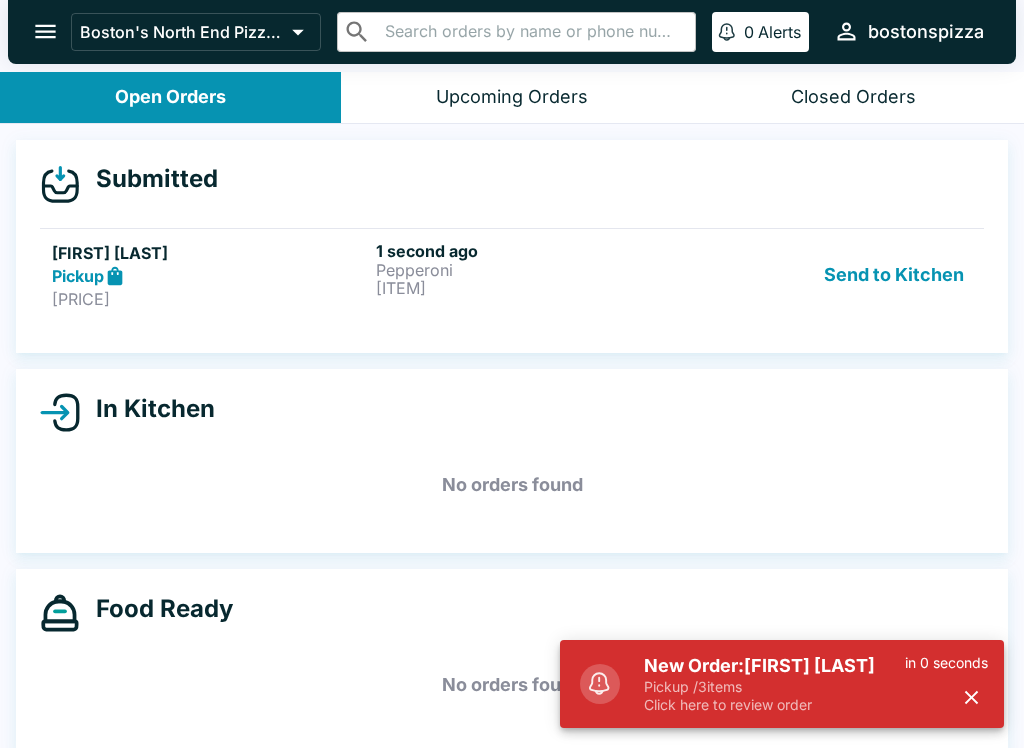 click on "Pickup   /  3  items" at bounding box center [774, 687] 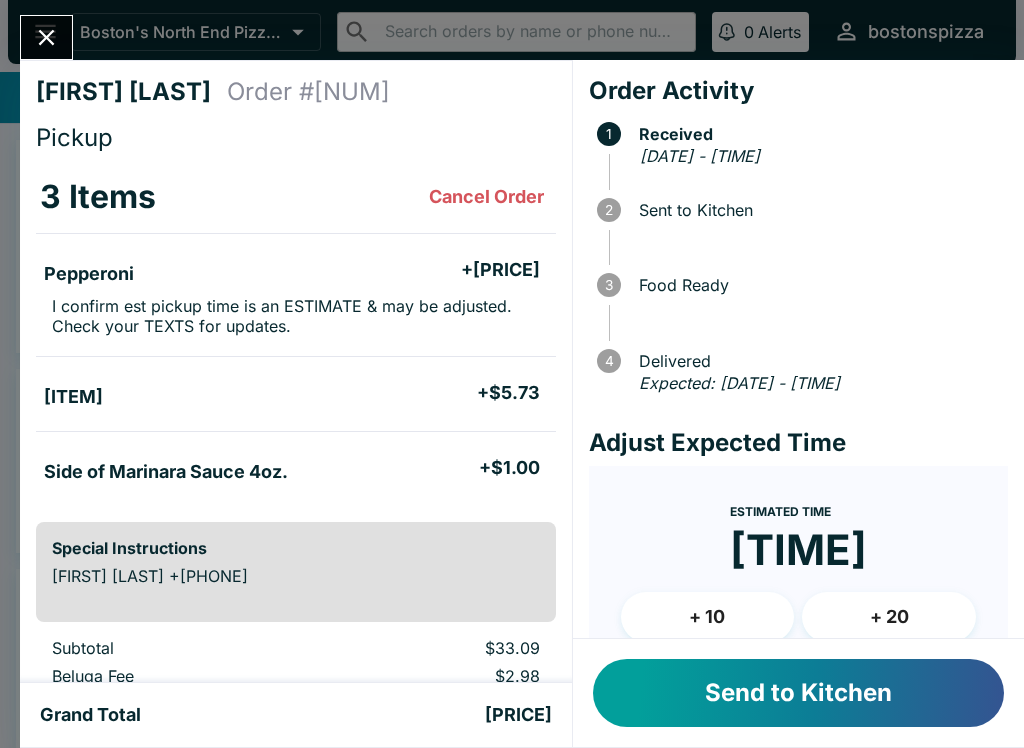 click on "Send to Kitchen" at bounding box center [798, 693] 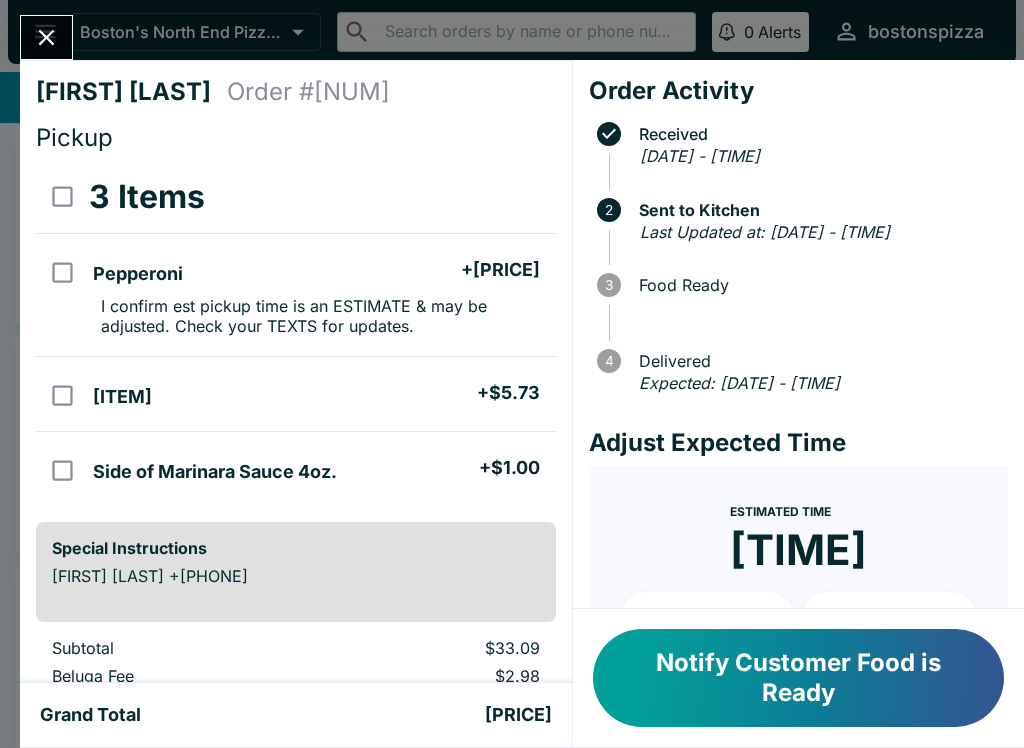click 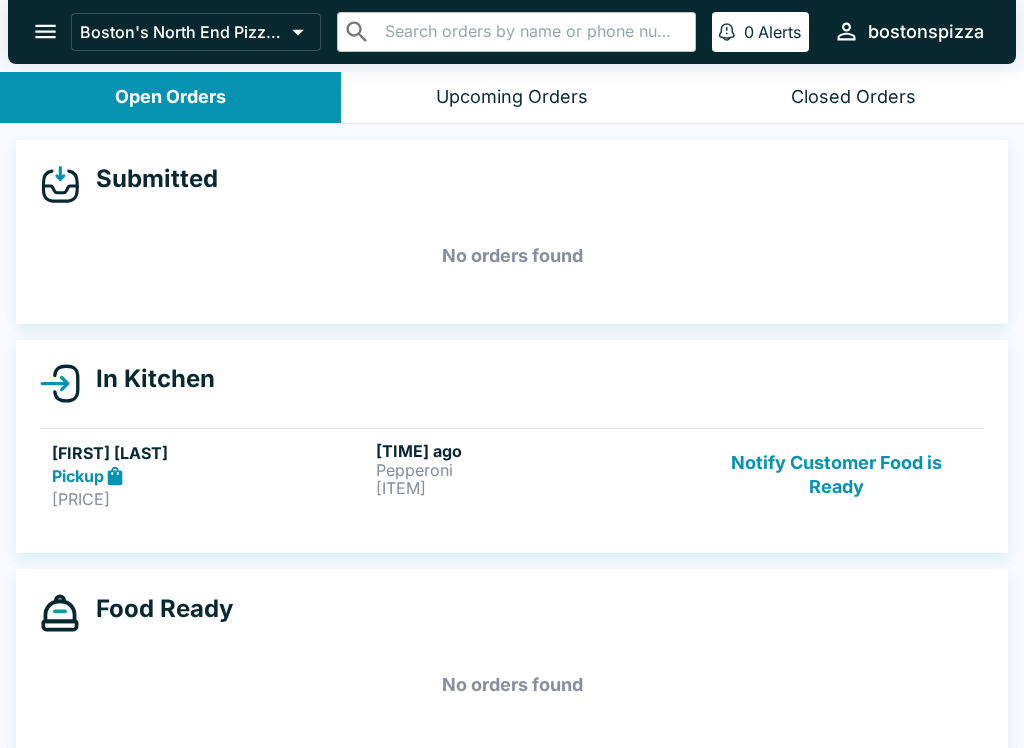 click on "Notify Customer Food is Ready" at bounding box center (836, 475) 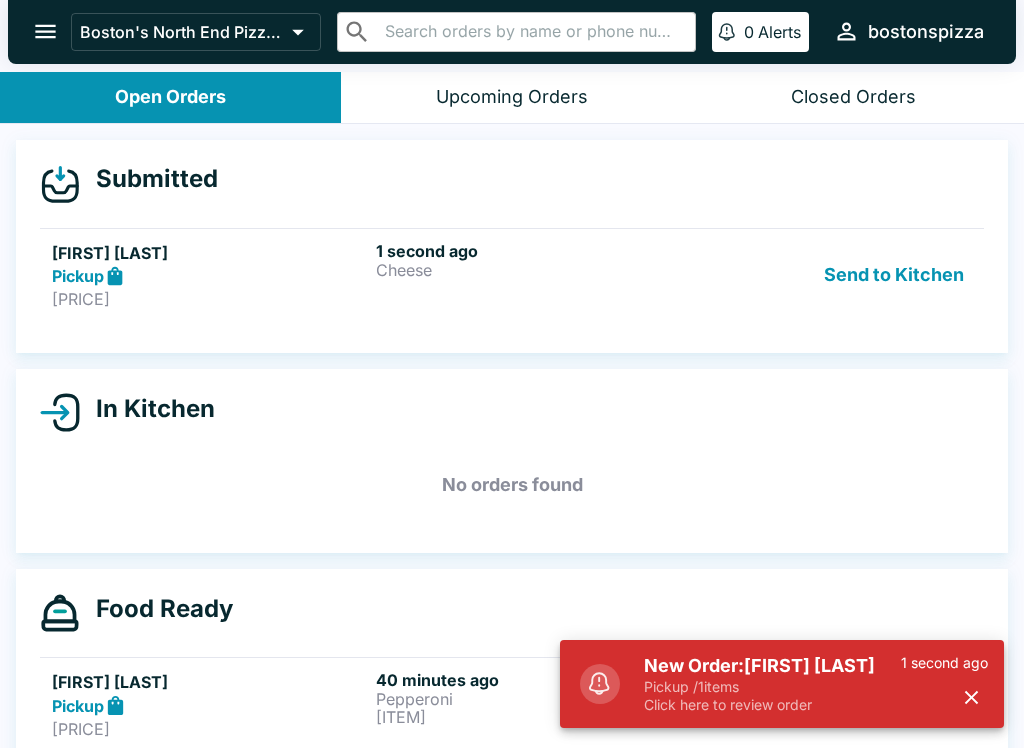click on "Pickup / 1 items" at bounding box center (772, 687) 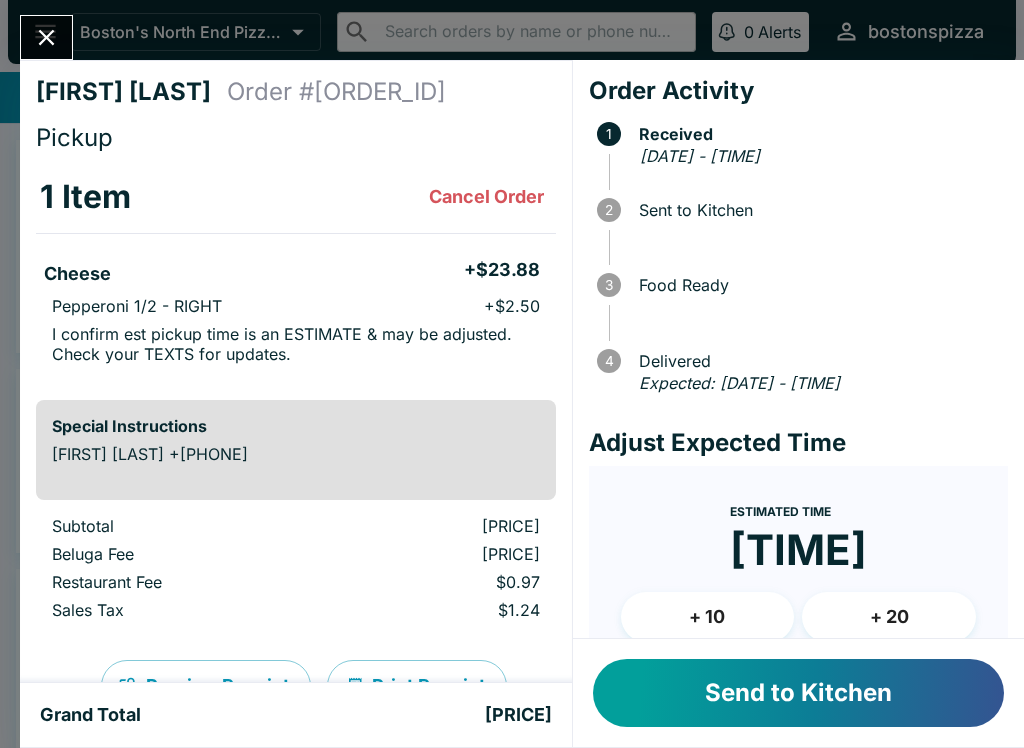 scroll, scrollTop: 58, scrollLeft: 0, axis: vertical 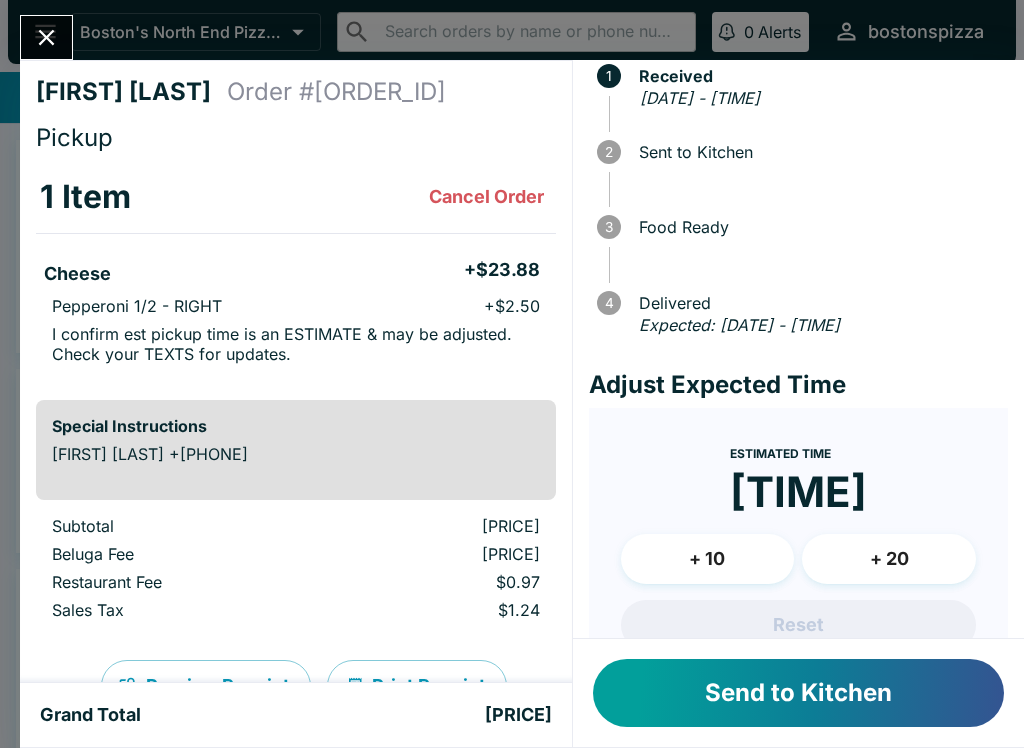click on "+ 10" at bounding box center (708, 559) 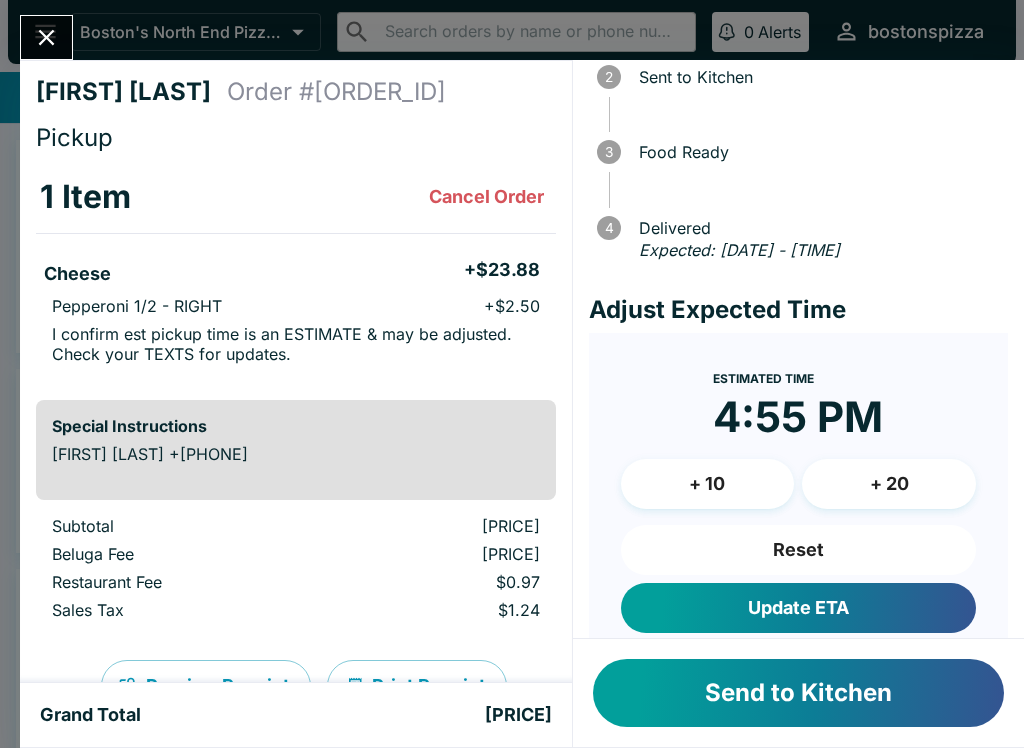 scroll, scrollTop: 134, scrollLeft: 0, axis: vertical 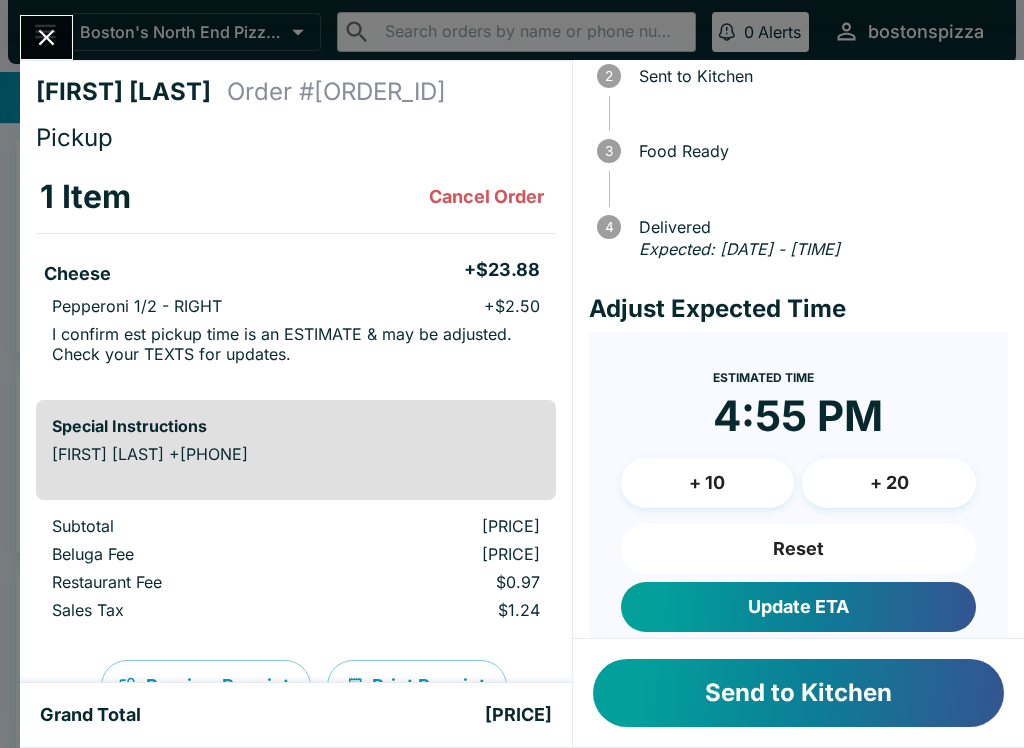 click on "Update ETA" at bounding box center (798, 607) 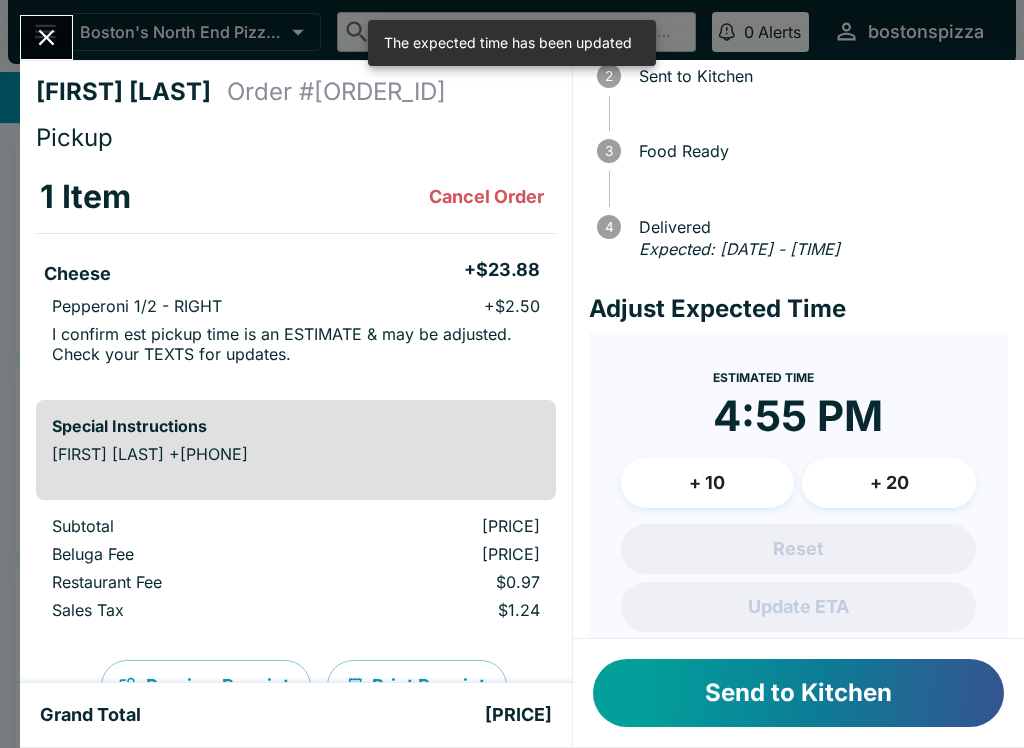 click on "Send to Kitchen" at bounding box center [798, 693] 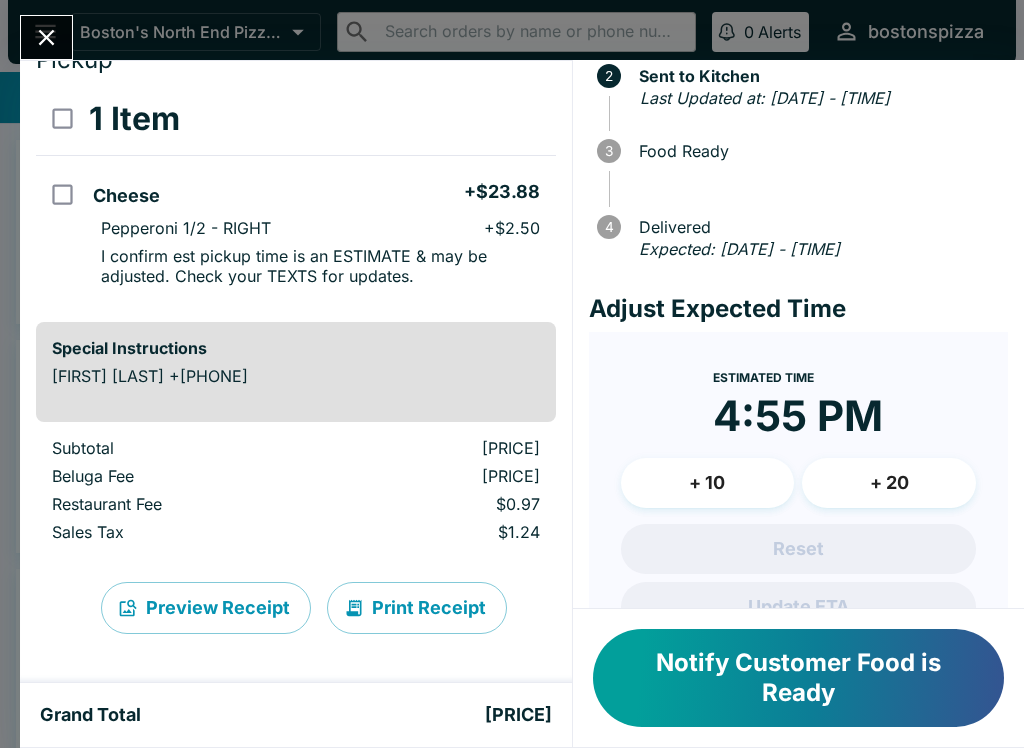 scroll, scrollTop: 80, scrollLeft: 0, axis: vertical 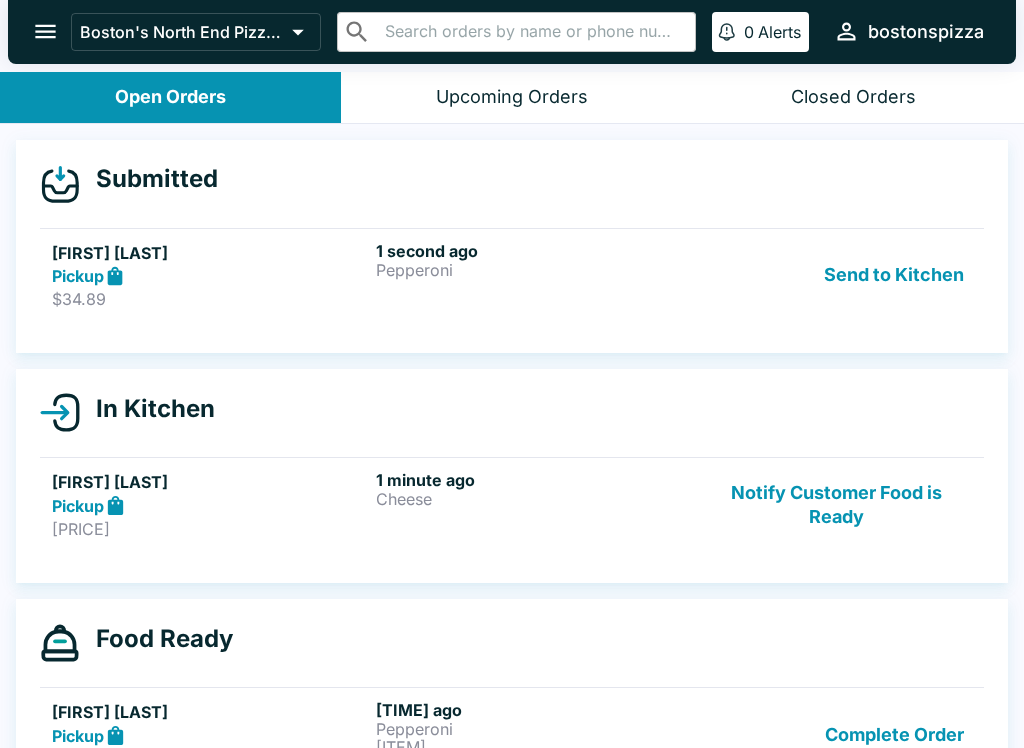 click on "[FIRST] [LAST] [TIME] ago [ITEM]" at bounding box center (534, 275) 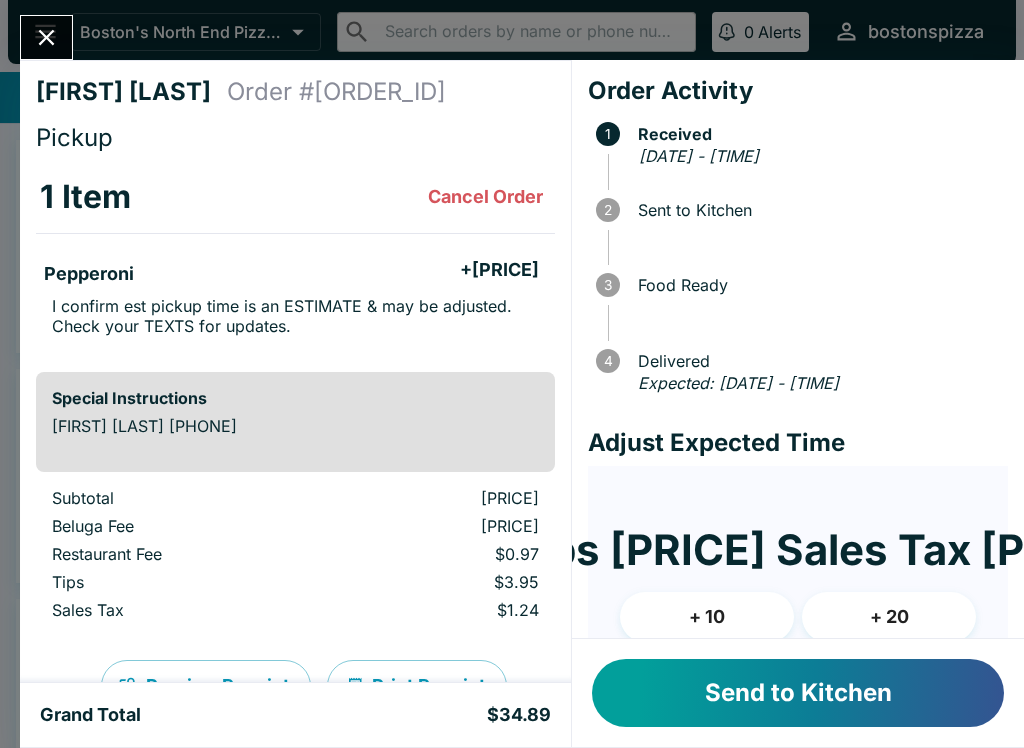click on "Send to Kitchen" at bounding box center (798, 693) 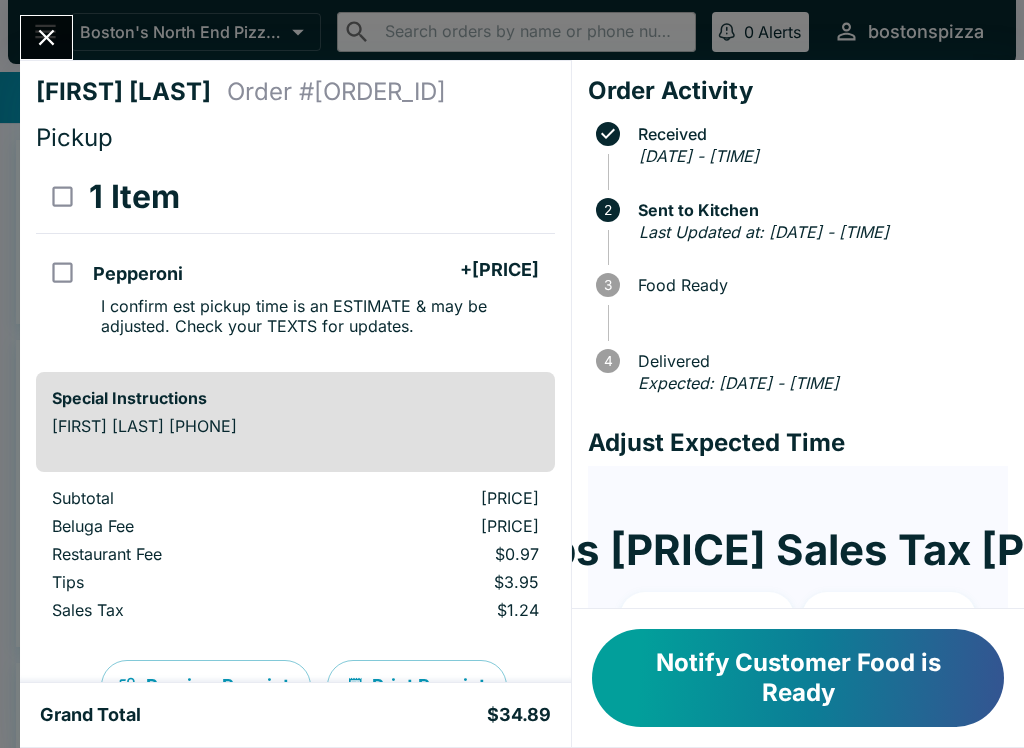 click at bounding box center (46, 37) 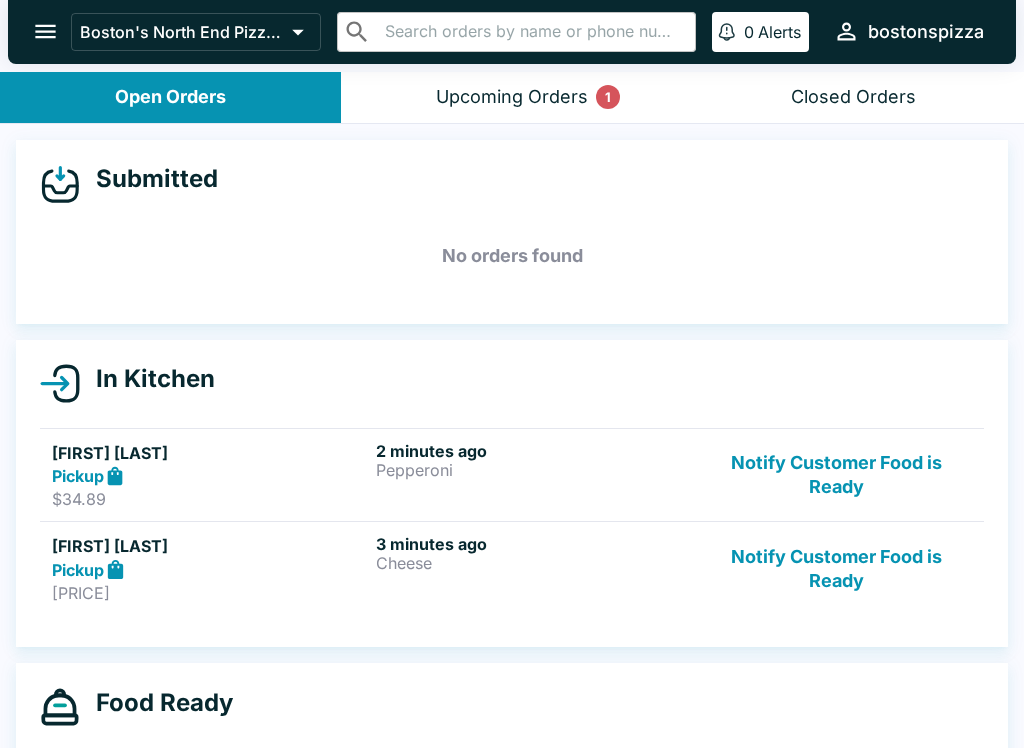 click on "Upcoming Orders 1" at bounding box center (512, 97) 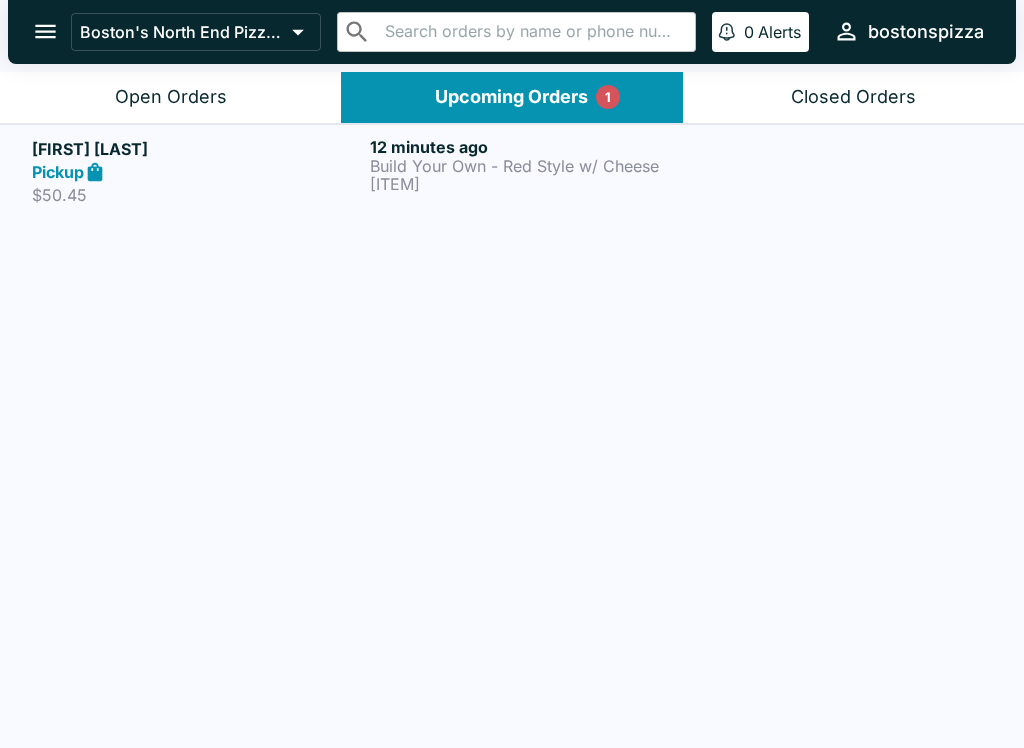 click on "$50.45" at bounding box center (197, 195) 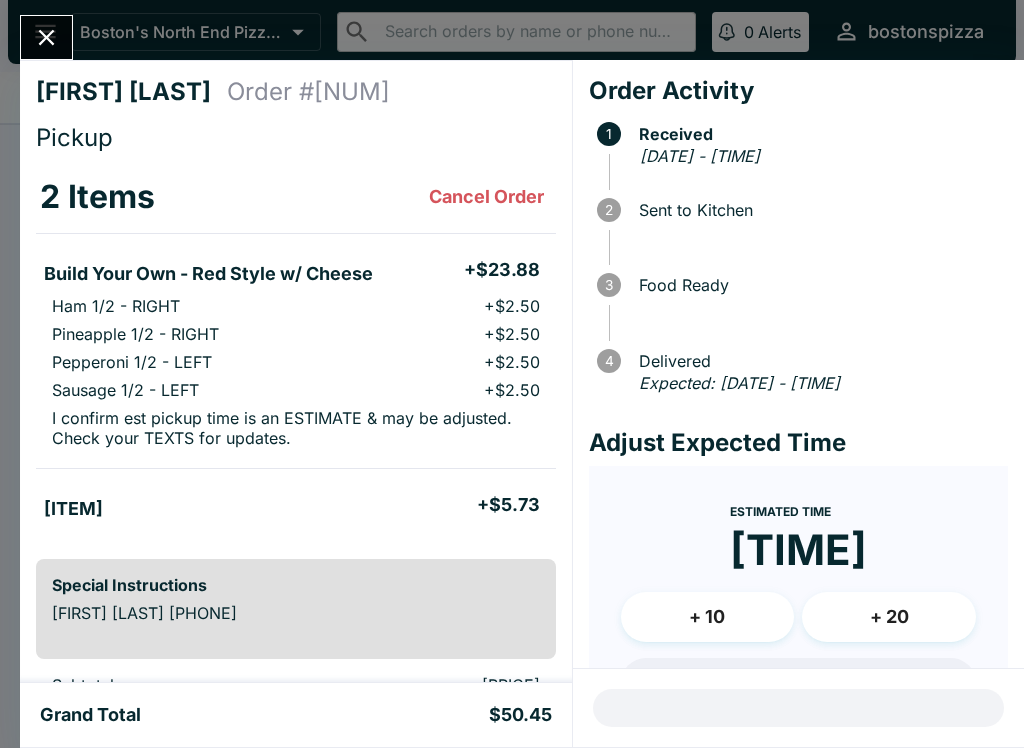 scroll, scrollTop: 0, scrollLeft: 0, axis: both 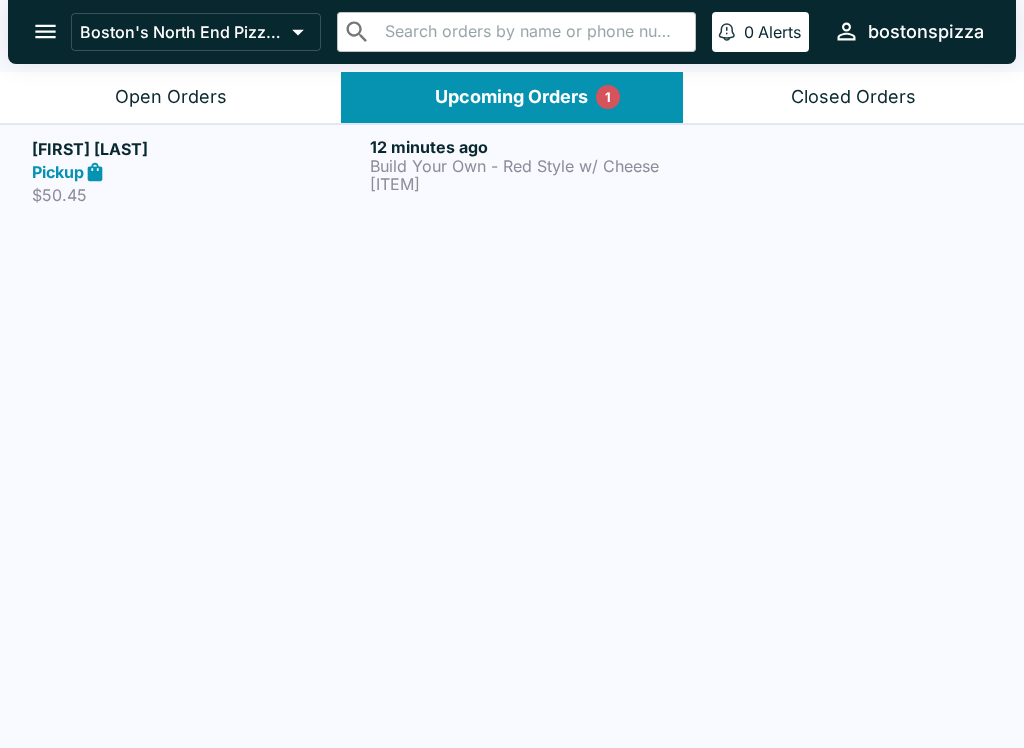 click on "Open Orders" at bounding box center (170, 97) 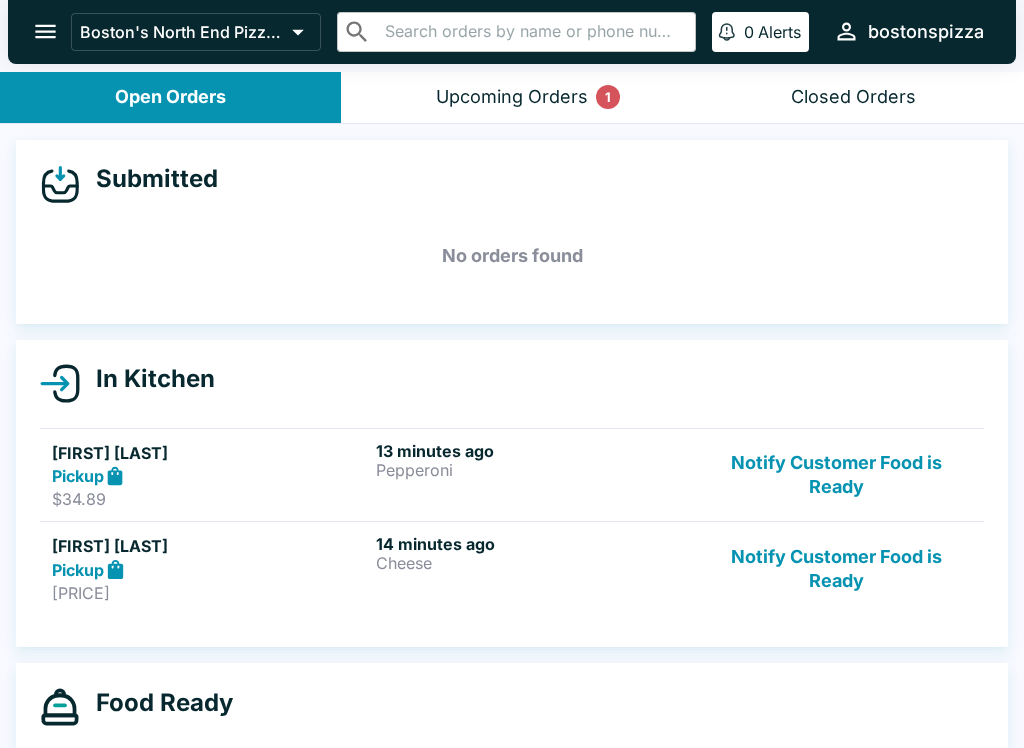 click on "Notify Customer Food is Ready" at bounding box center (836, 568) 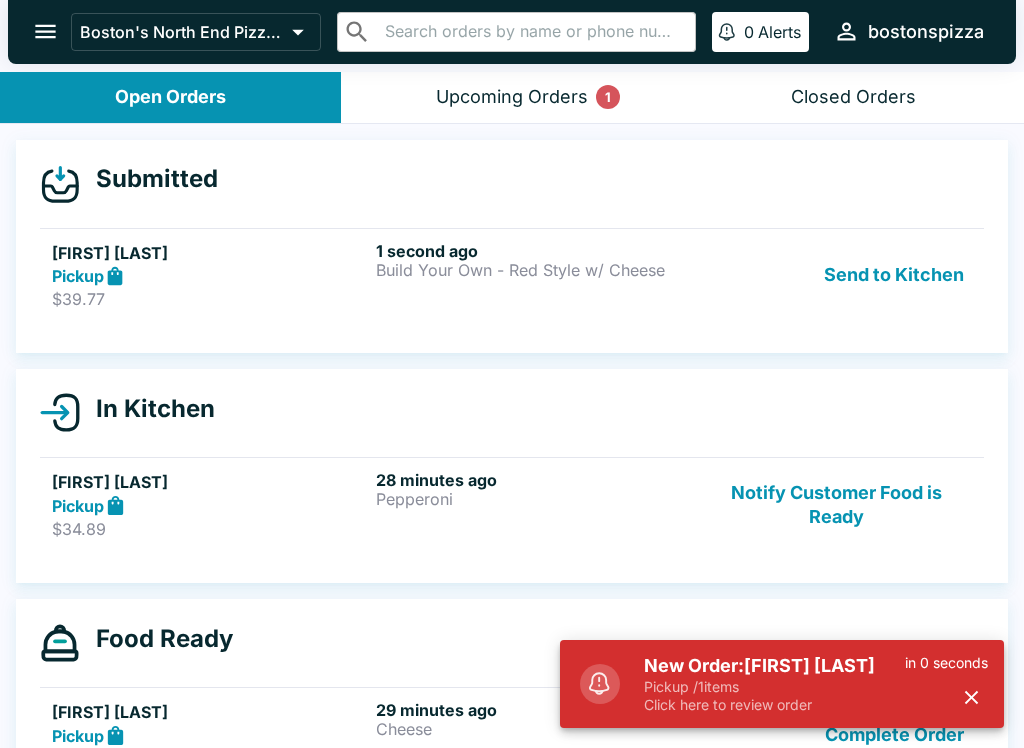 click on "$39.77" at bounding box center [210, 299] 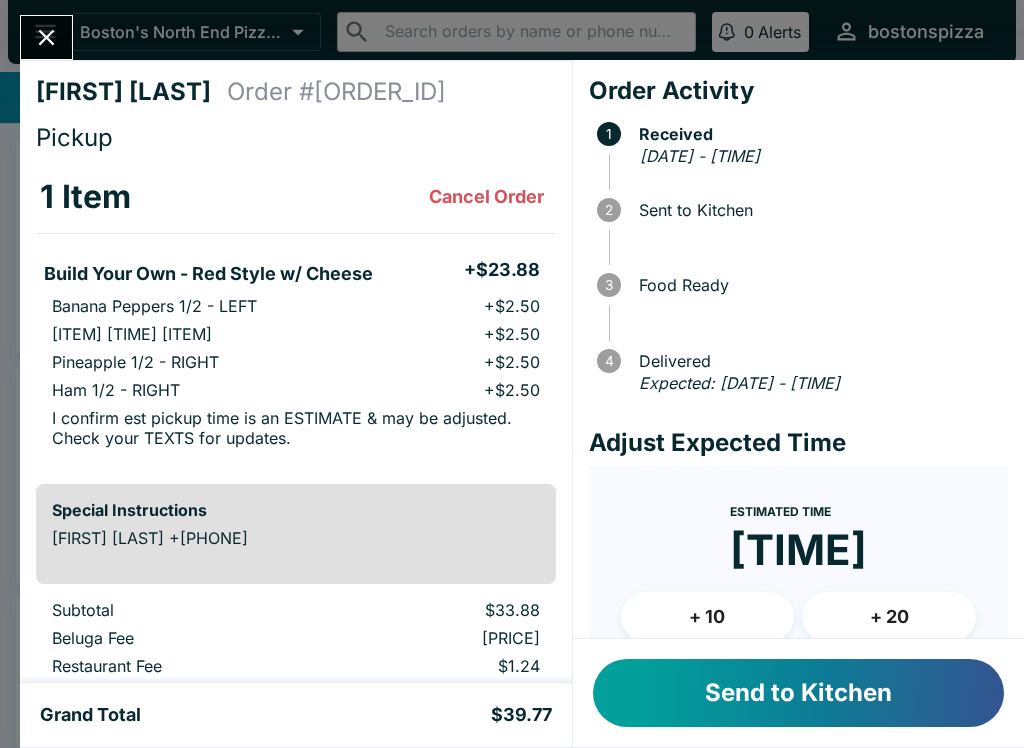 click on "+ 10" at bounding box center (708, 617) 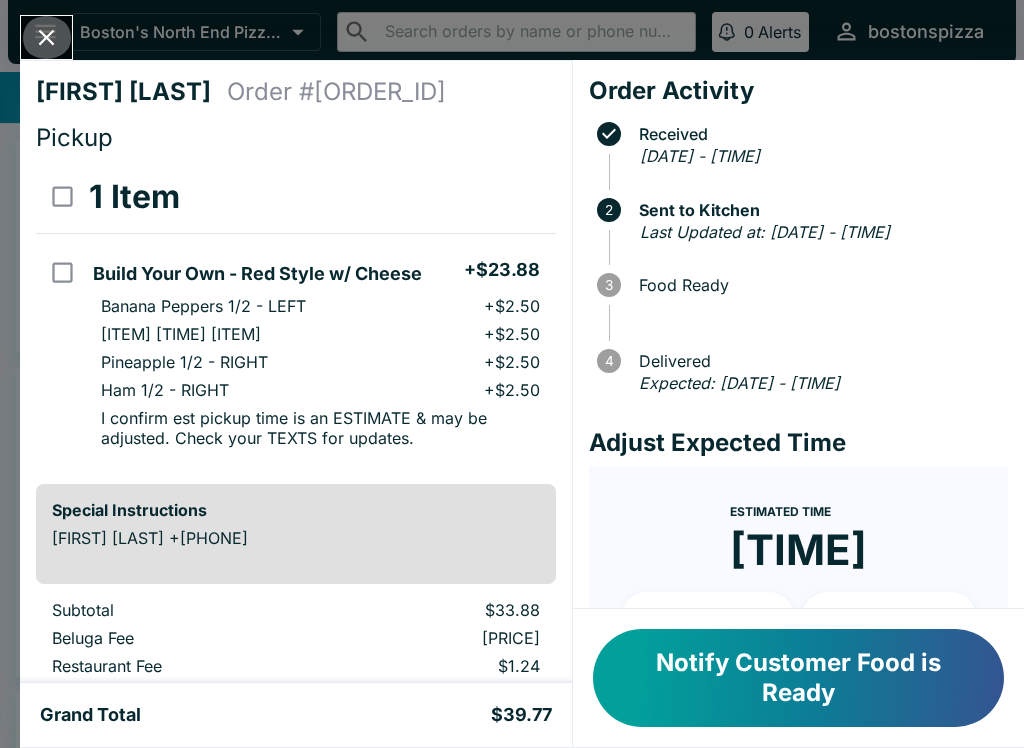 click 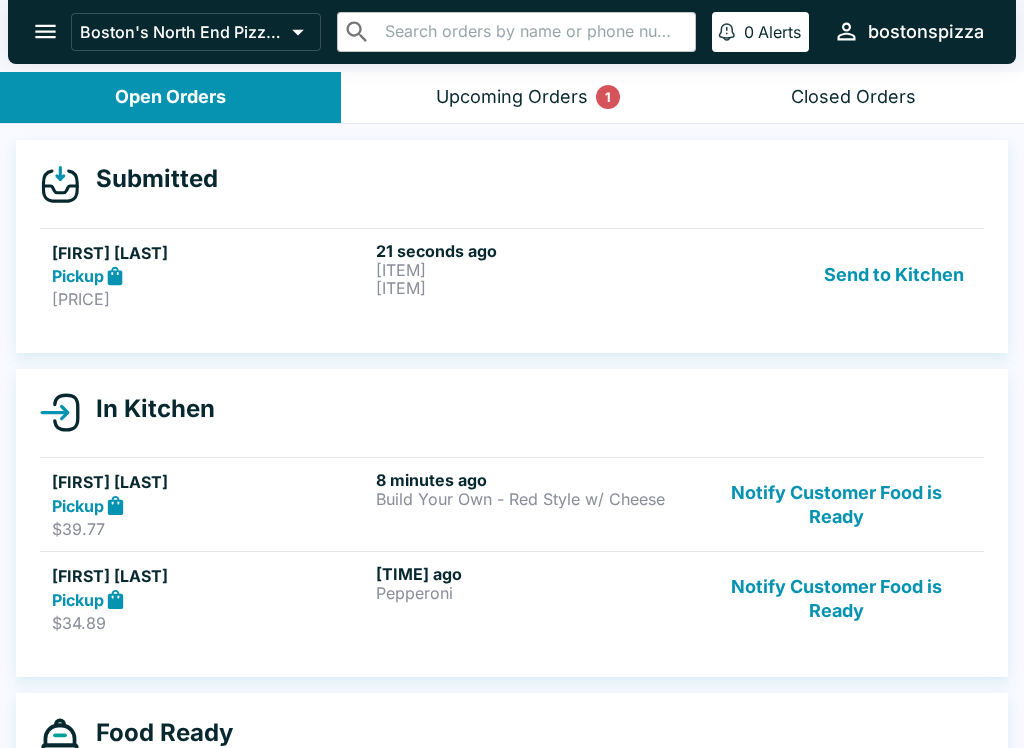 click on "[ITEM]" at bounding box center (534, 288) 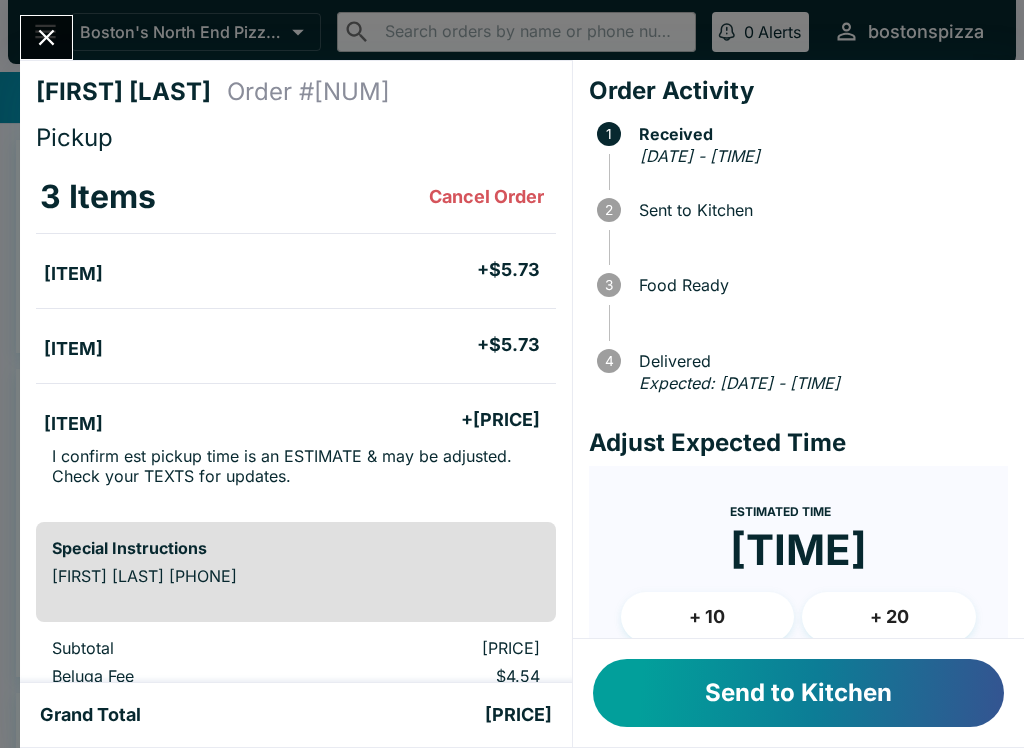 click on "Send to Kitchen" at bounding box center (798, 693) 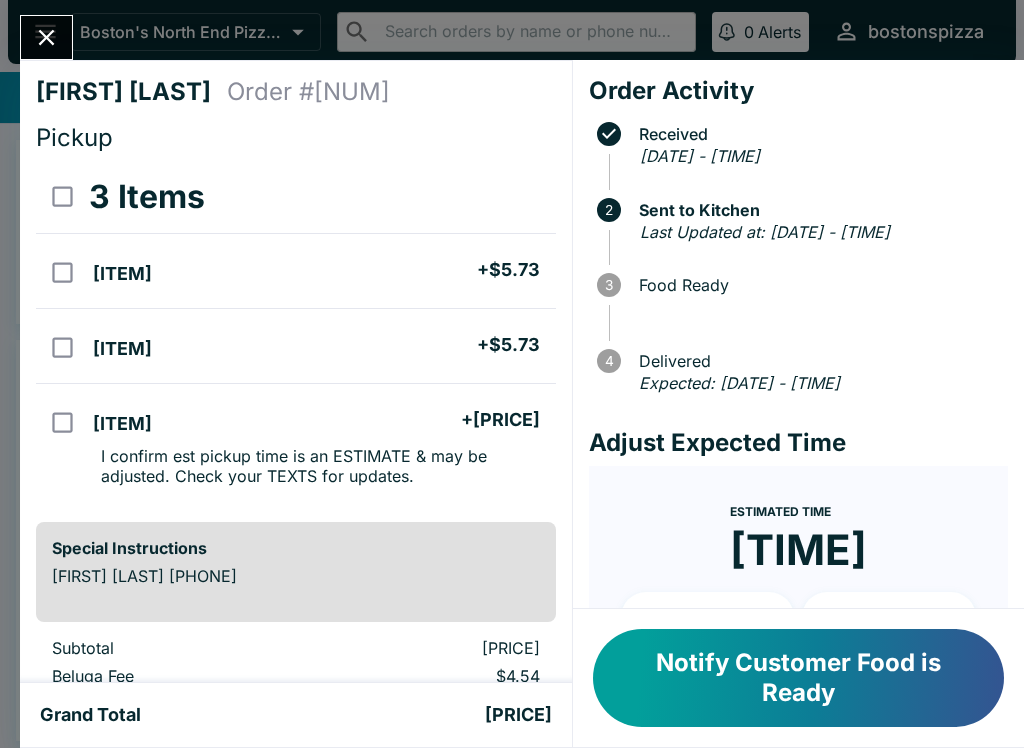 click at bounding box center (46, 37) 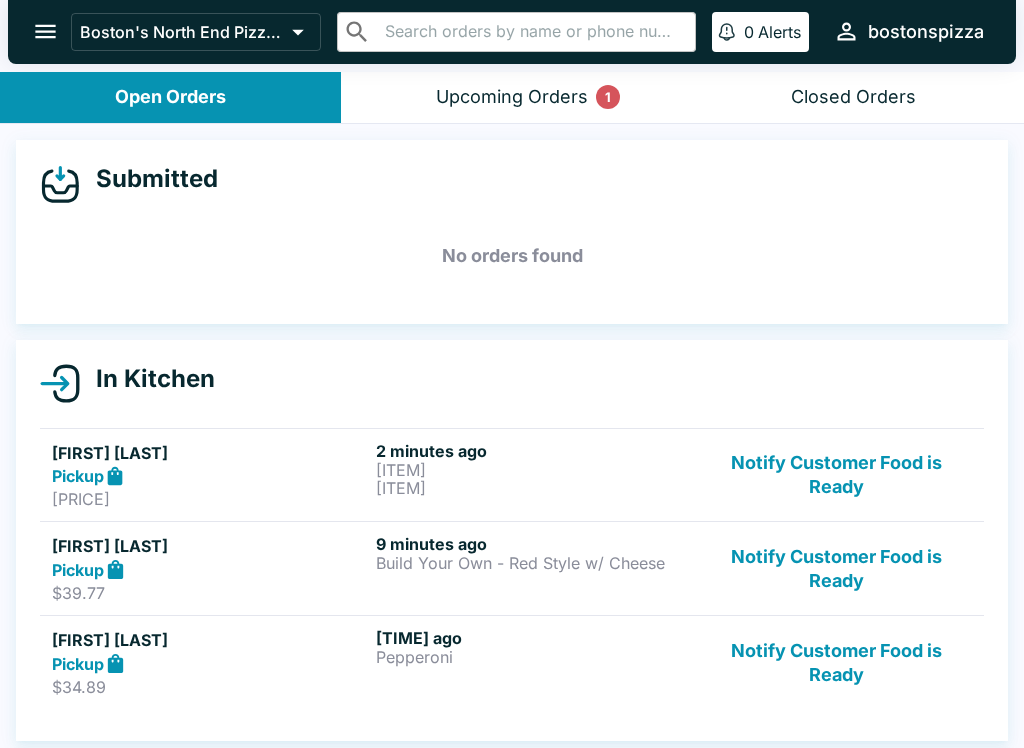 click on "Notify Customer Food is Ready" at bounding box center (836, 662) 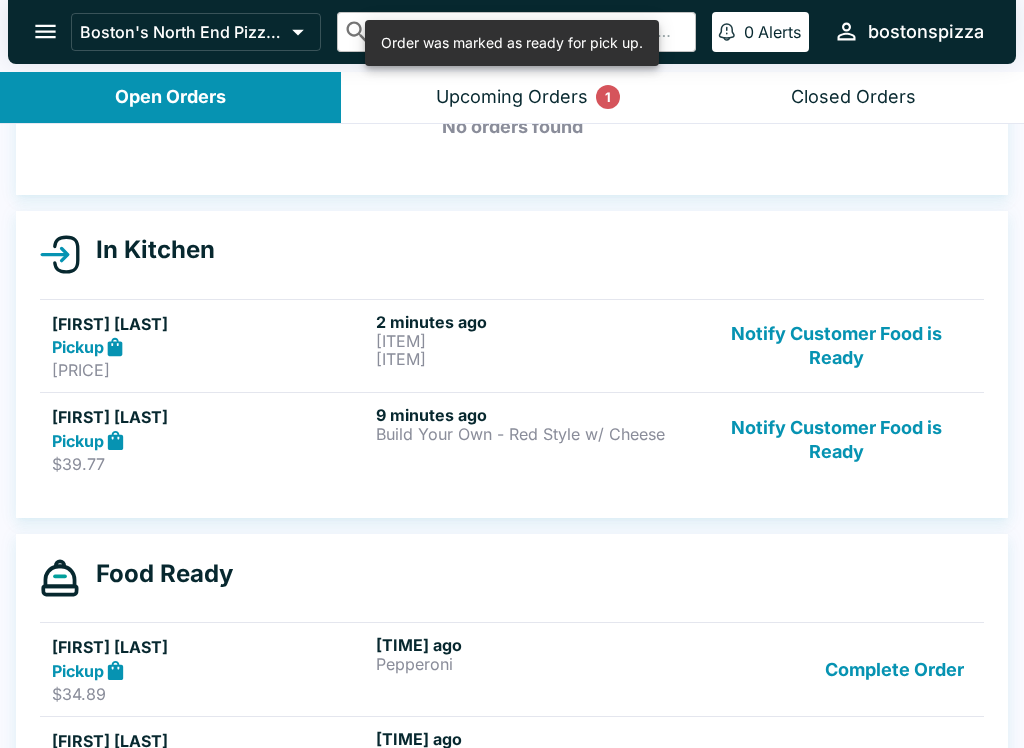 scroll, scrollTop: 154, scrollLeft: 0, axis: vertical 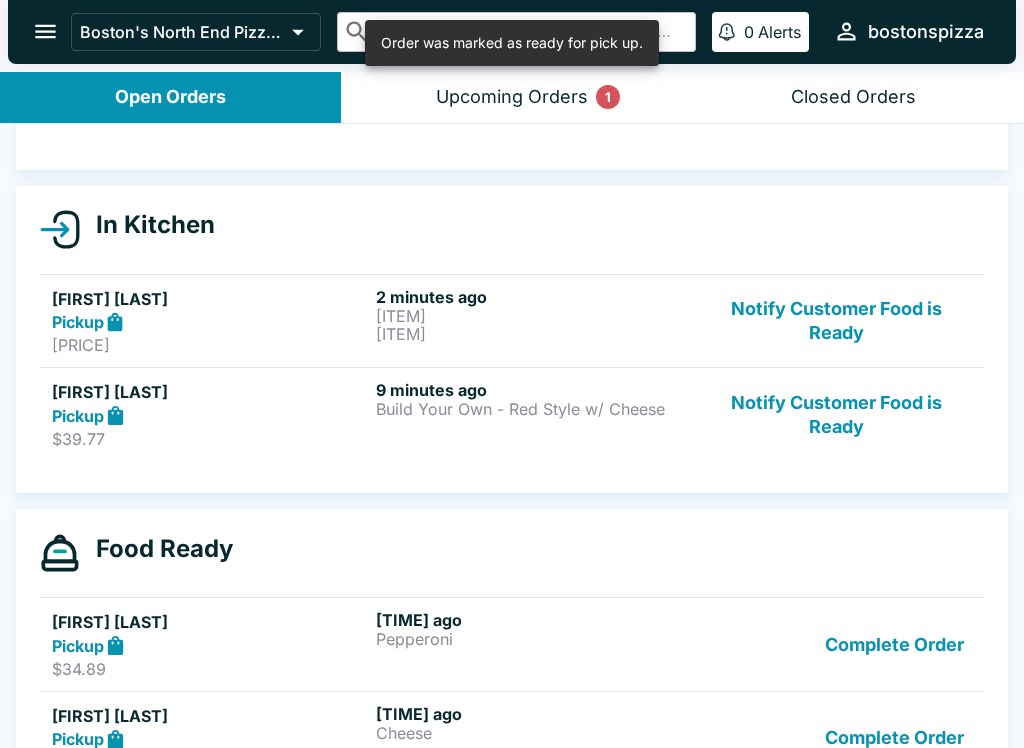 click on "Complete Order" at bounding box center (894, 644) 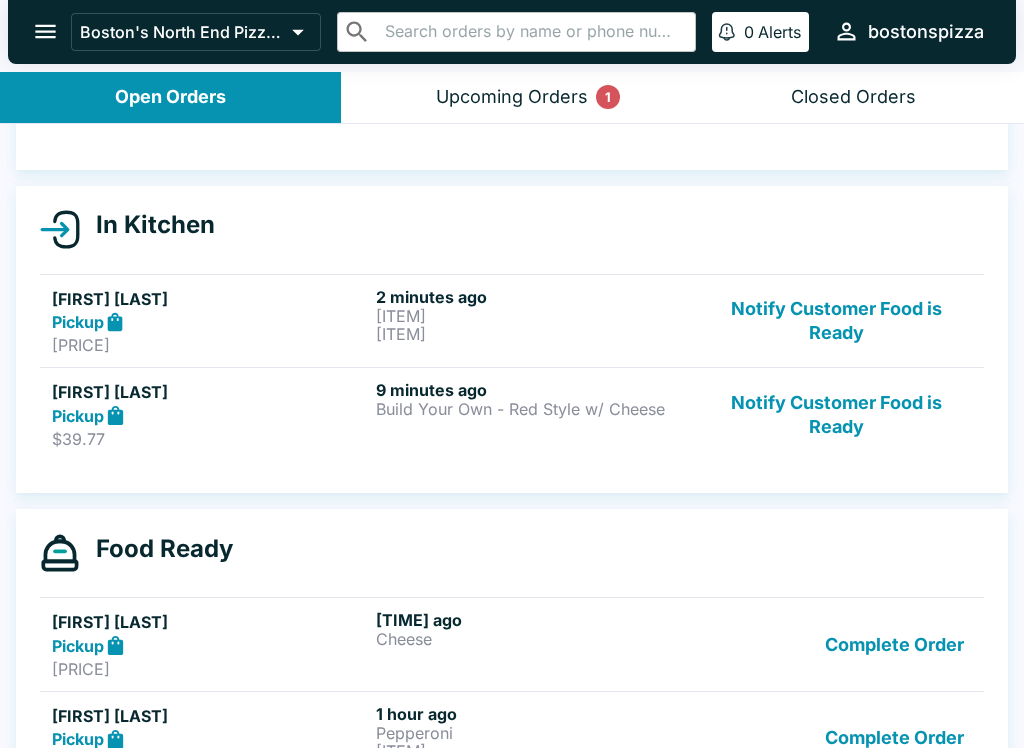 click on "Upcoming Orders 1" at bounding box center [511, 97] 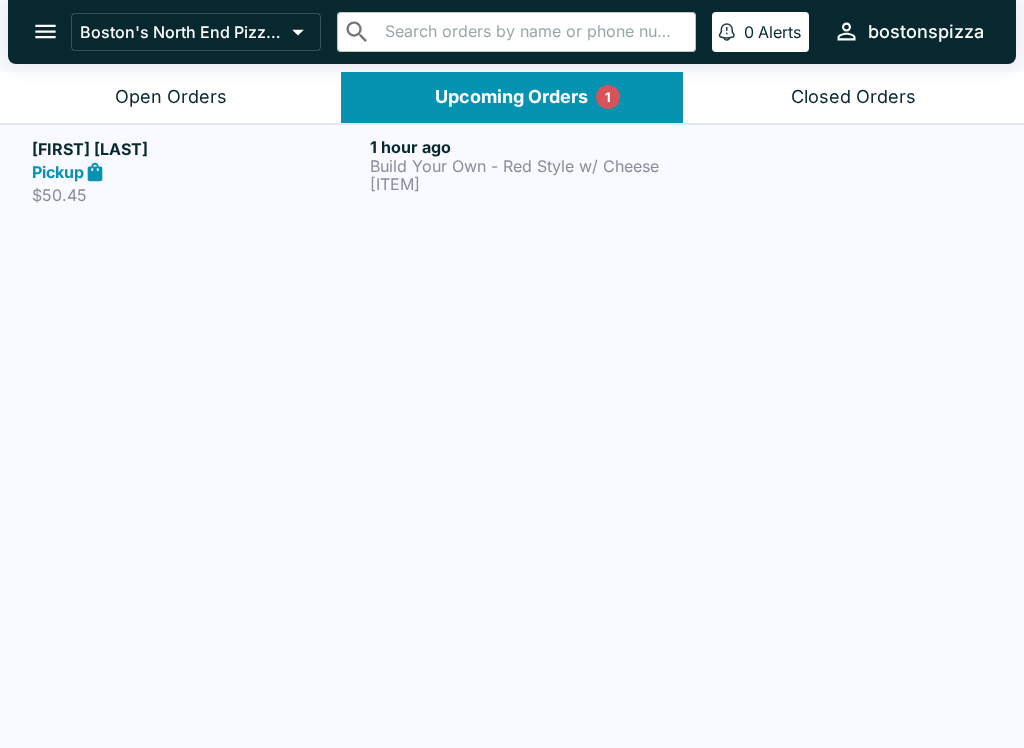 click on "Open Orders" at bounding box center (170, 97) 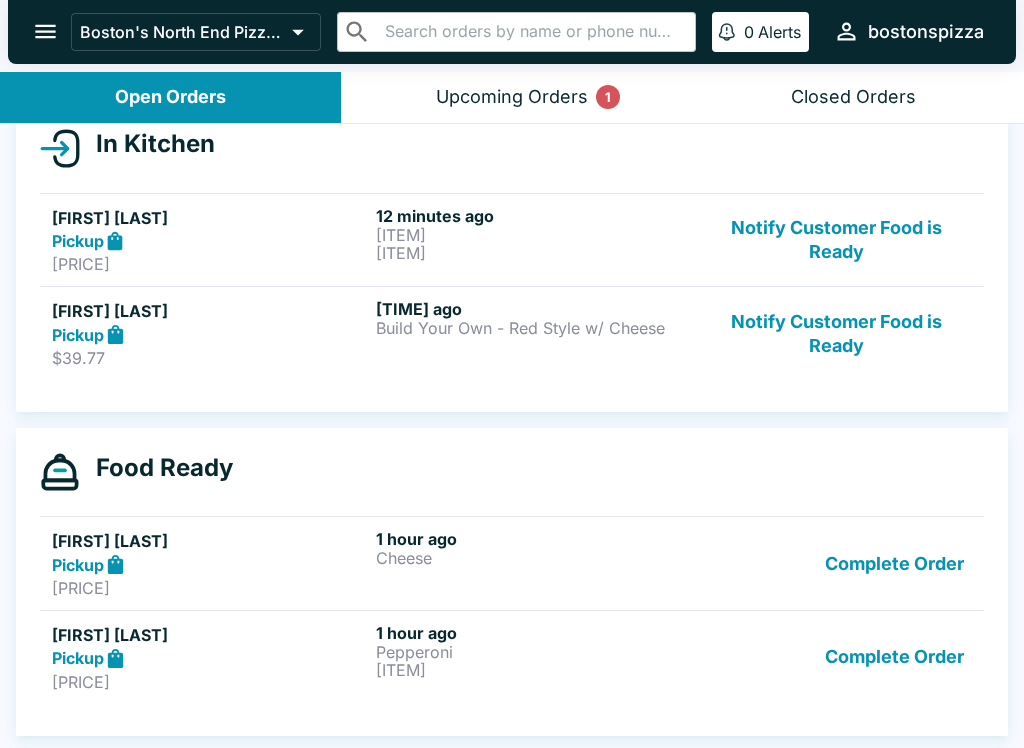 scroll, scrollTop: 235, scrollLeft: 0, axis: vertical 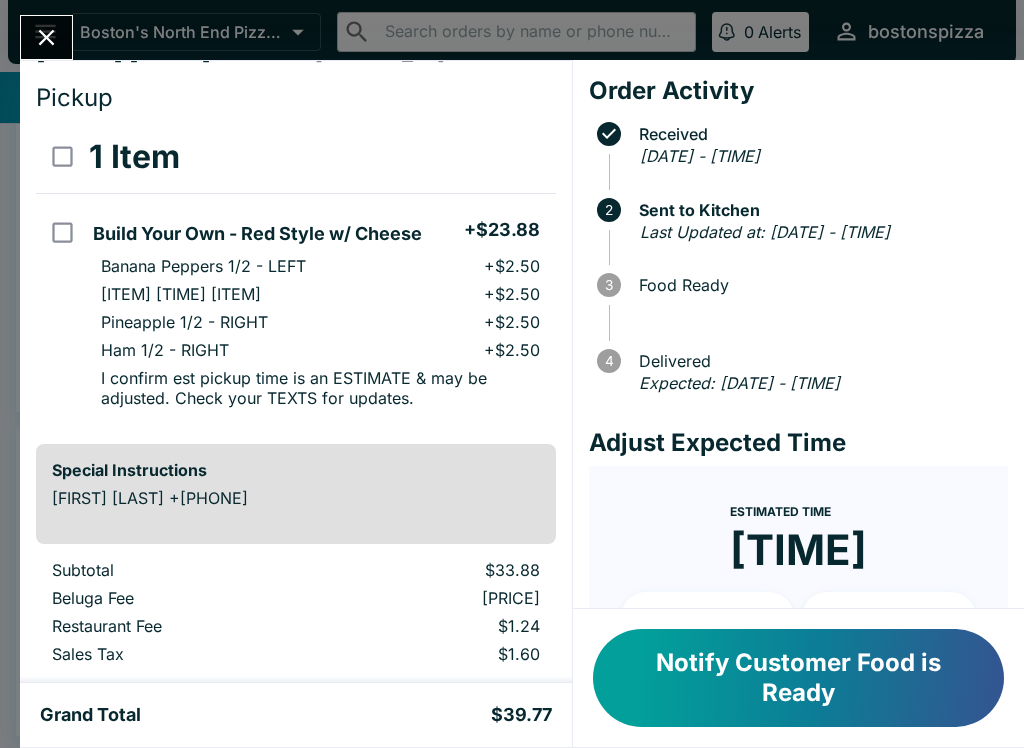 click 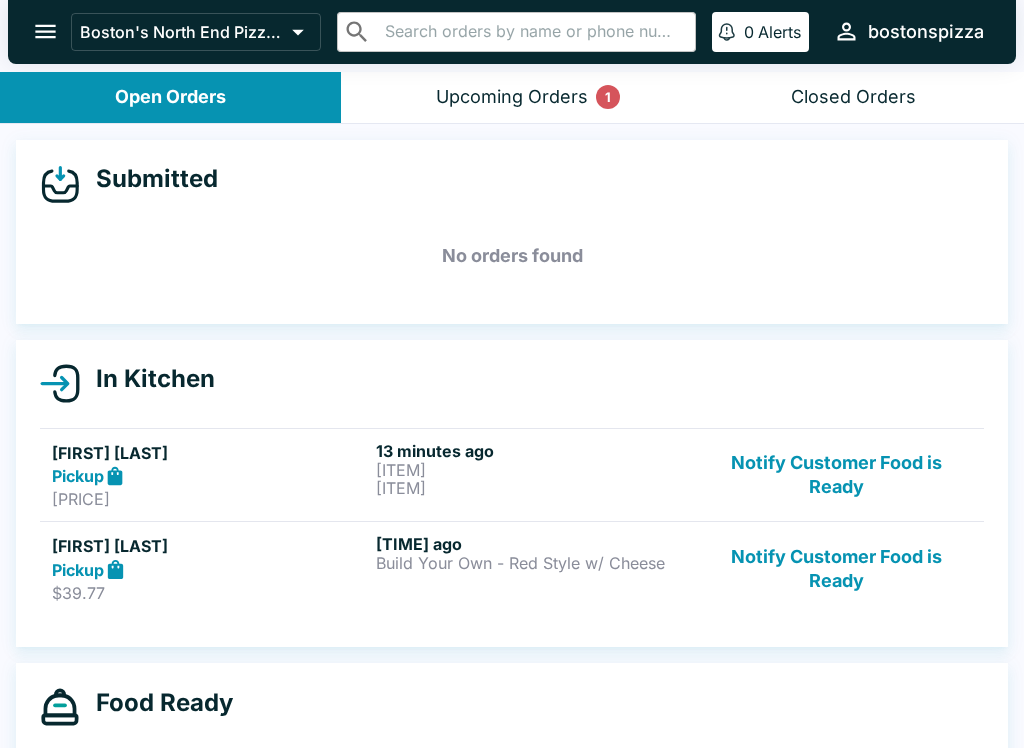 scroll, scrollTop: 0, scrollLeft: 0, axis: both 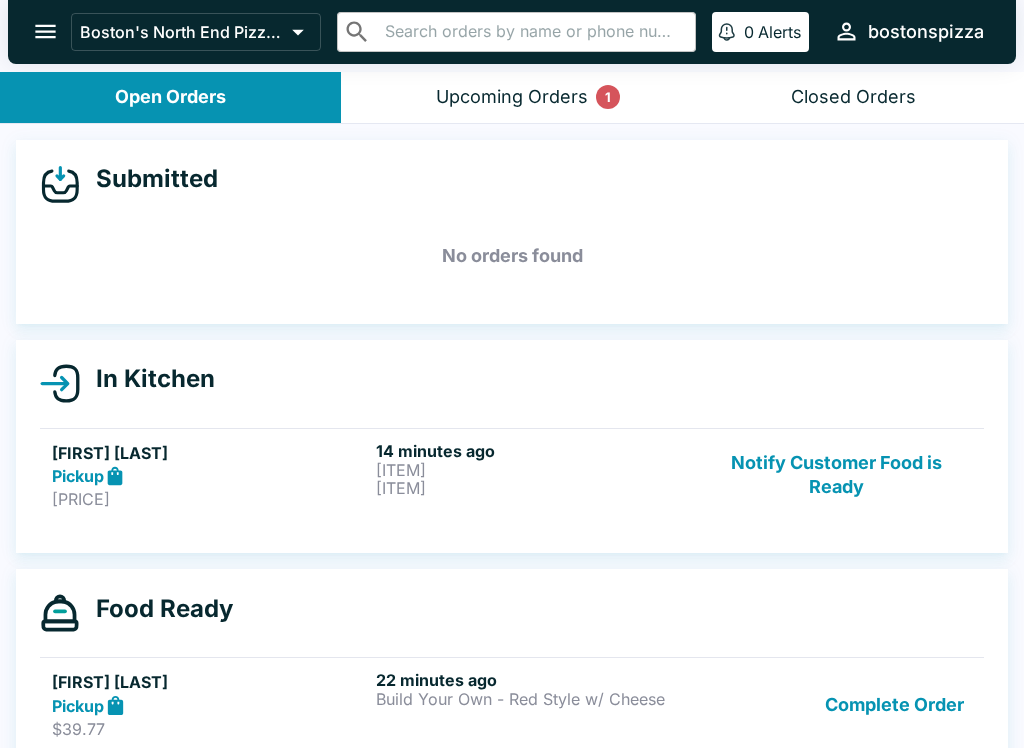 click on "Upcoming Orders 1" at bounding box center (512, 97) 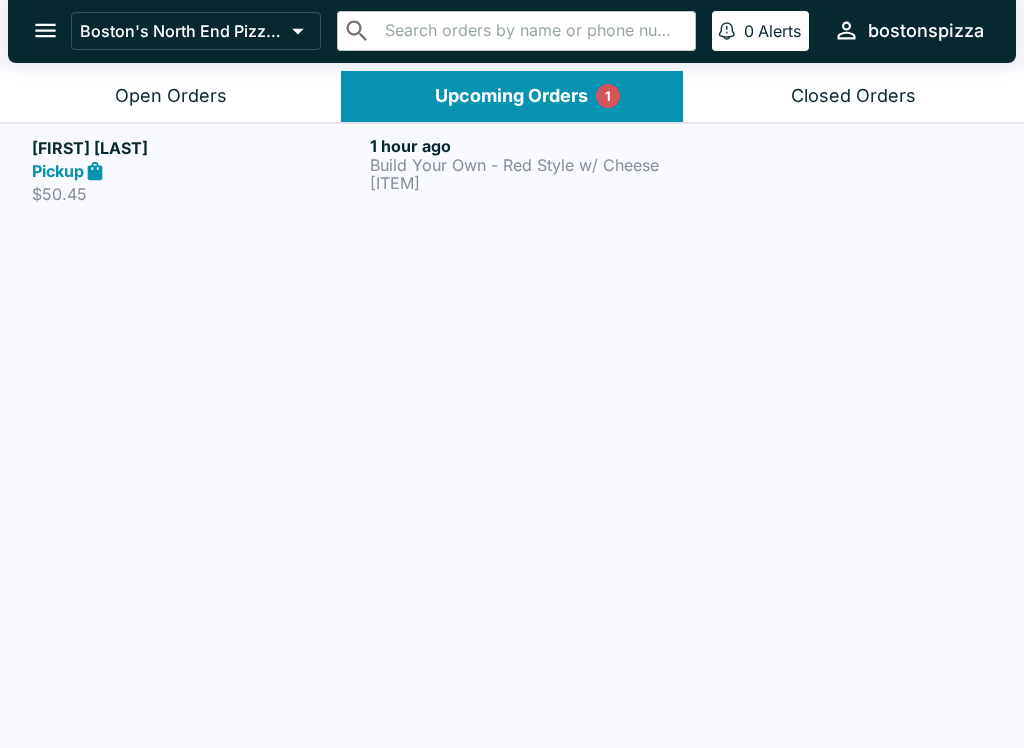 scroll, scrollTop: 1, scrollLeft: 0, axis: vertical 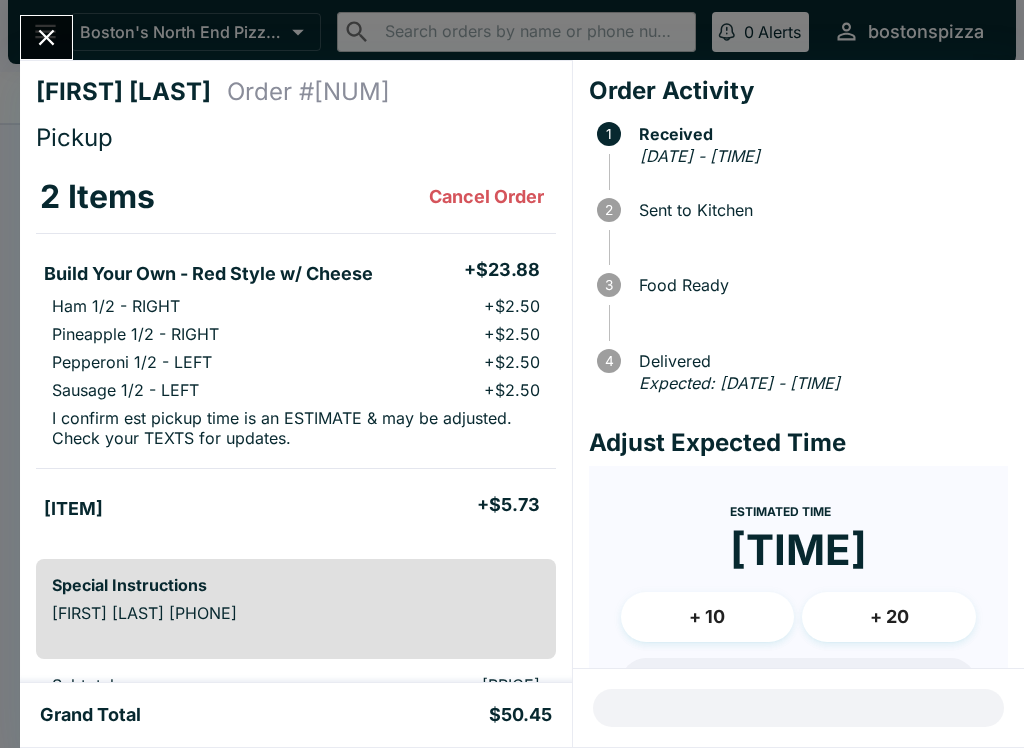click at bounding box center (46, 37) 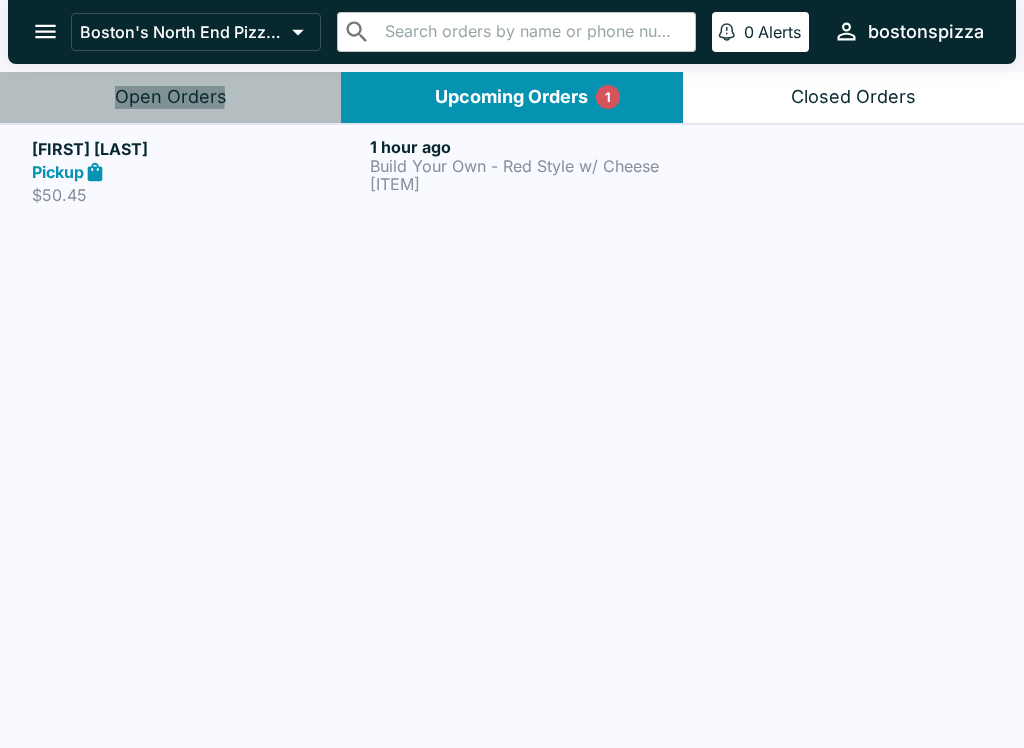 click on "Open Orders" at bounding box center (170, 97) 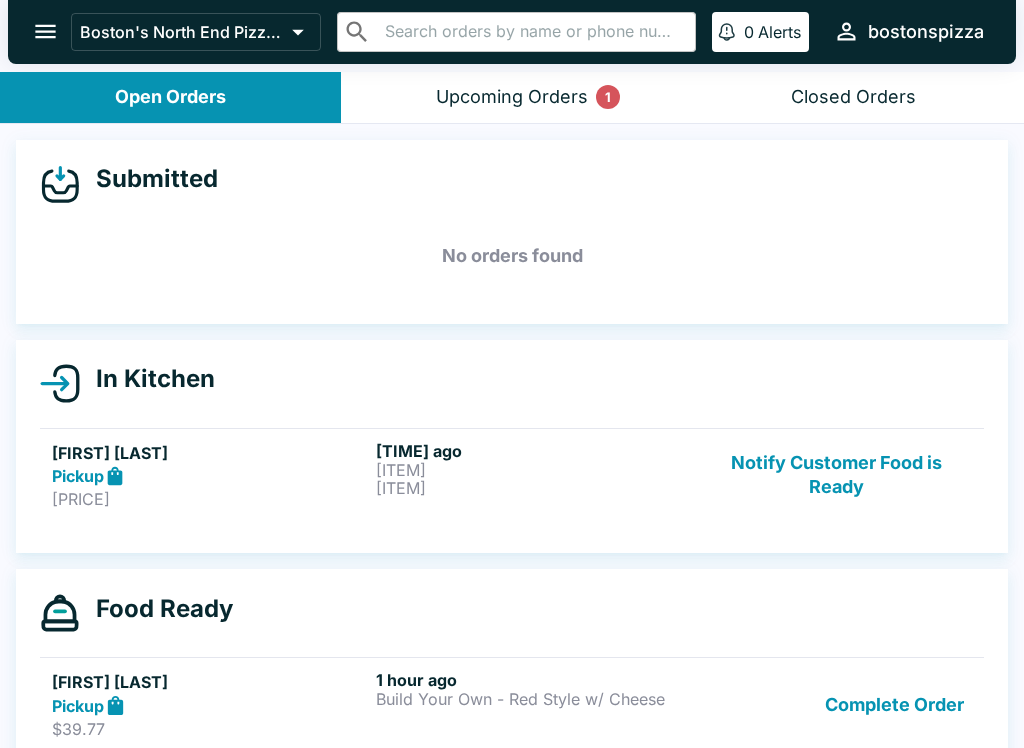 click on "Notify Customer Food is Ready" at bounding box center (836, 475) 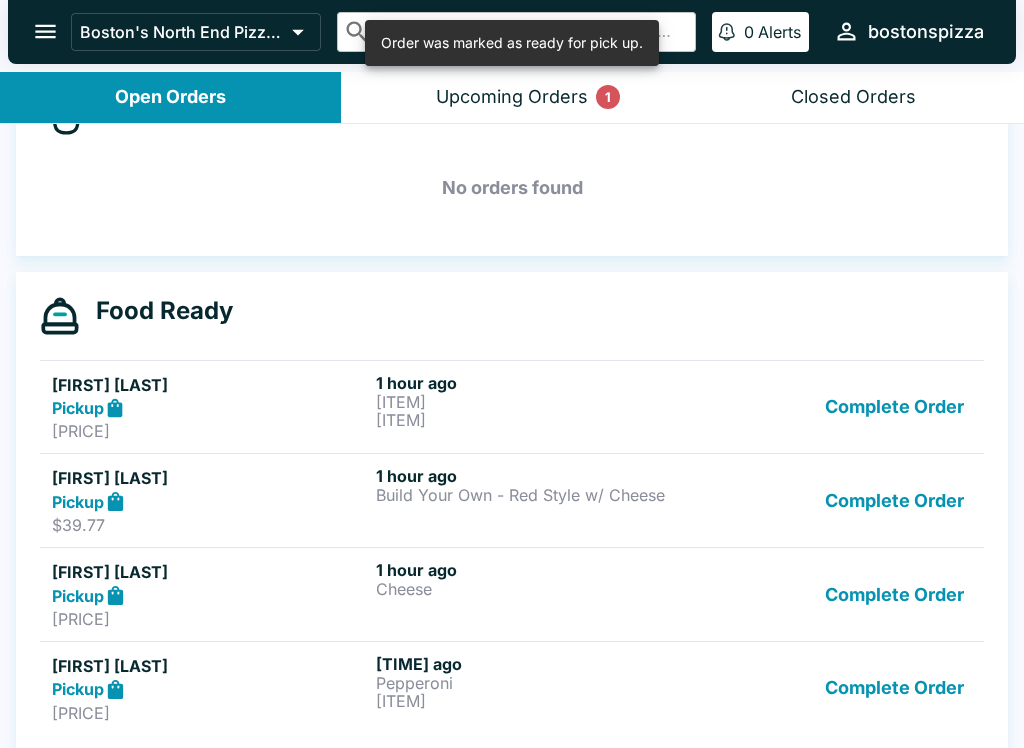 click on "Complete Order" at bounding box center [894, 407] 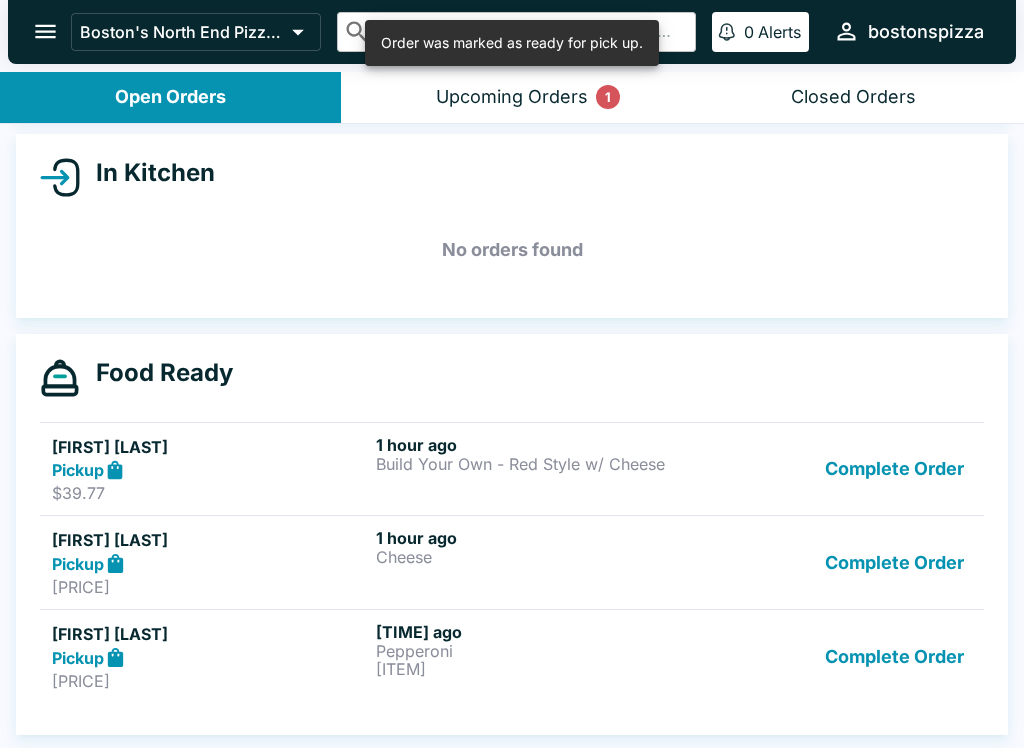 scroll, scrollTop: 206, scrollLeft: 0, axis: vertical 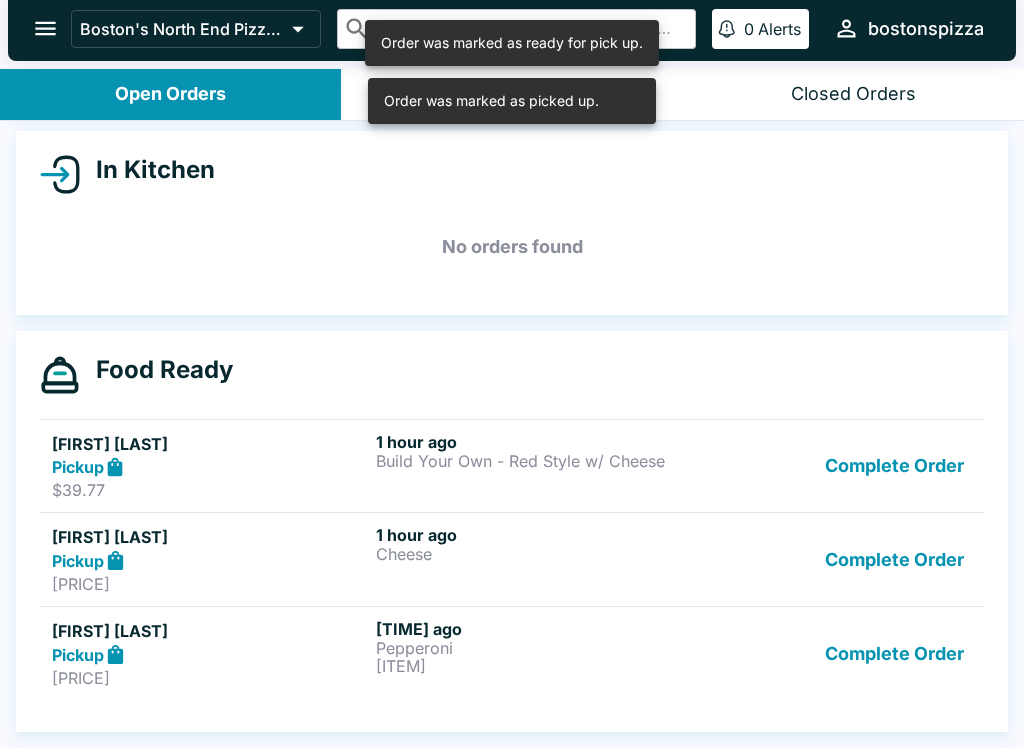 click on "Complete Order" at bounding box center (894, 466) 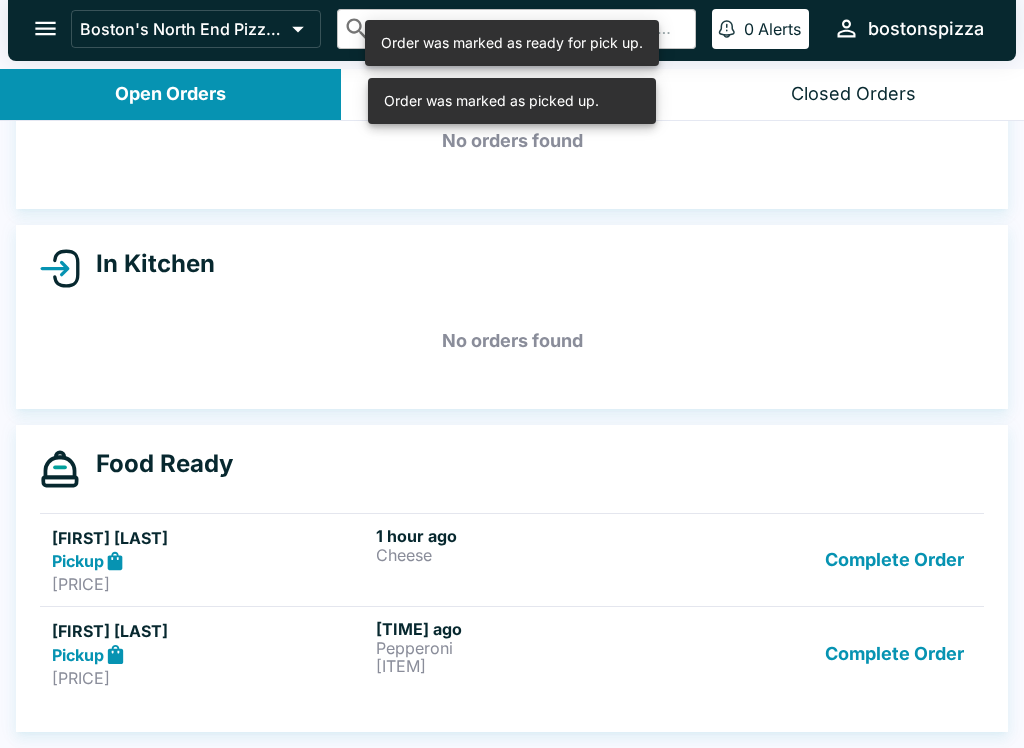 click on "Complete Order" at bounding box center (894, 560) 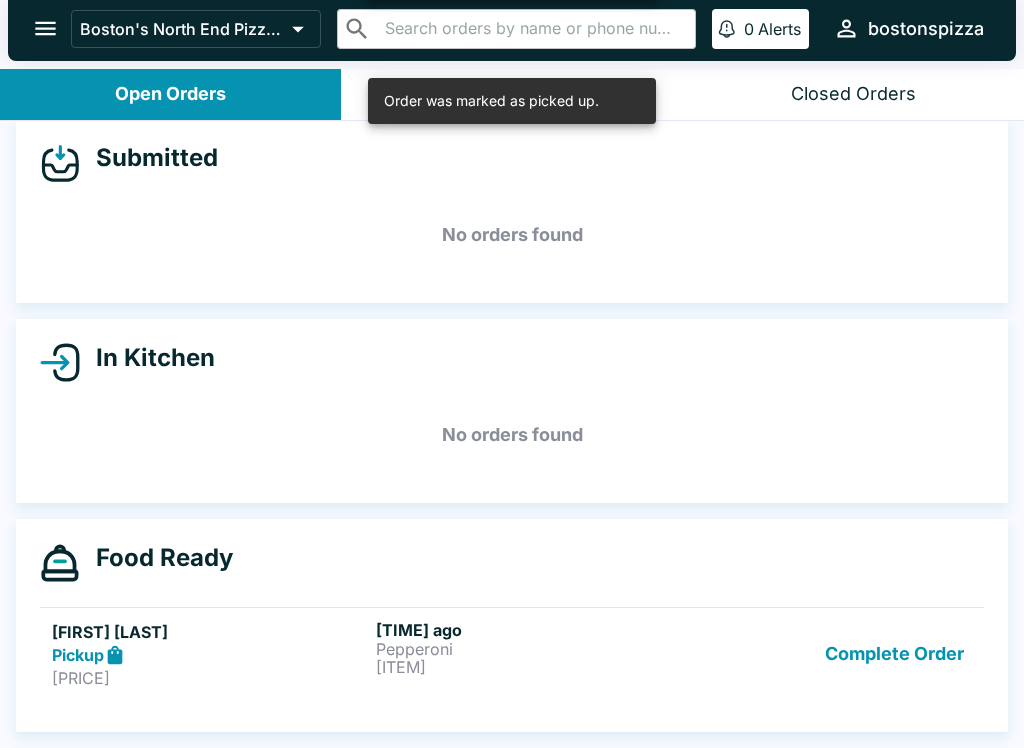 scroll, scrollTop: 18, scrollLeft: 0, axis: vertical 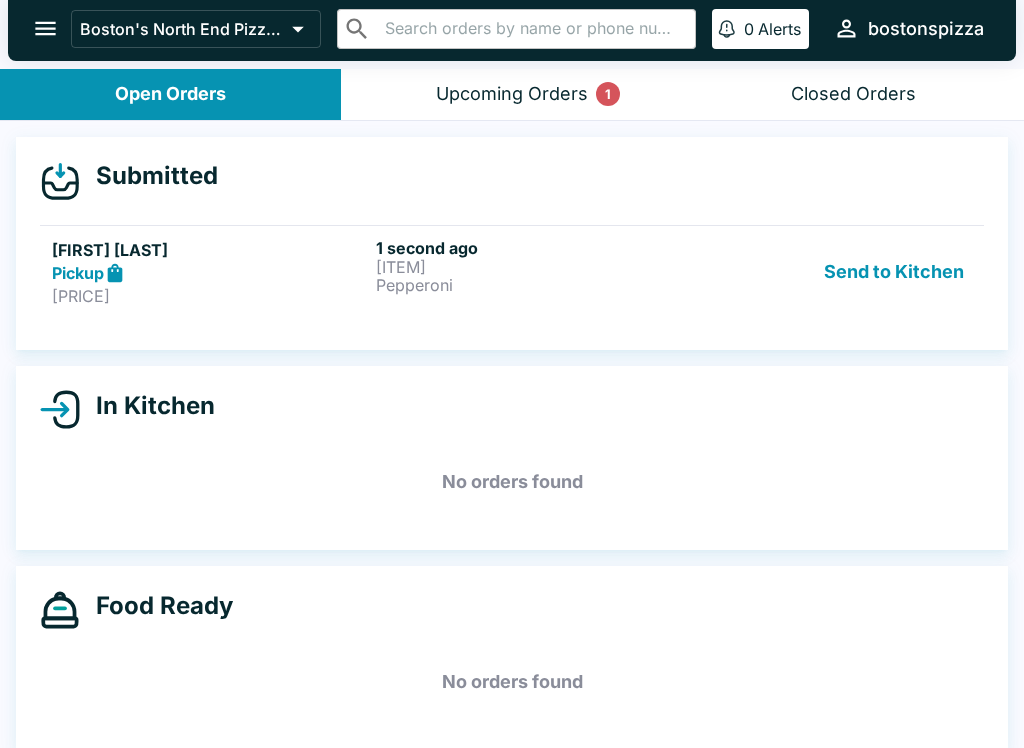 click on "[ITEM]" at bounding box center [534, 267] 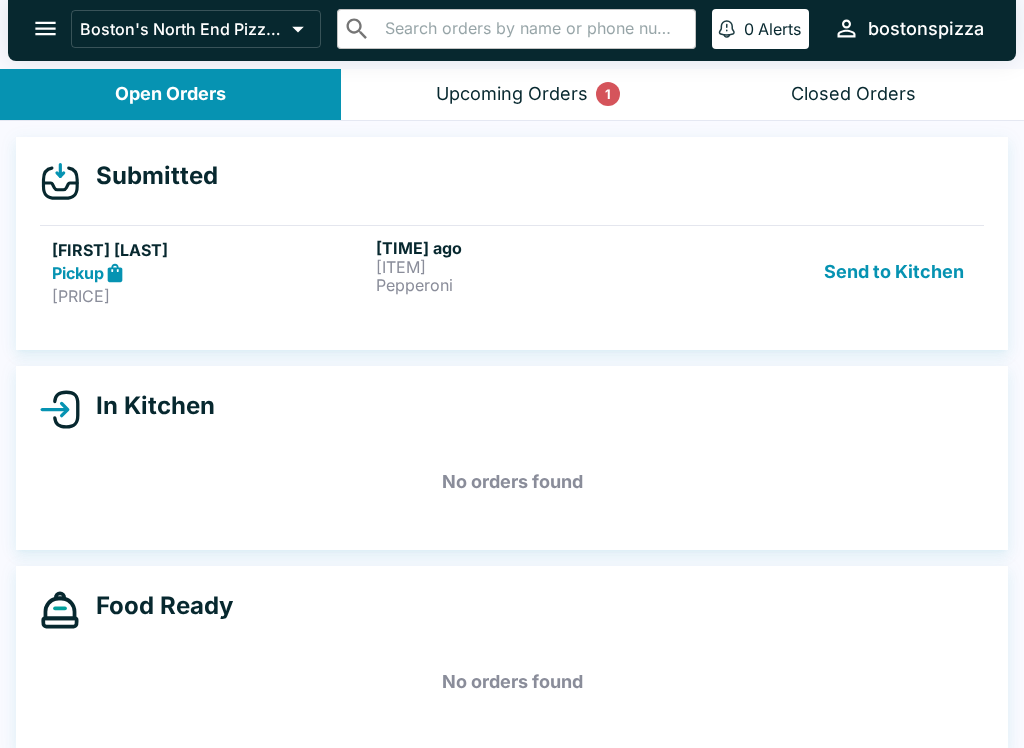 scroll, scrollTop: 0, scrollLeft: 0, axis: both 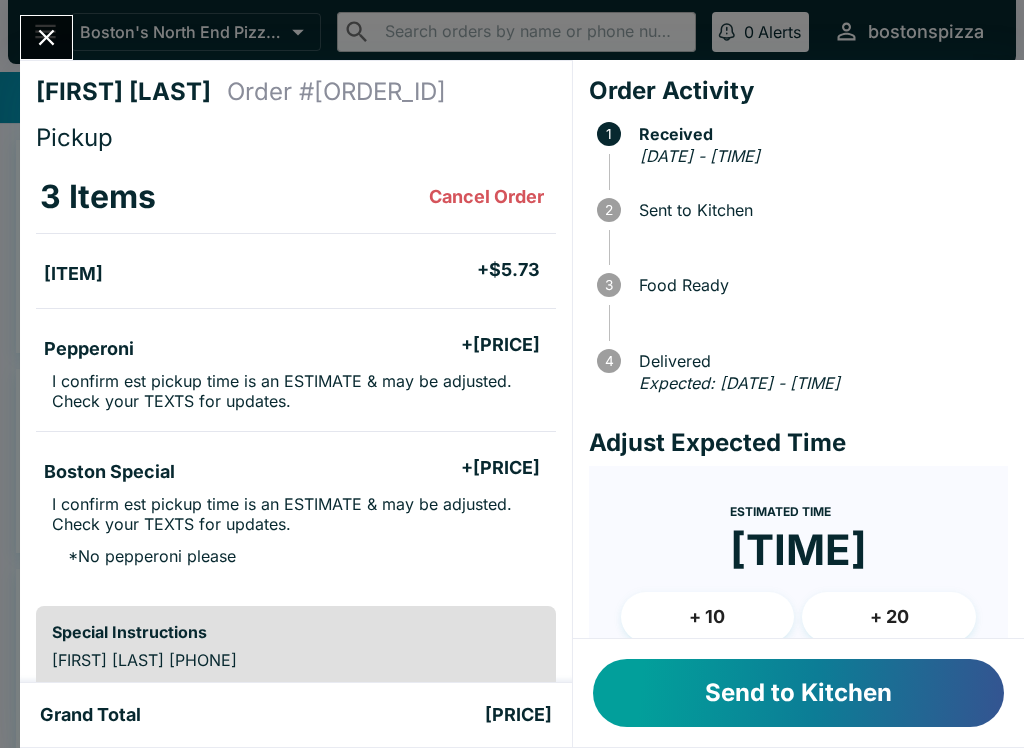 click on "Send to Kitchen" at bounding box center [798, 693] 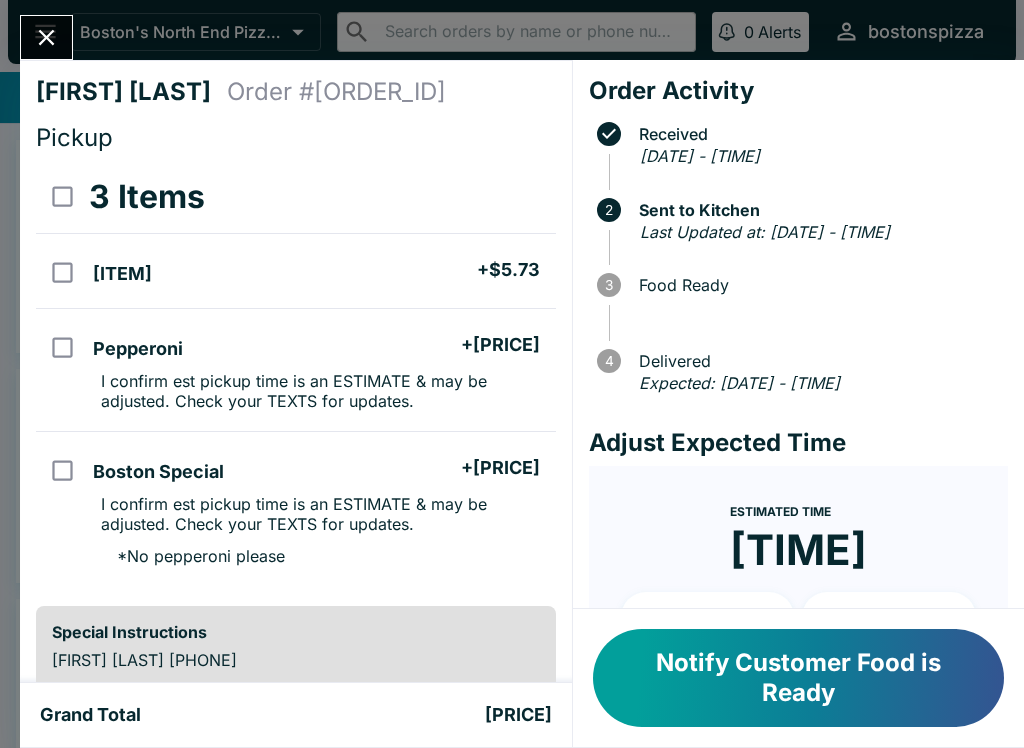 click at bounding box center (46, 37) 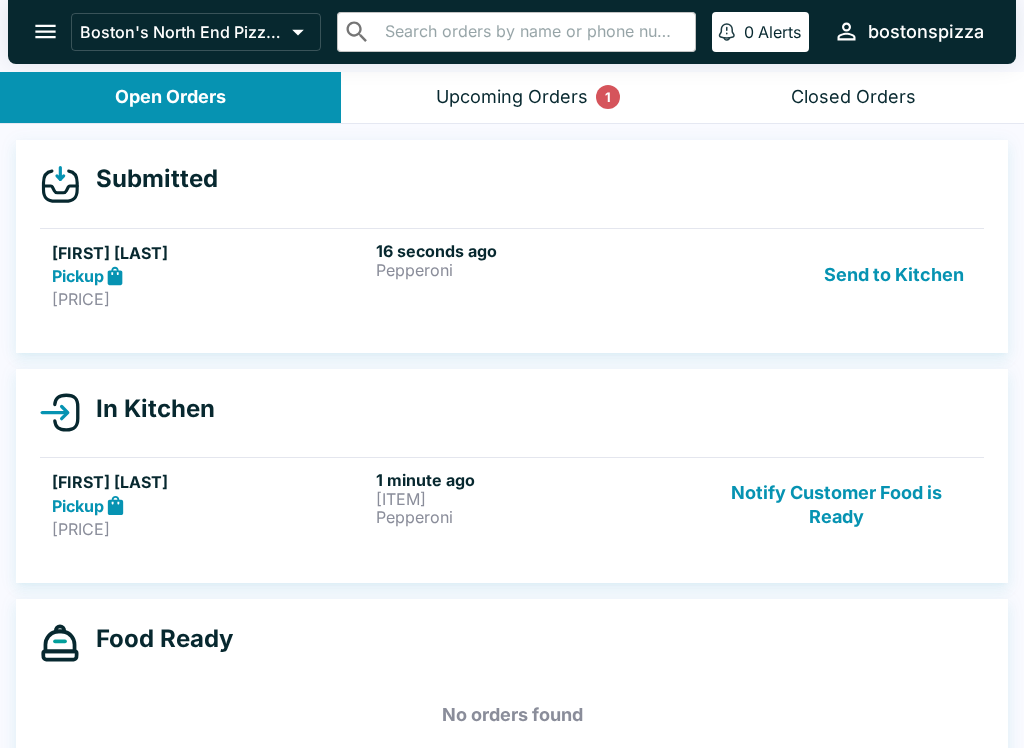 click on "Pepperoni" at bounding box center [534, 270] 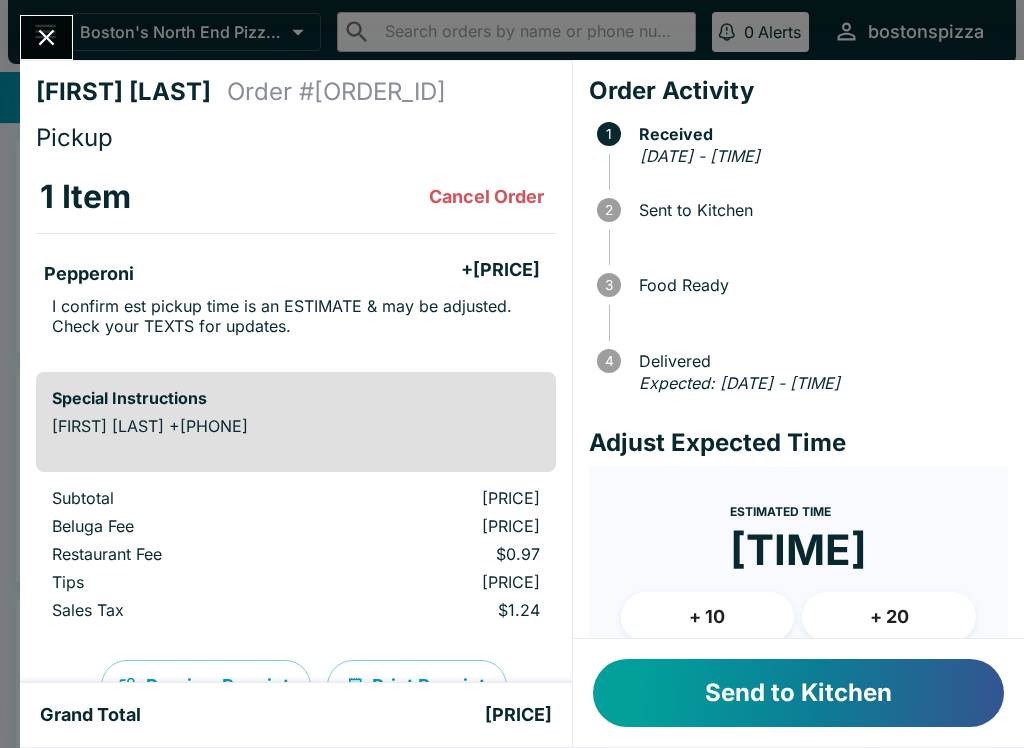 click on "Send to Kitchen" at bounding box center (798, 693) 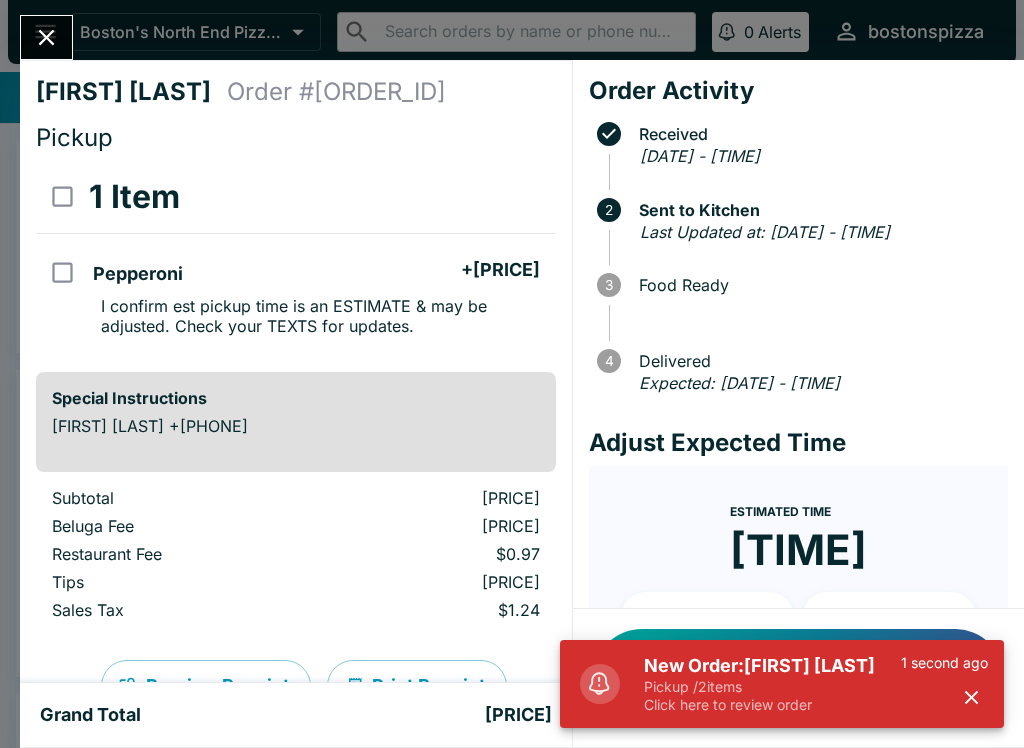 click on "Pickup / 2 items" at bounding box center (772, 687) 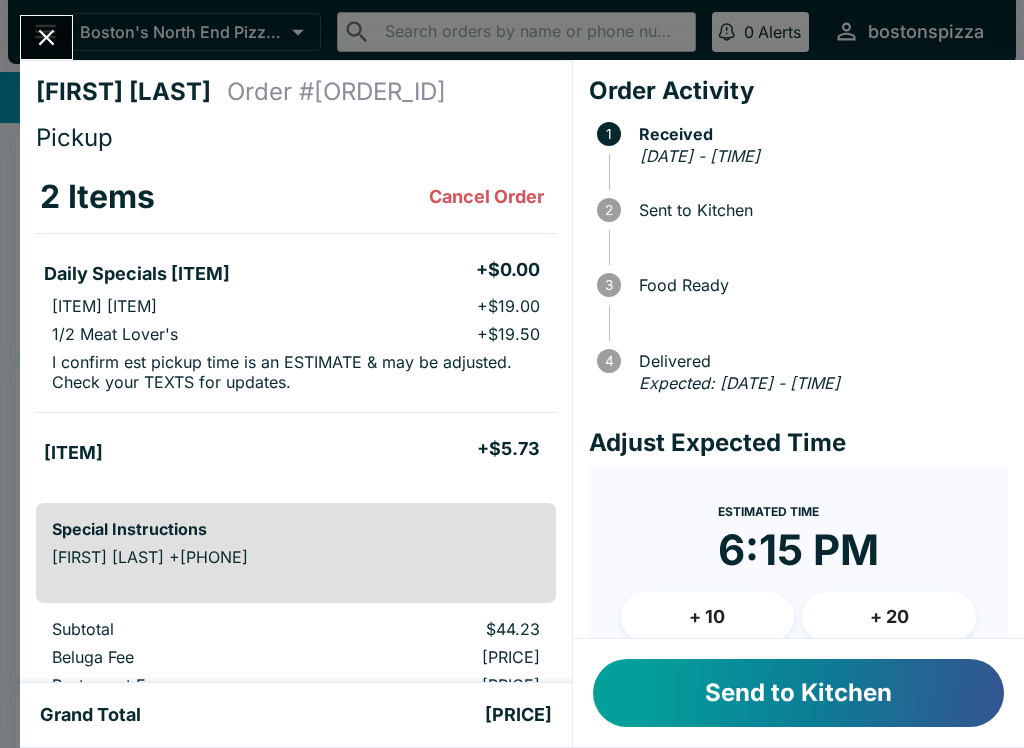 click on "Send to Kitchen" at bounding box center (798, 693) 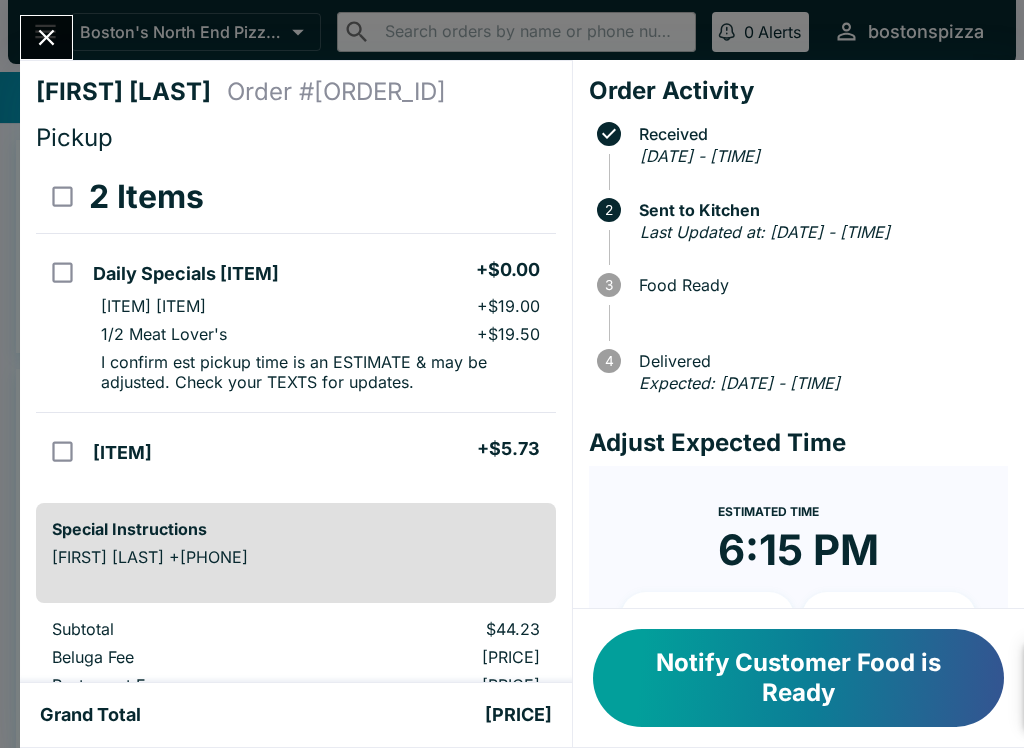 click on "New Order: [FIRST] [LAST] Pickup / 1 items Click here to review order [TIME] ago" at bounding box center [782, 684] 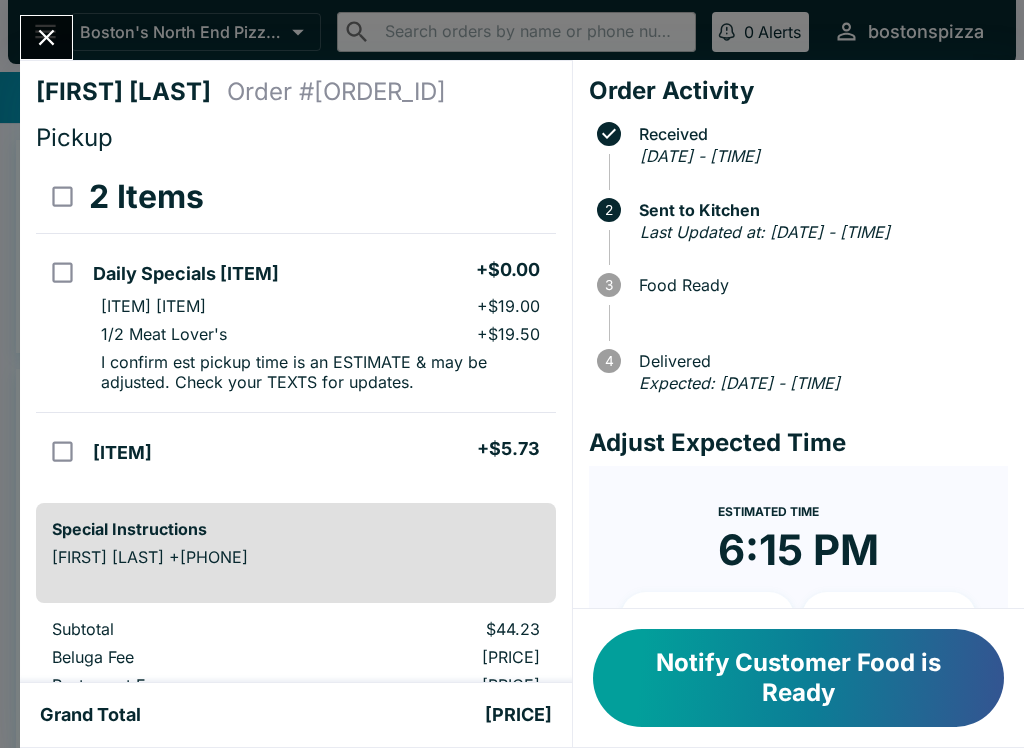 click 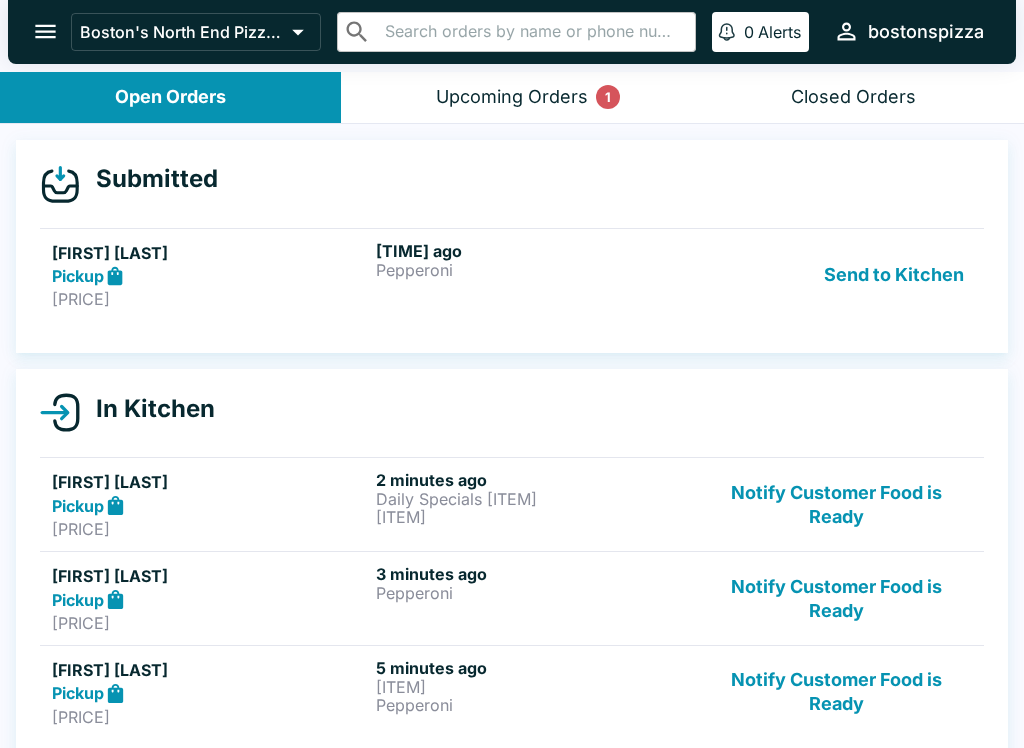 click on "Pepperoni" at bounding box center (534, 270) 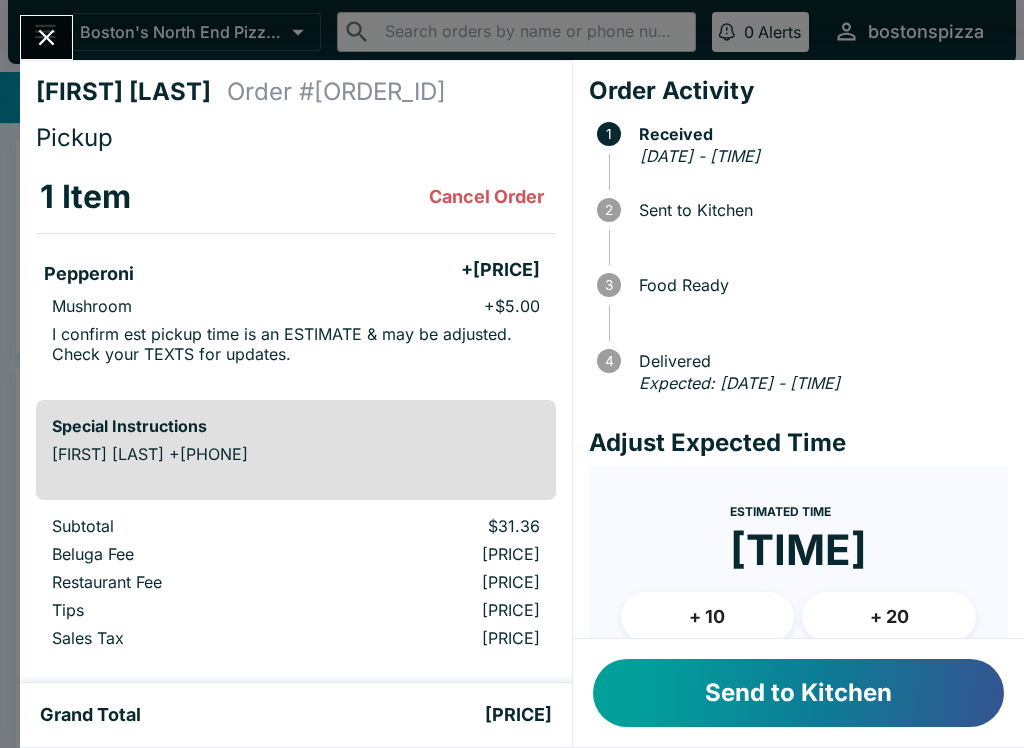 click on "Send to Kitchen" at bounding box center [798, 693] 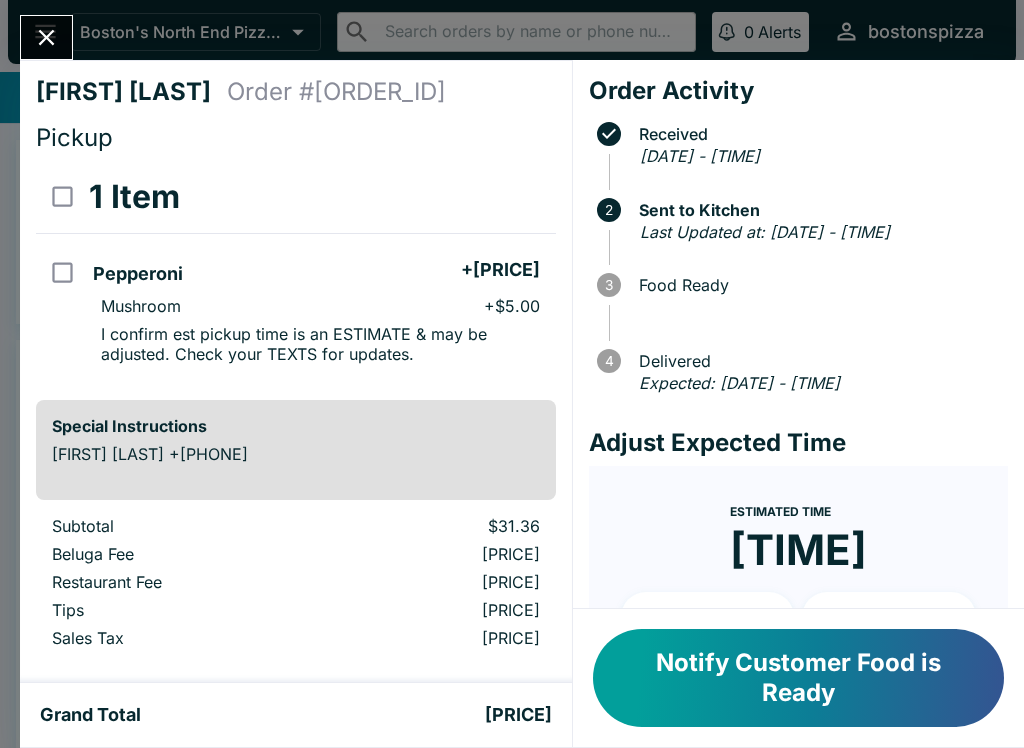 click at bounding box center [46, 37] 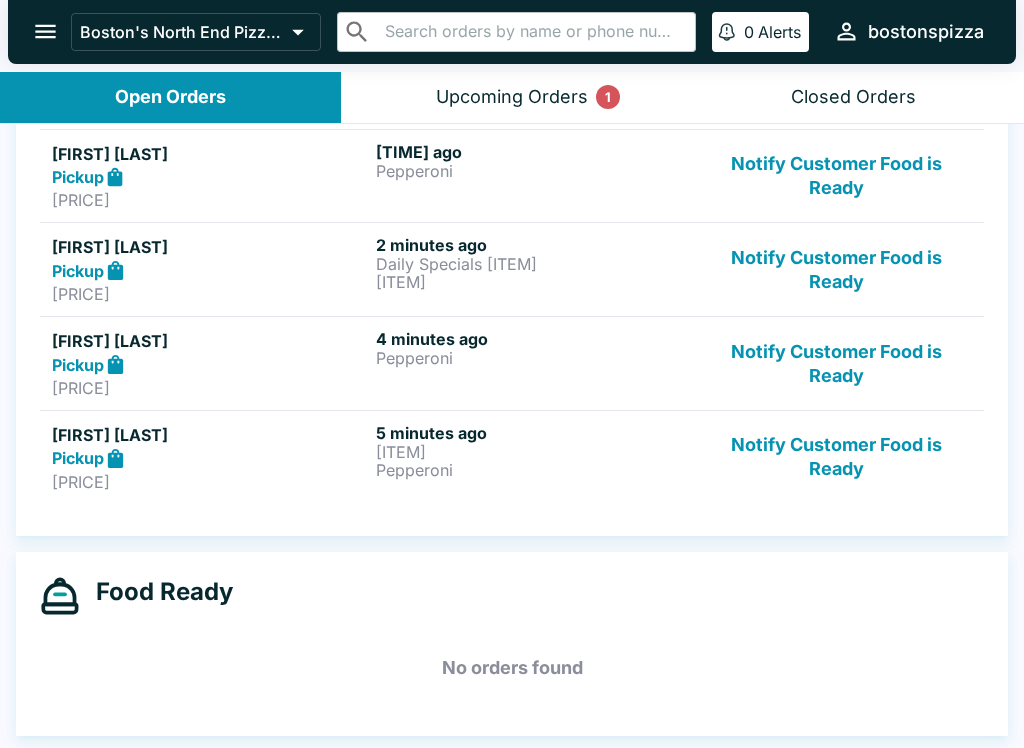 scroll, scrollTop: 299, scrollLeft: 0, axis: vertical 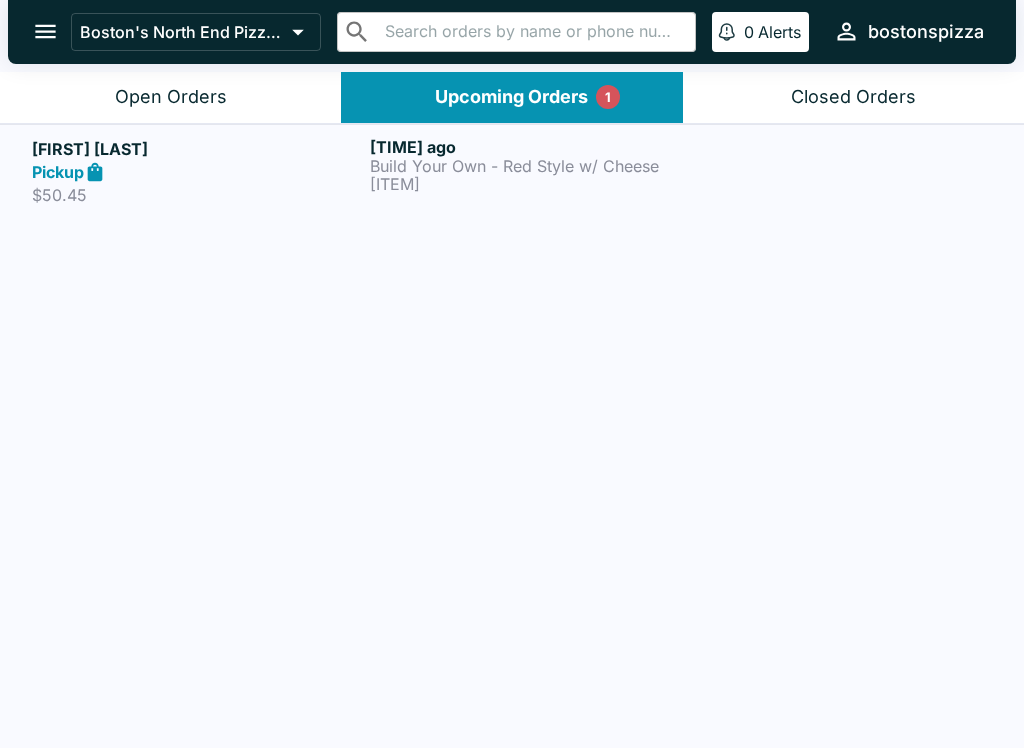 click at bounding box center (850, 171) 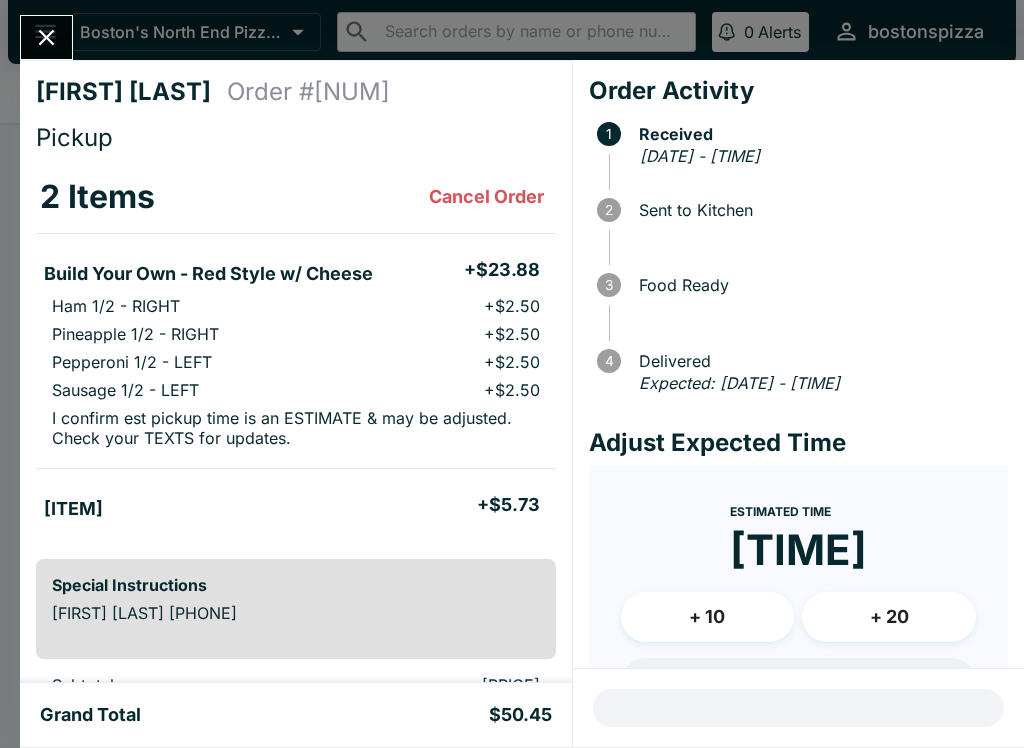 click at bounding box center (46, 37) 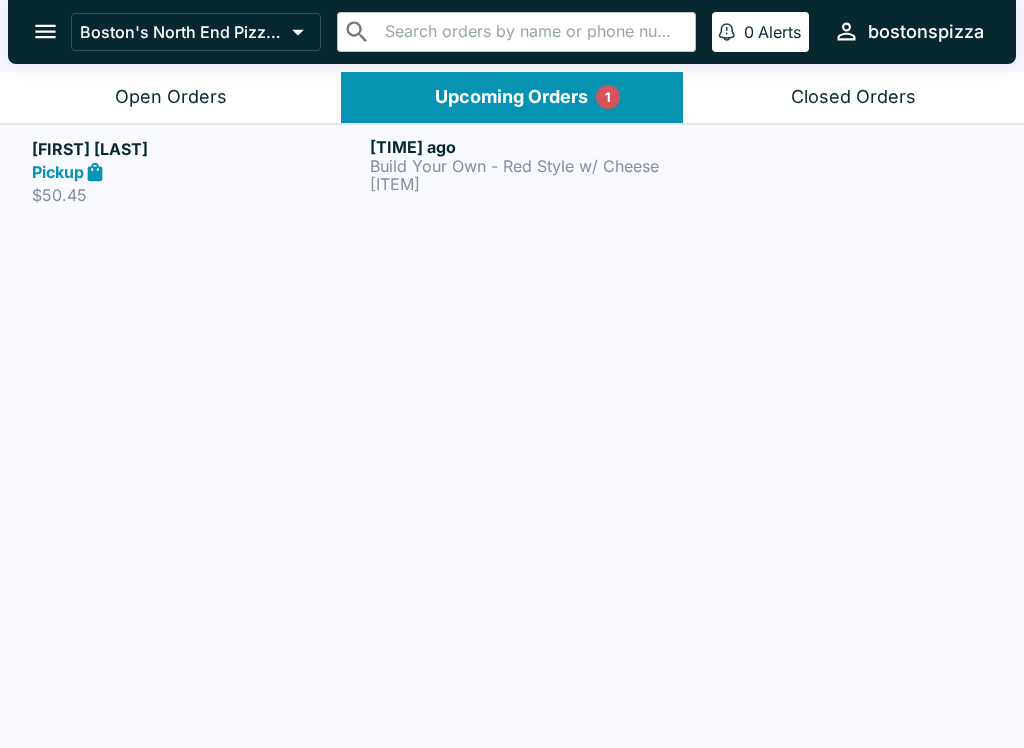 click on "Open Orders" at bounding box center [170, 97] 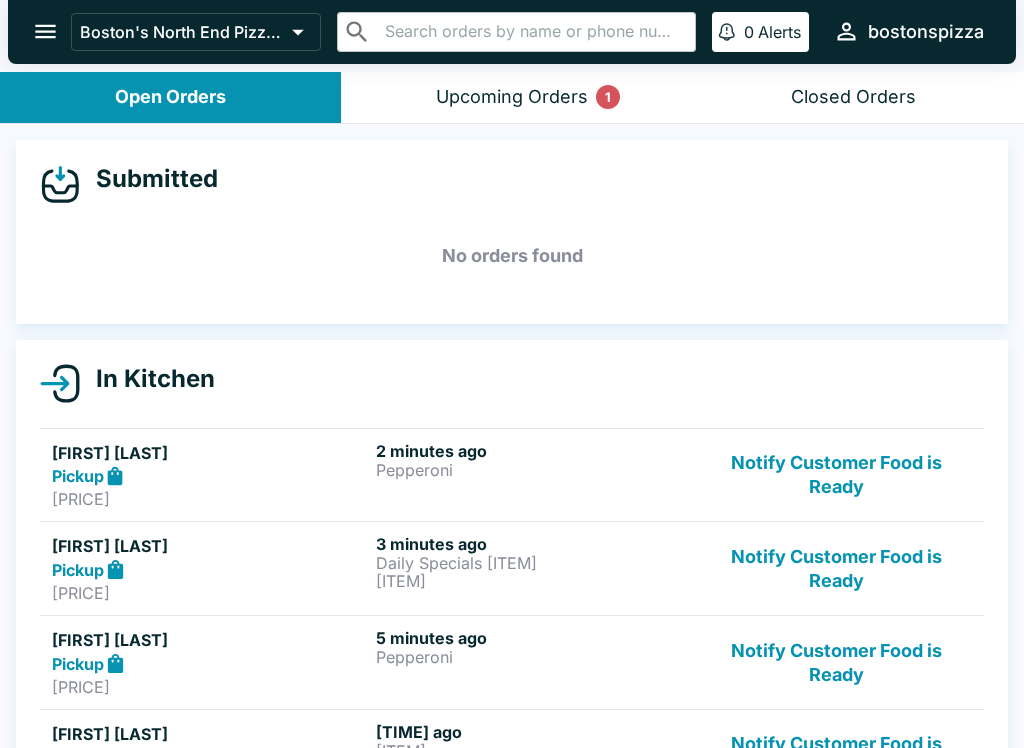 scroll, scrollTop: -6, scrollLeft: 0, axis: vertical 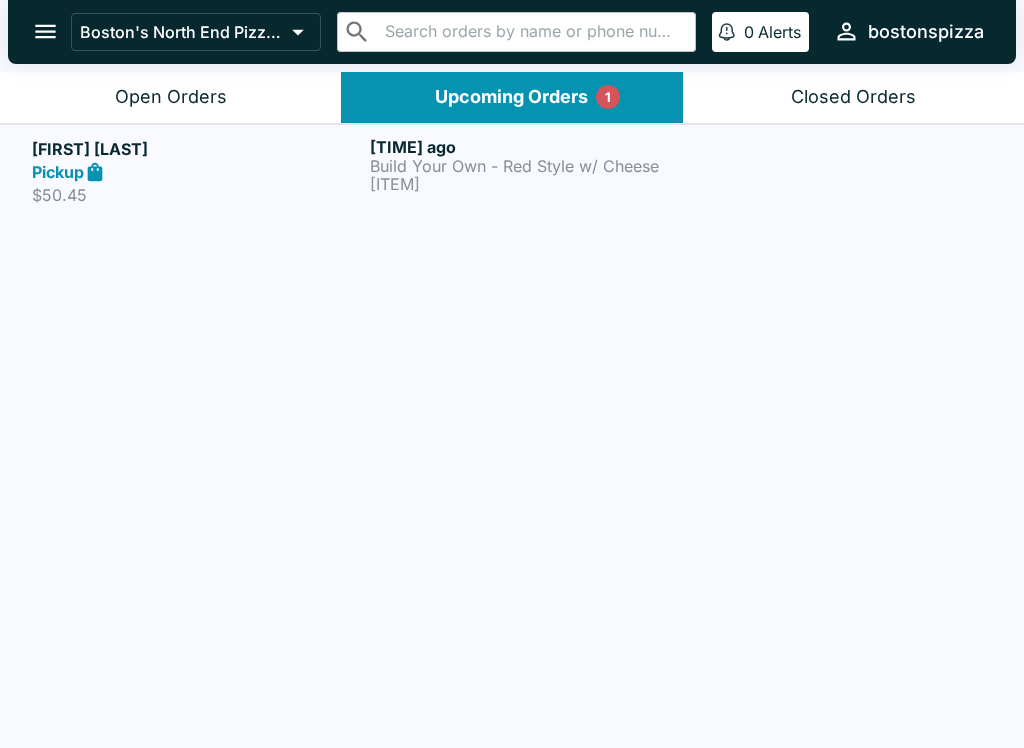 click on "[FIRST] [LAST] Pickup [PRICE] [TIME] ago [ITEM] - [ITEM] w/ [ITEM] [ITEM] w/ [ITEM]" at bounding box center (512, 171) 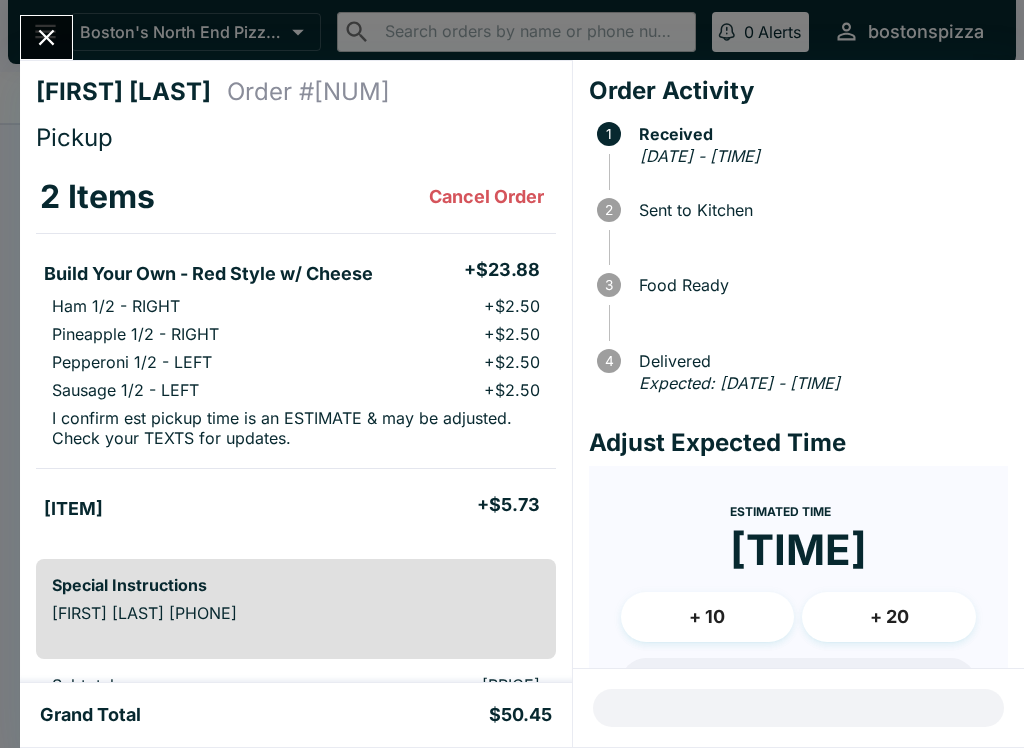 click at bounding box center (46, 37) 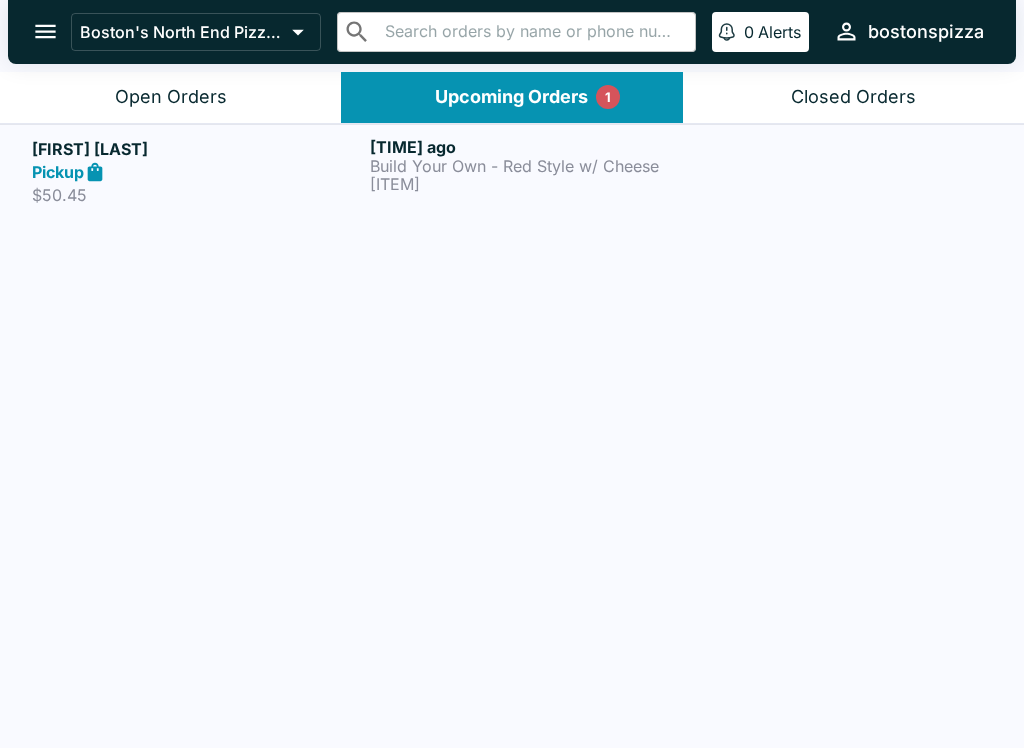 click on "Open Orders" at bounding box center [171, 97] 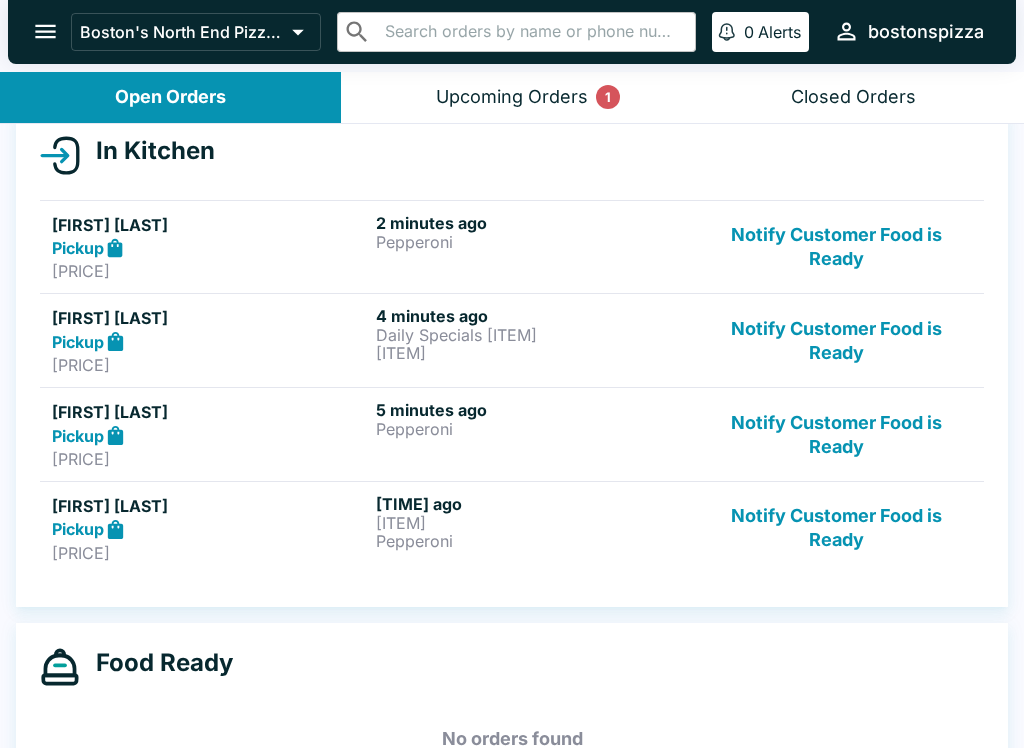 scroll, scrollTop: -8, scrollLeft: 0, axis: vertical 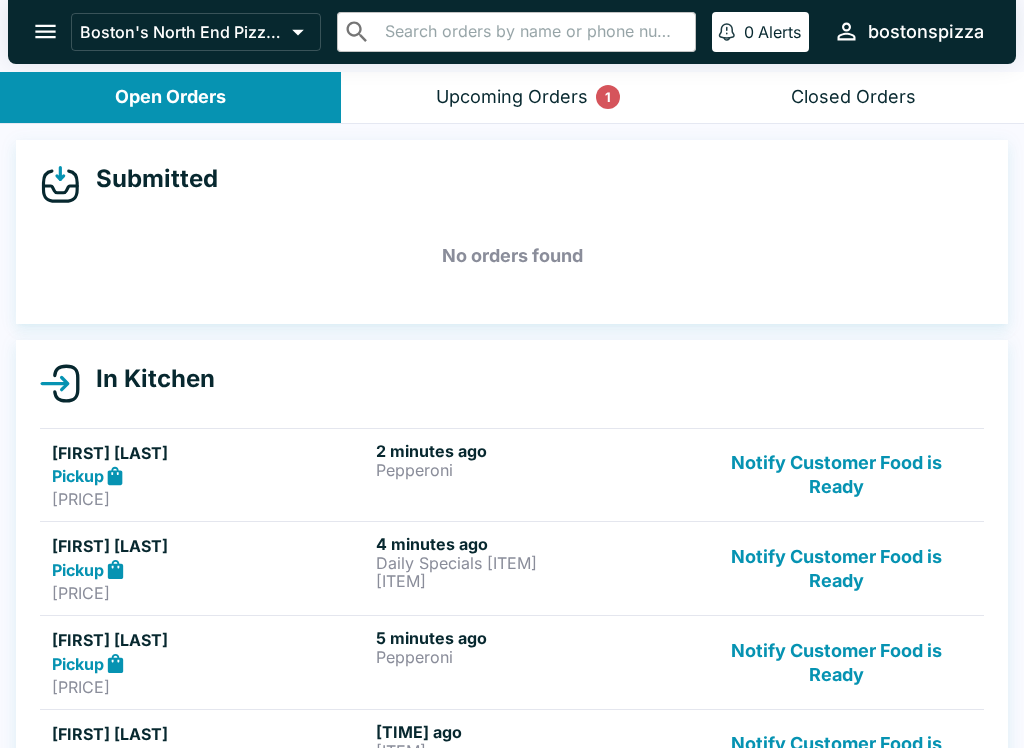 click on "[TIME] ago" at bounding box center [534, 732] 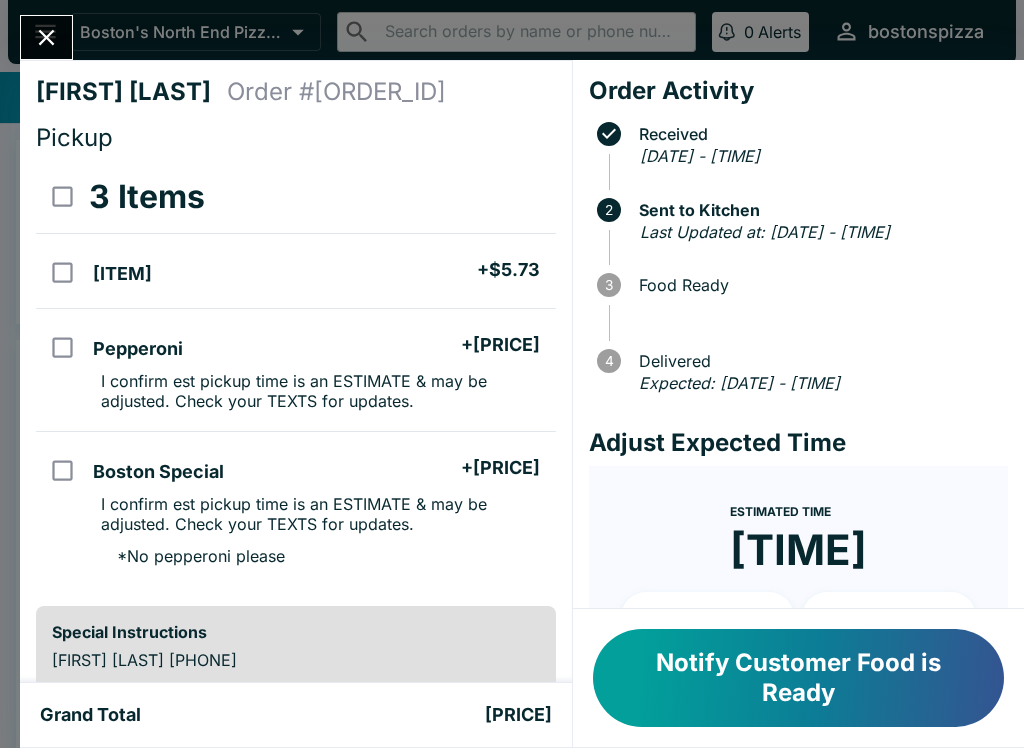 click 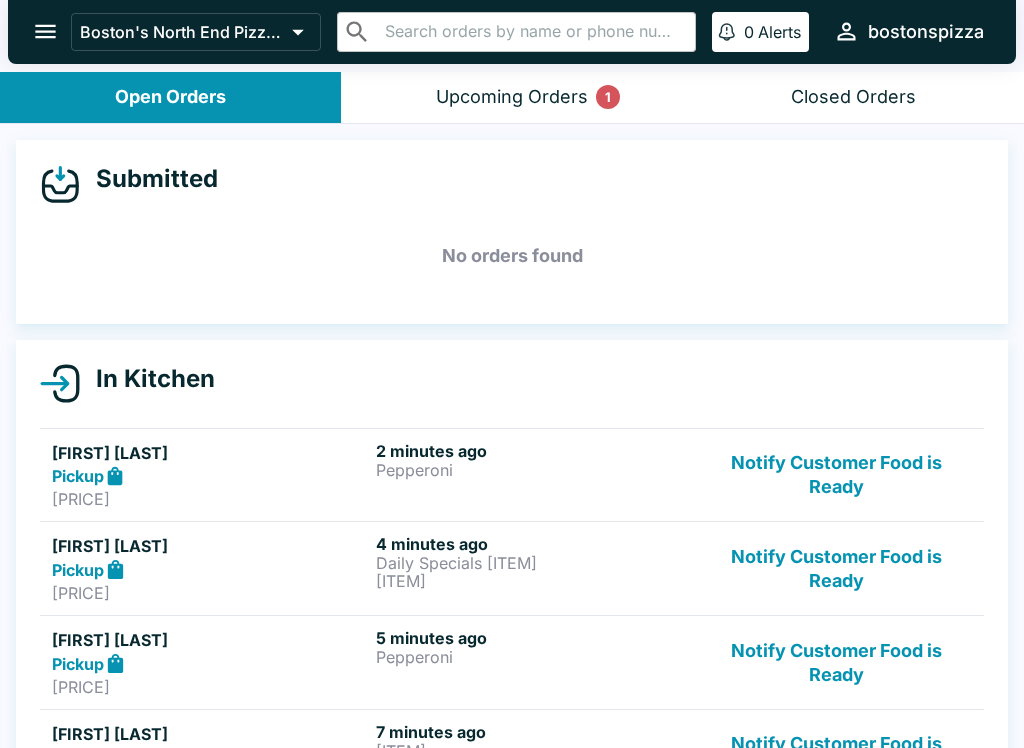 scroll, scrollTop: 51, scrollLeft: 0, axis: vertical 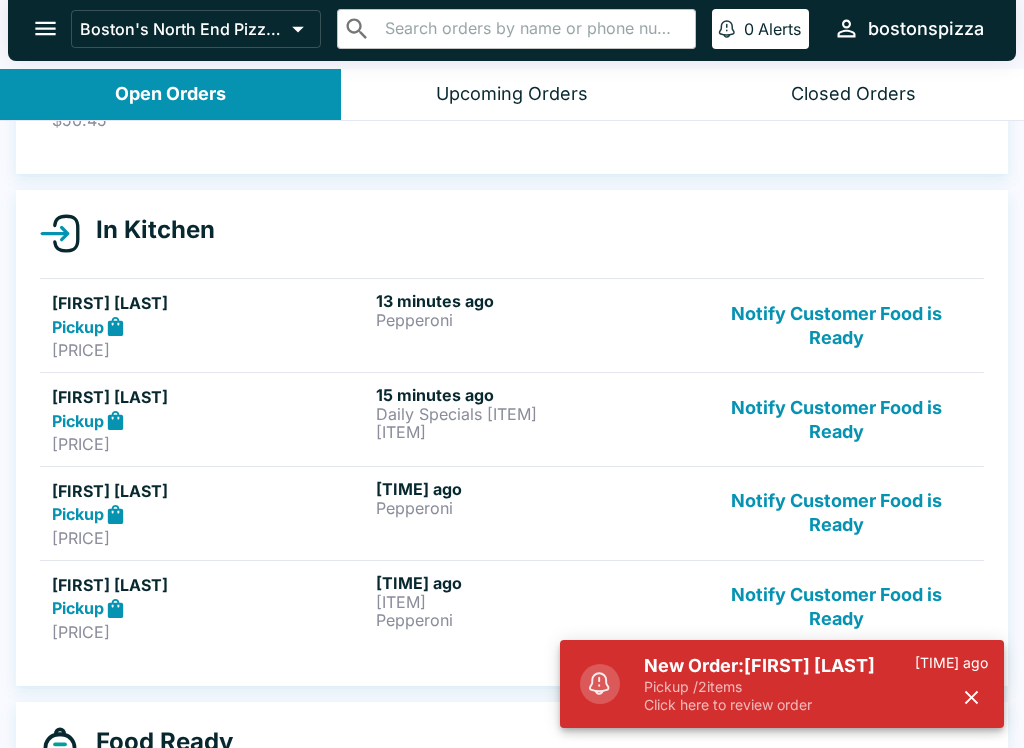 click on "New Order: [FIRST] [LAST]" at bounding box center (779, 666) 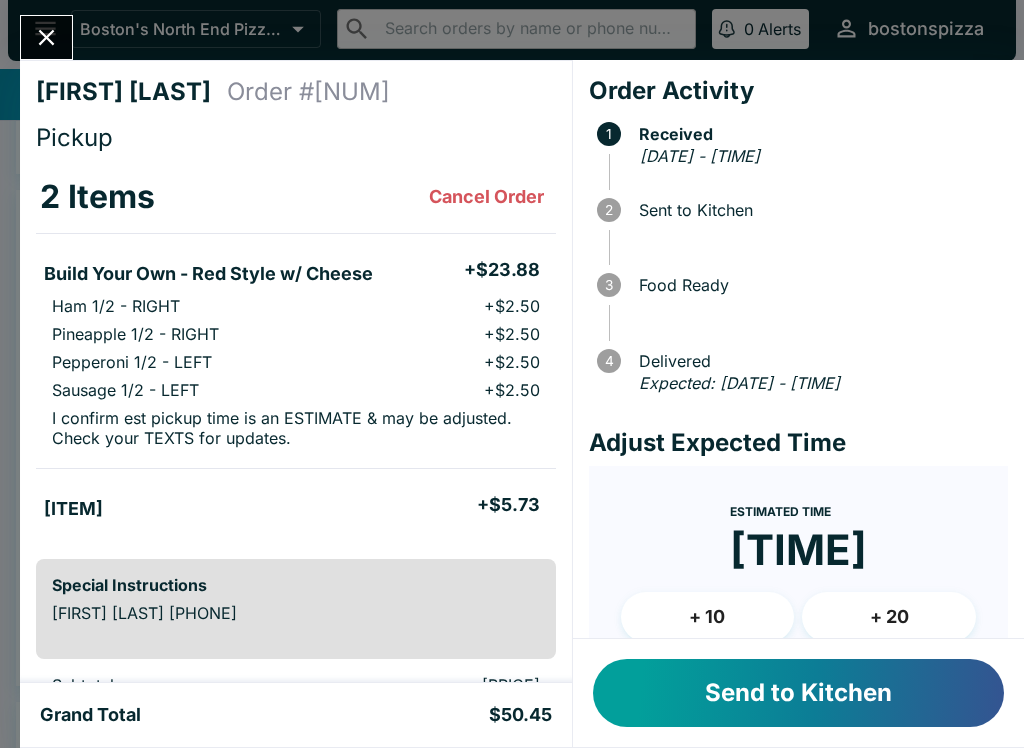 click on "Send to Kitchen" at bounding box center (798, 693) 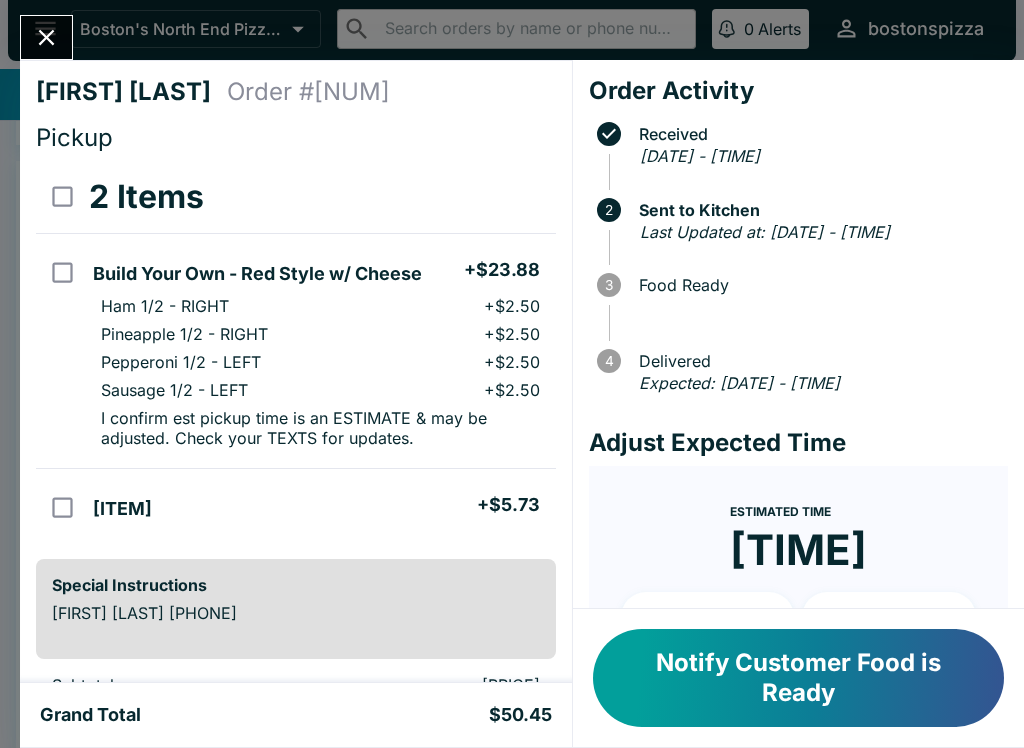 click 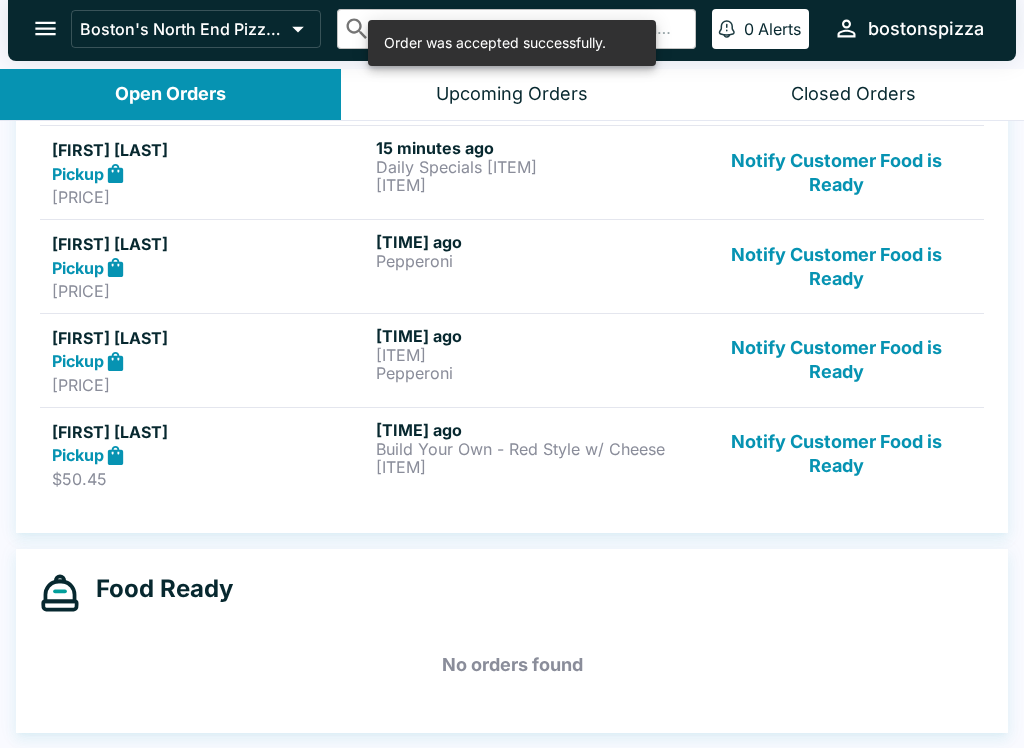 click on "Notify Customer Food is Ready" at bounding box center [836, 454] 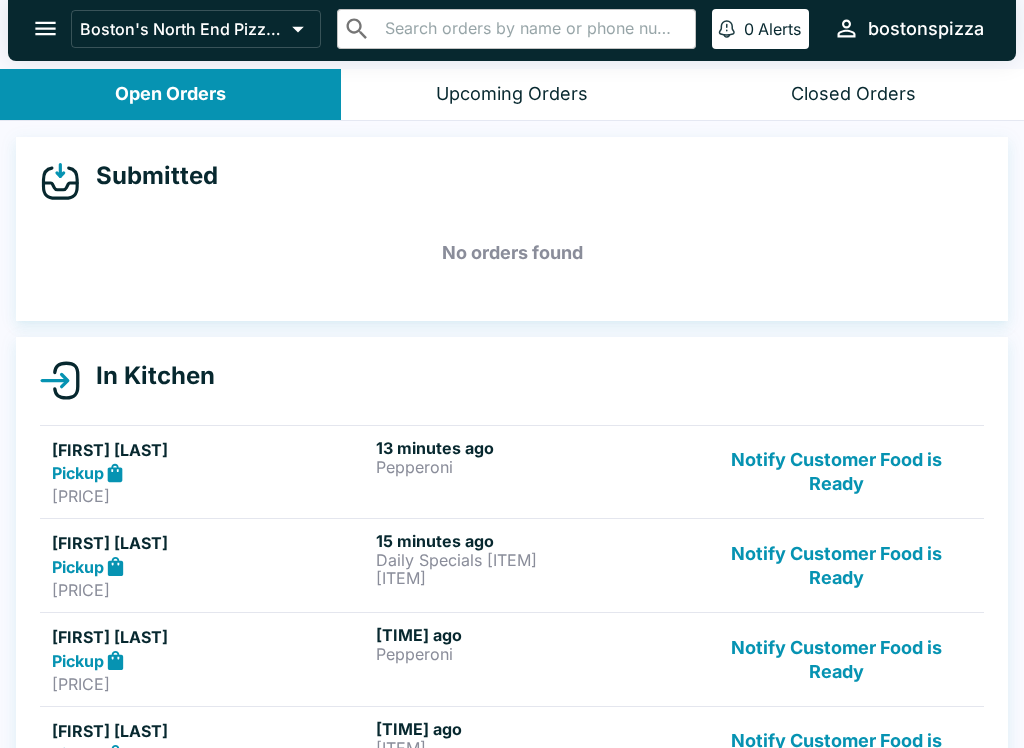scroll, scrollTop: 0, scrollLeft: 0, axis: both 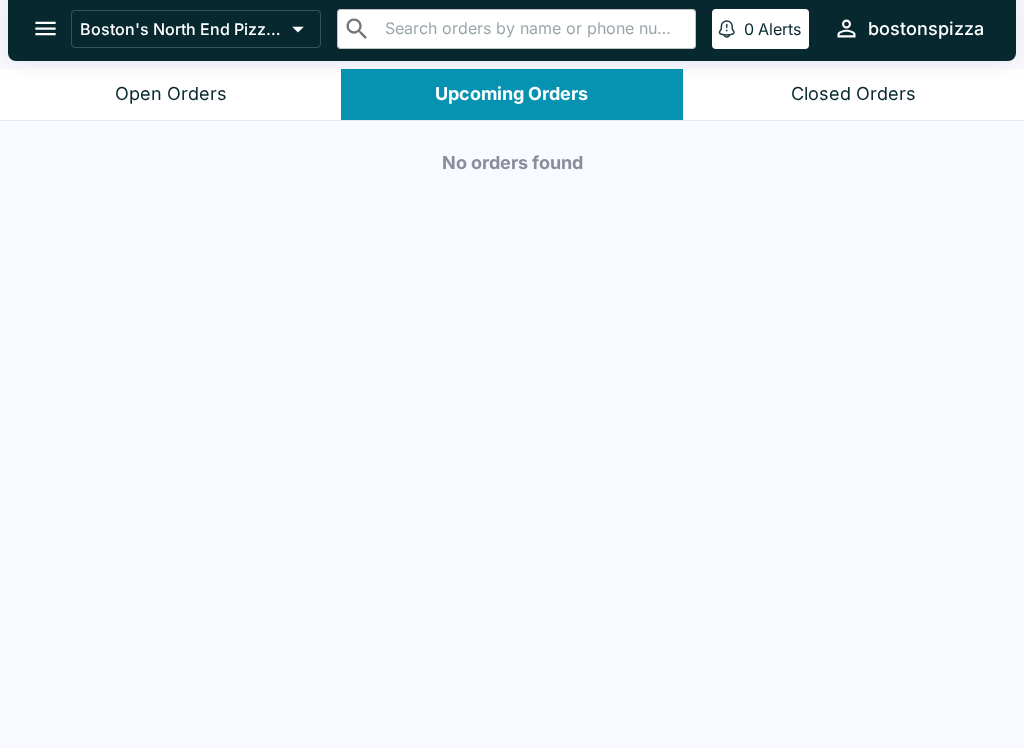 click on "Boston's North End Pizza Bakery" at bounding box center [196, 29] 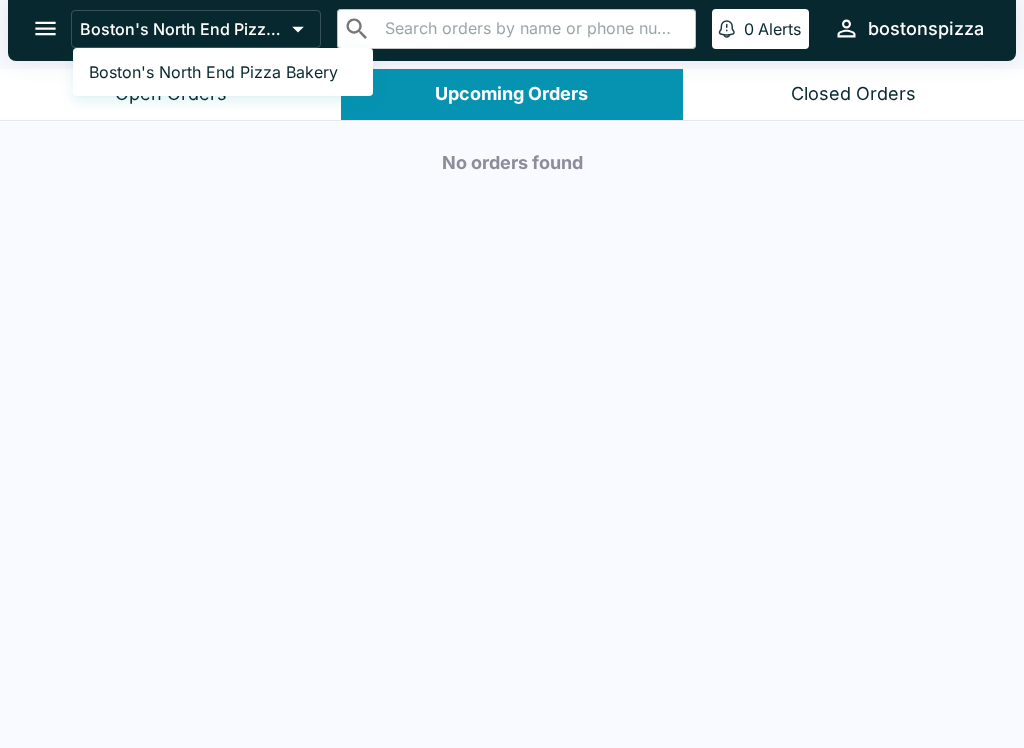 click at bounding box center [512, 374] 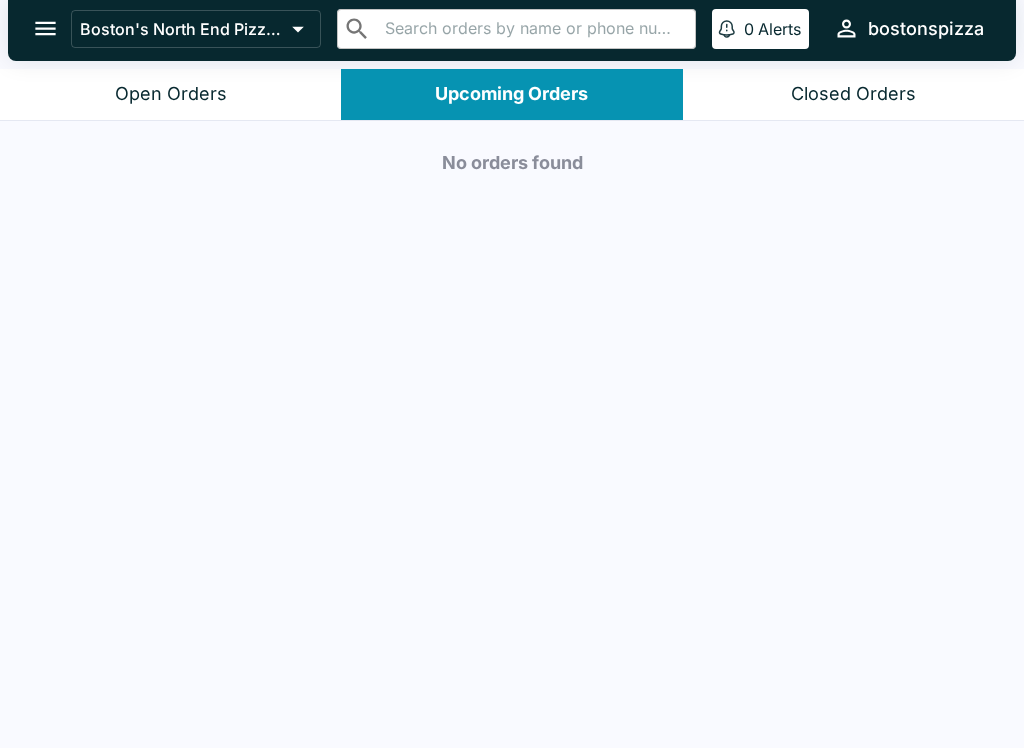 click on "Open Orders" at bounding box center [171, 94] 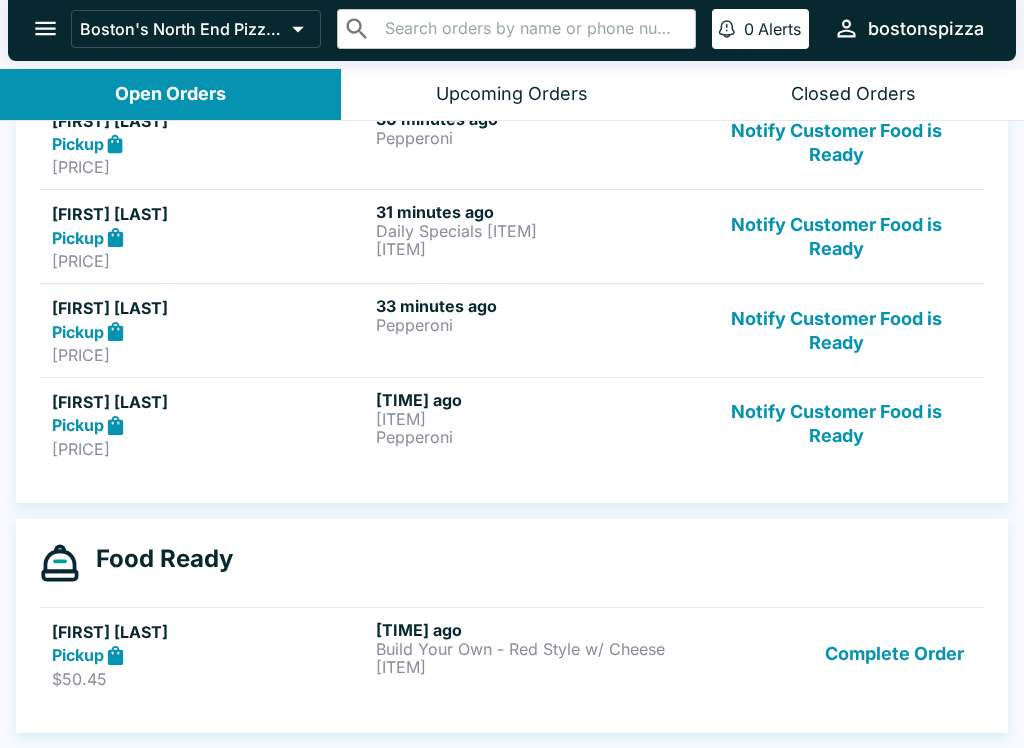 scroll, scrollTop: 329, scrollLeft: 0, axis: vertical 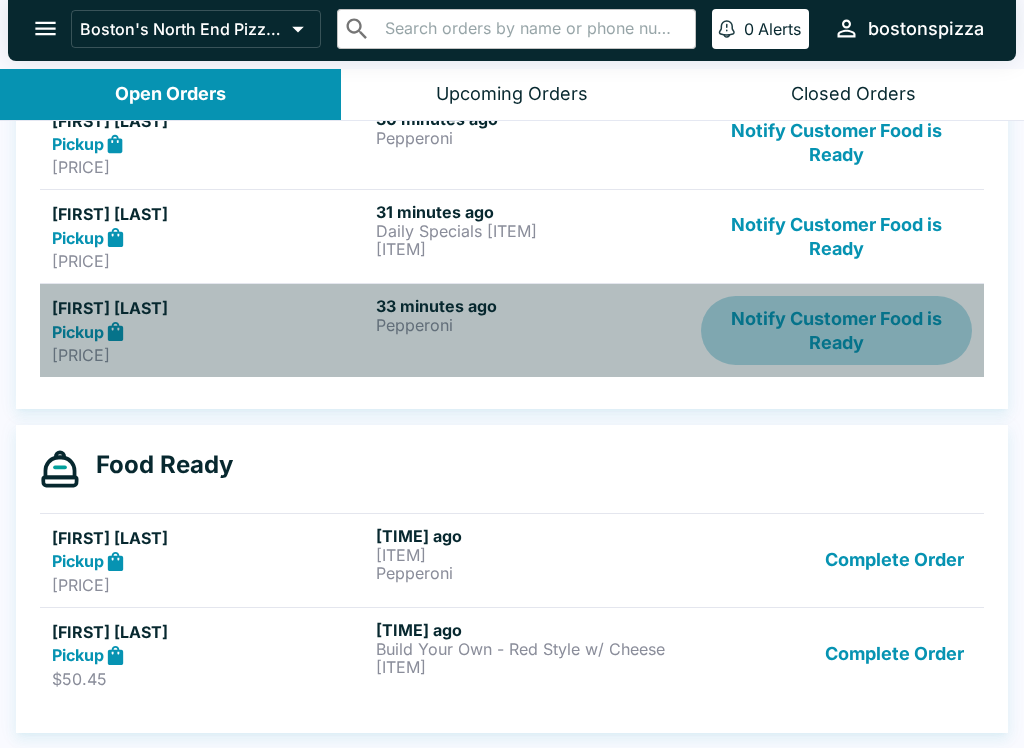 click on "Notify Customer Food is Ready" at bounding box center (836, 330) 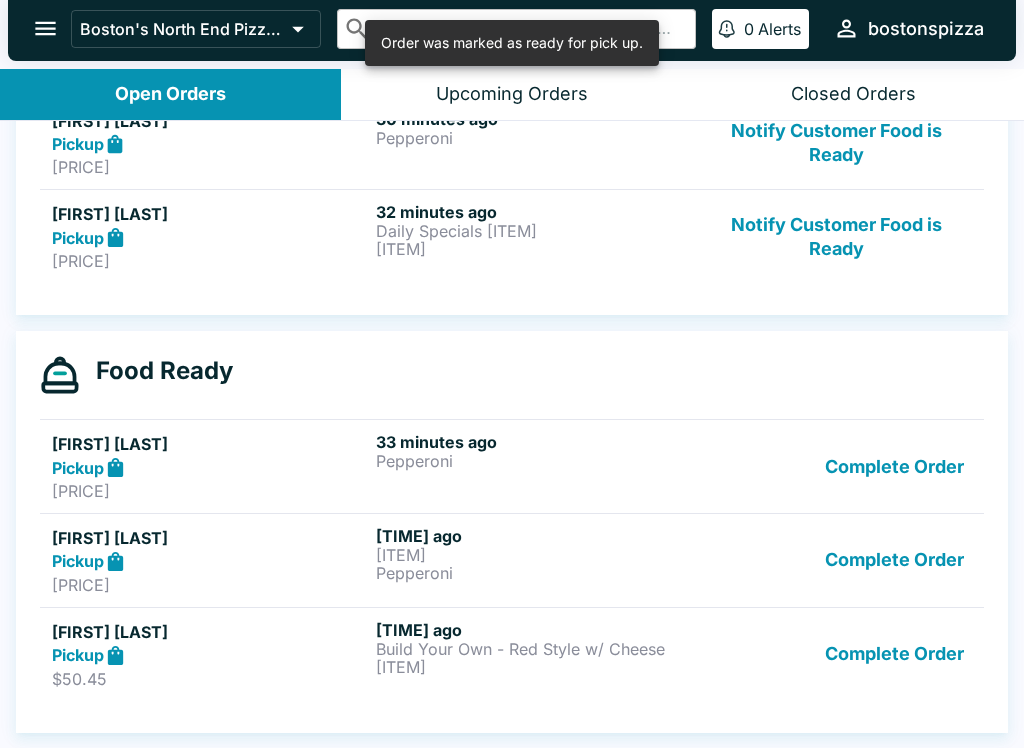 click on "Complete Order" at bounding box center [894, 466] 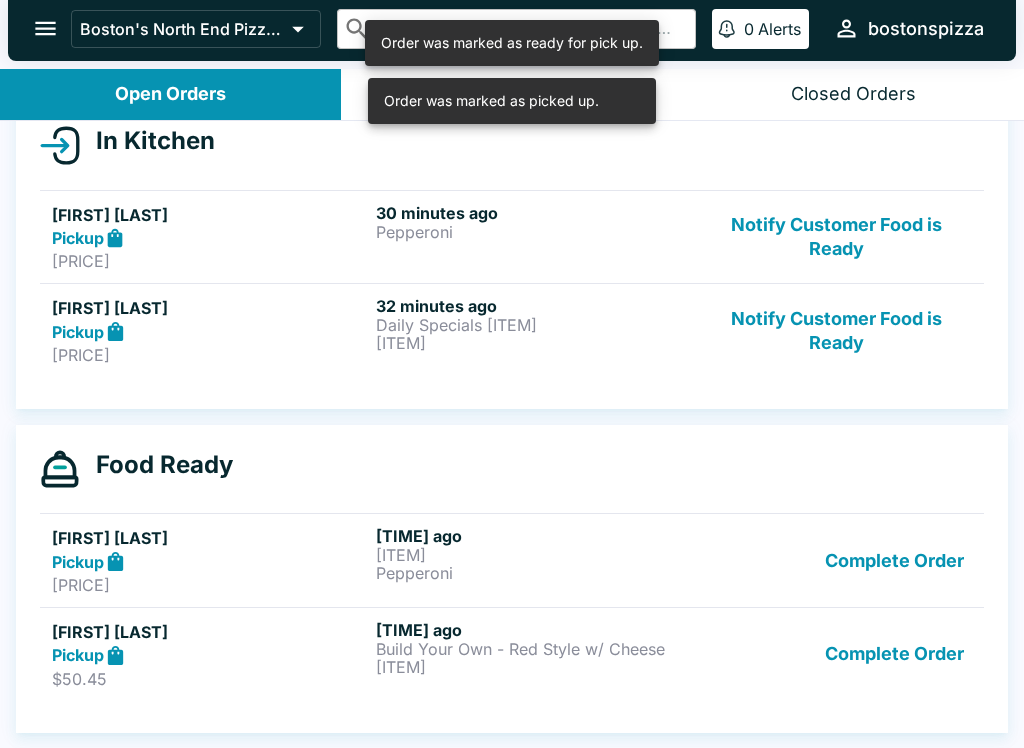 scroll, scrollTop: 183, scrollLeft: 0, axis: vertical 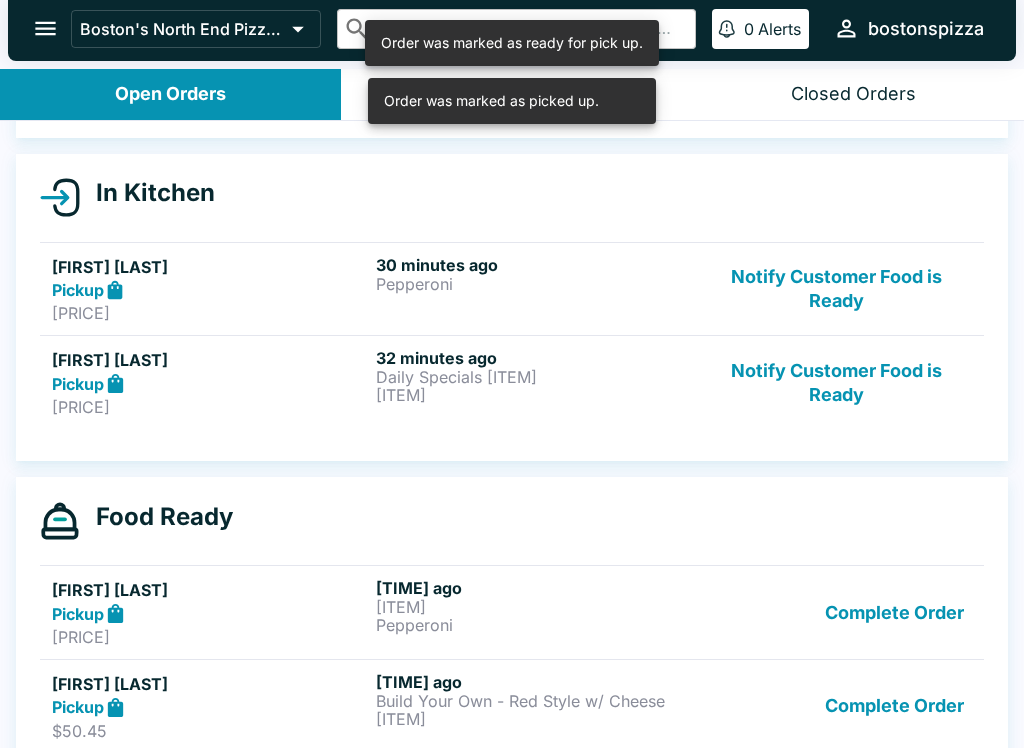 click on "Notify Customer Food is Ready" at bounding box center (836, 289) 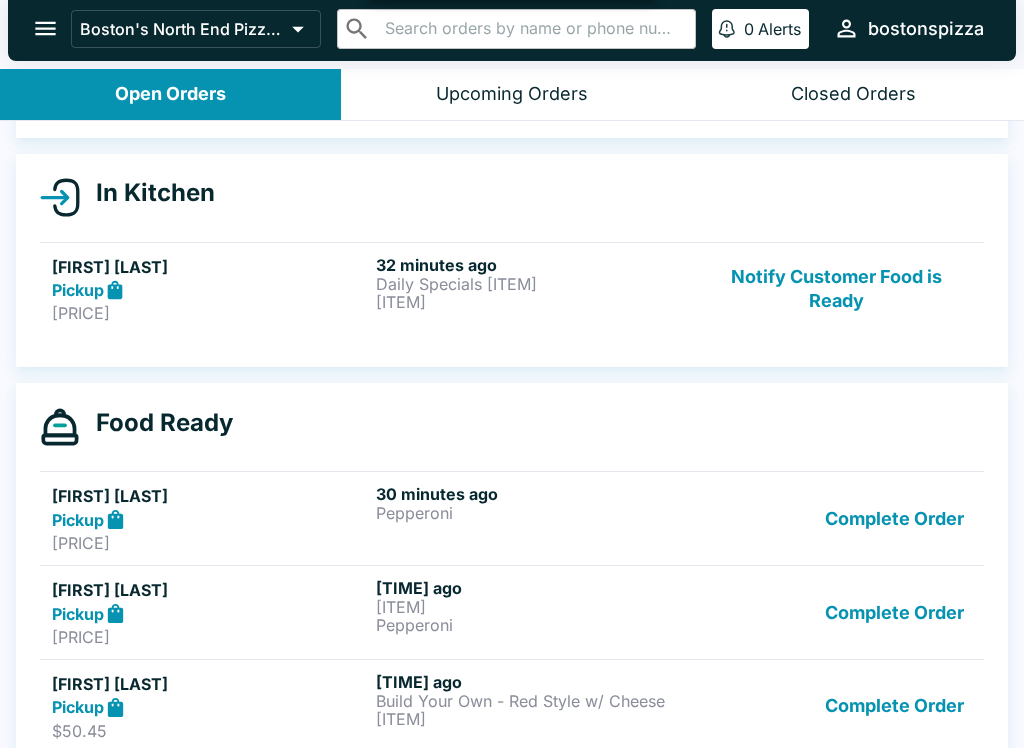 click on "[ITEM]" at bounding box center (534, 302) 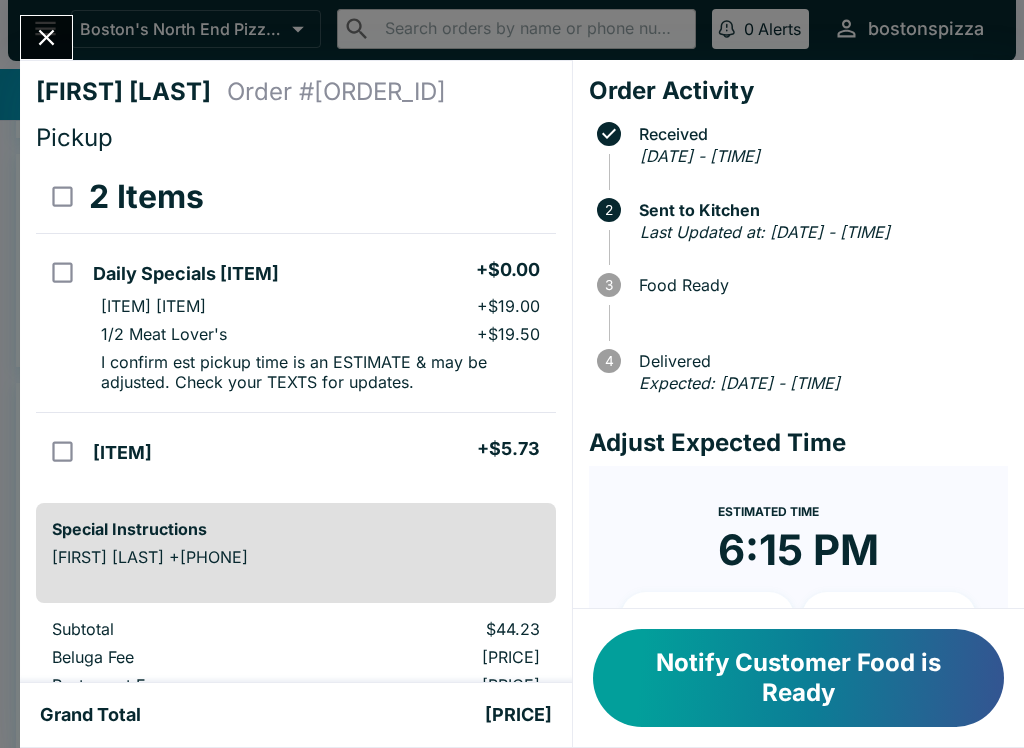 scroll, scrollTop: 0, scrollLeft: 0, axis: both 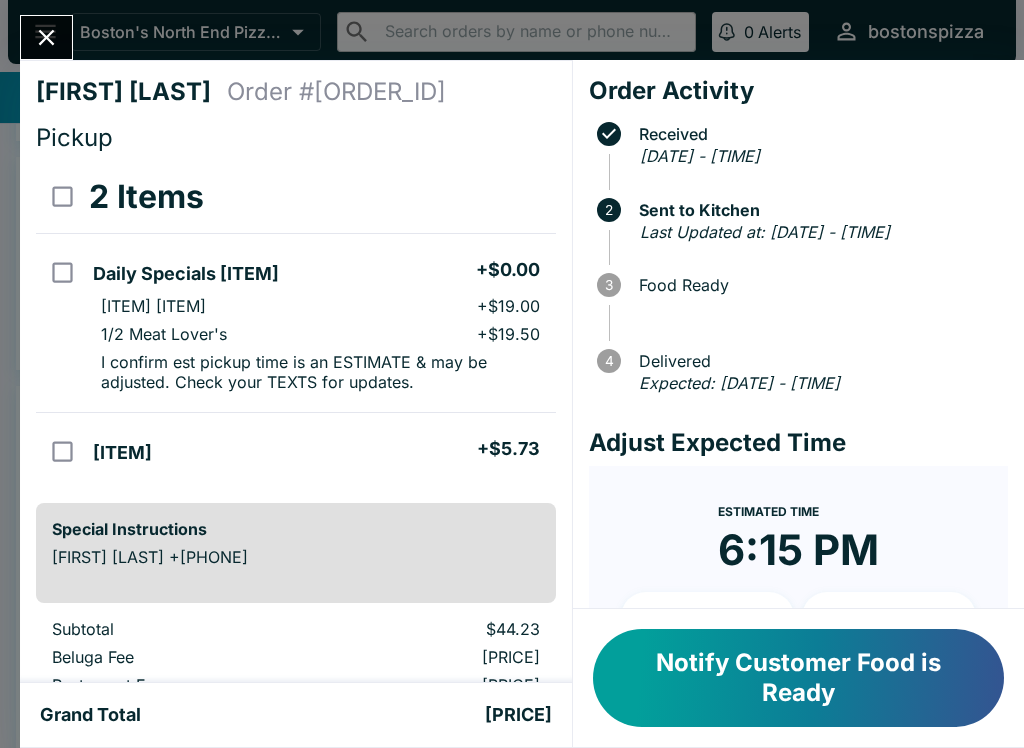 click at bounding box center (46, 37) 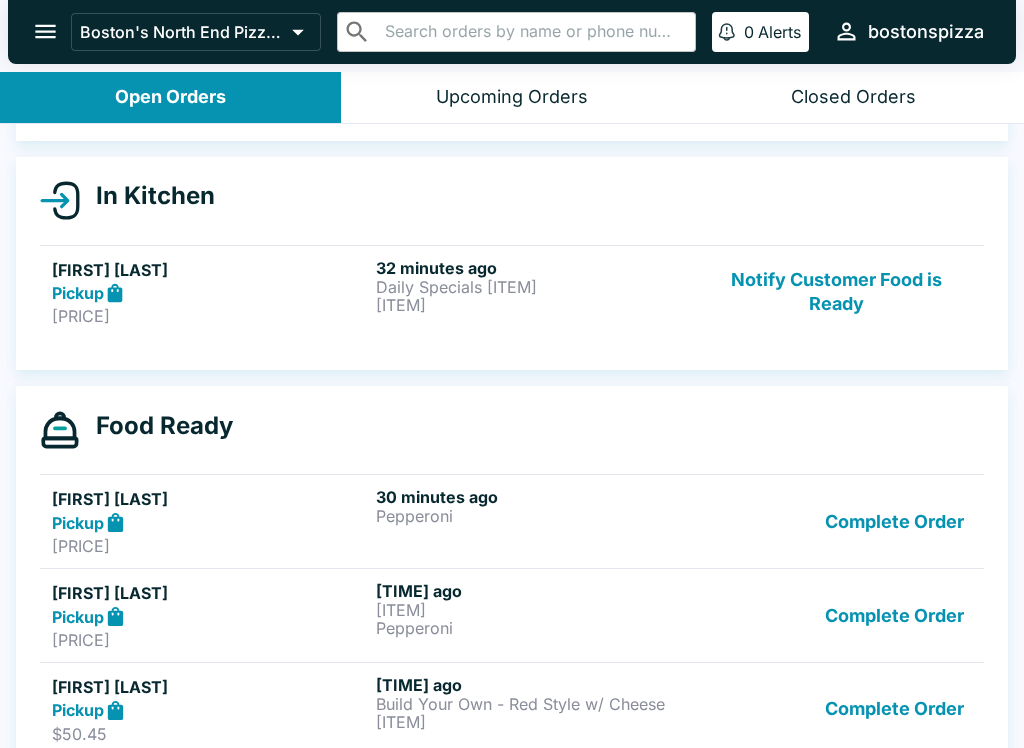 click on "Notify Customer Food is Ready" at bounding box center (836, 292) 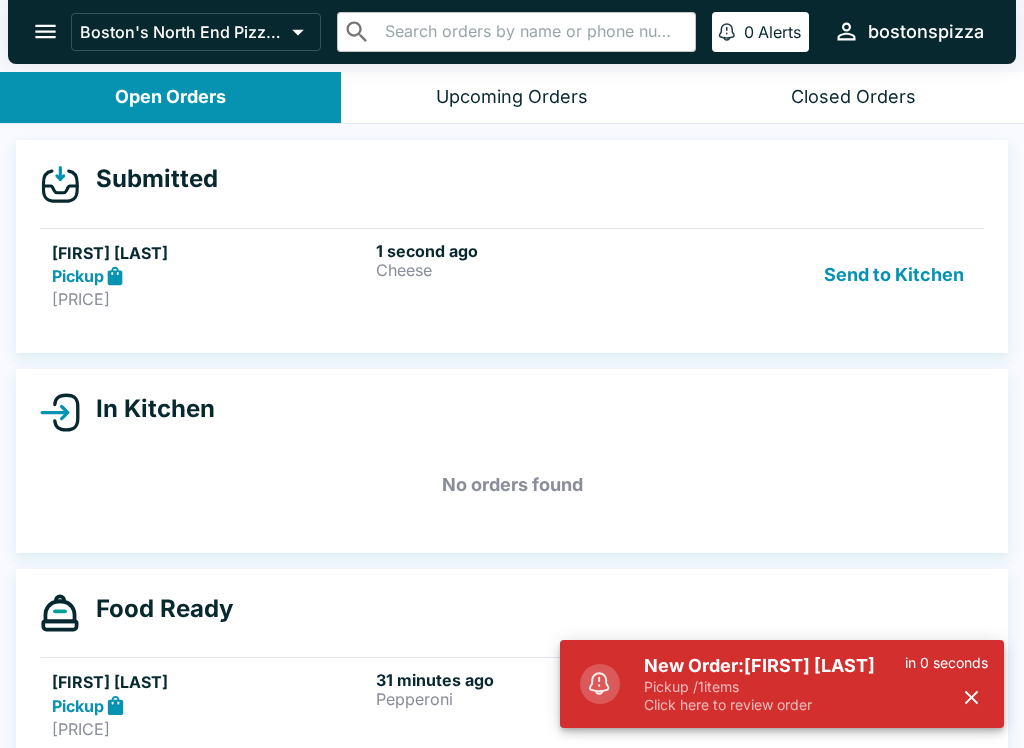 scroll, scrollTop: 0, scrollLeft: 0, axis: both 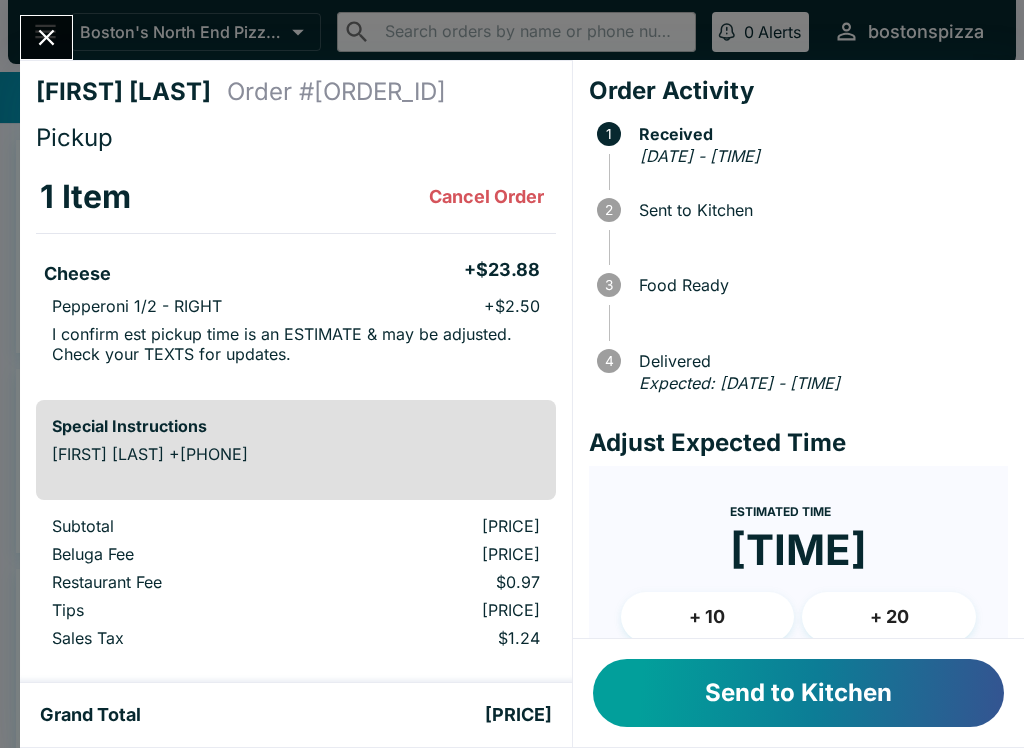click on "+ 10" at bounding box center (708, 617) 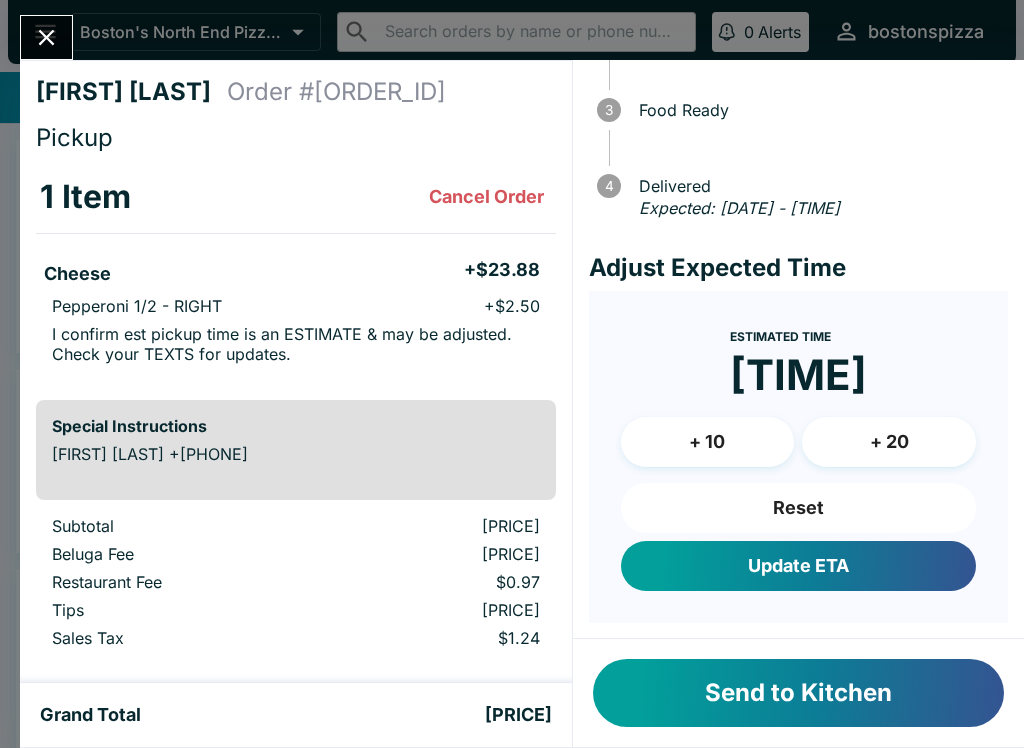 scroll, scrollTop: 173, scrollLeft: 0, axis: vertical 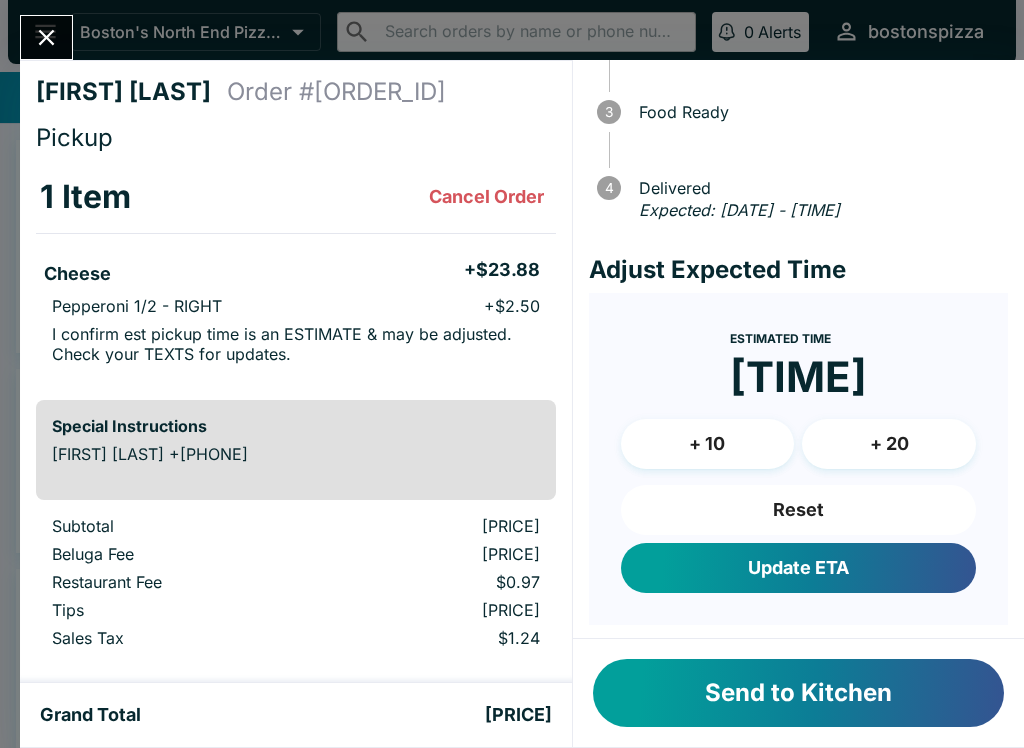 click on "Update ETA" at bounding box center [798, 568] 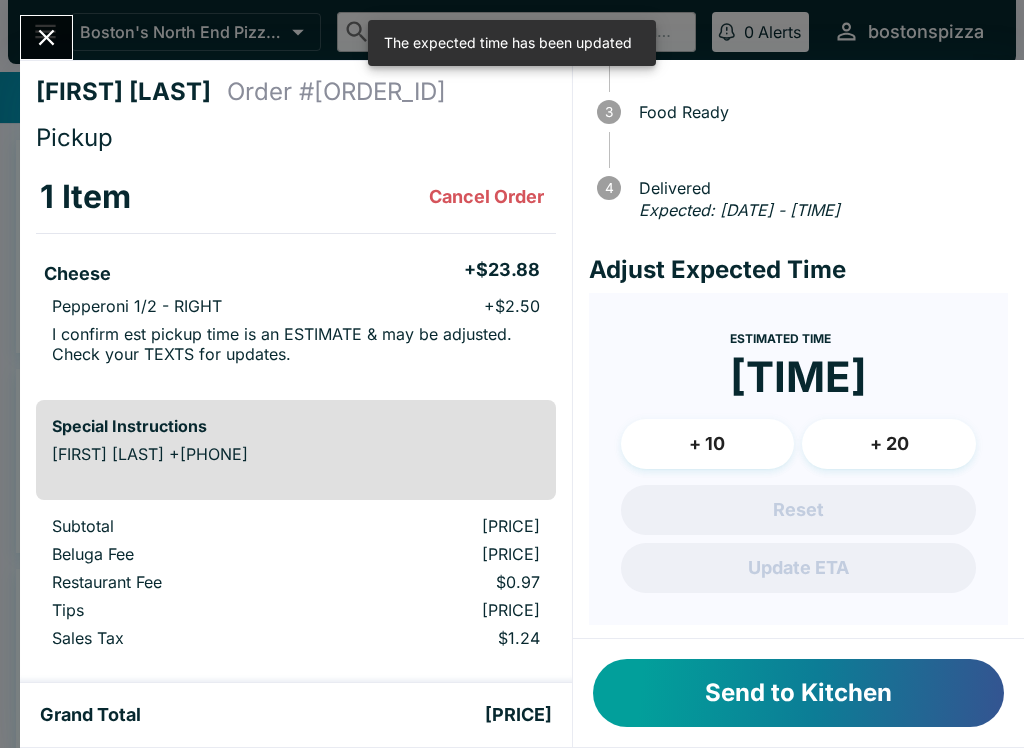 click on "Send to Kitchen" at bounding box center (798, 693) 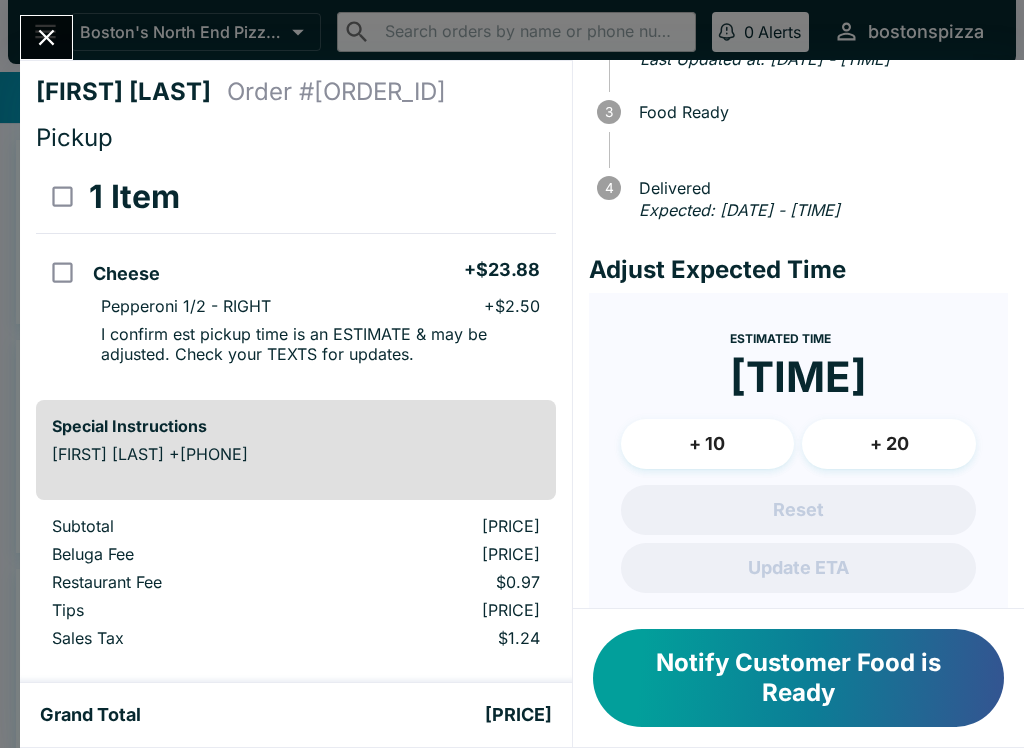 scroll, scrollTop: 53, scrollLeft: 0, axis: vertical 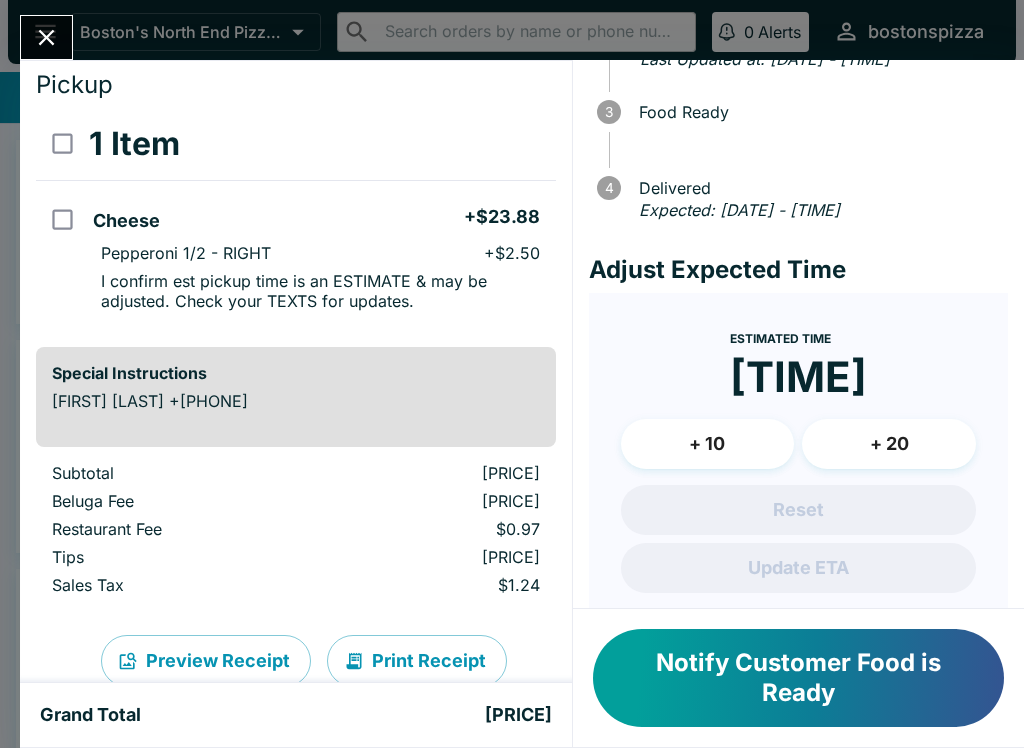 click at bounding box center (46, 37) 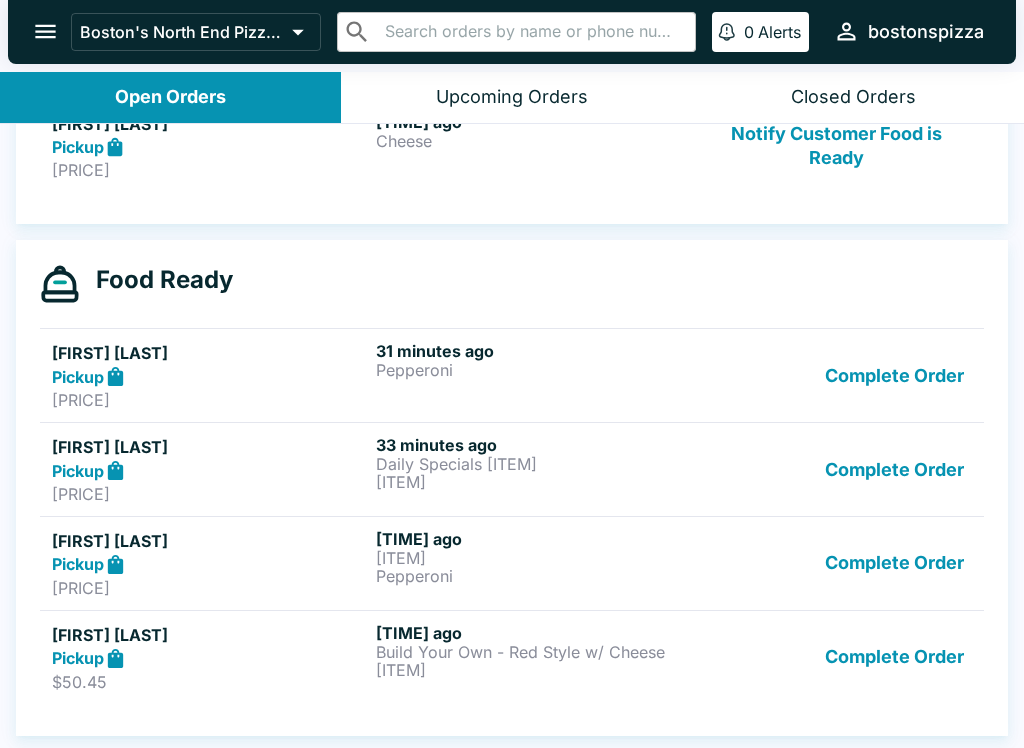scroll, scrollTop: 329, scrollLeft: 0, axis: vertical 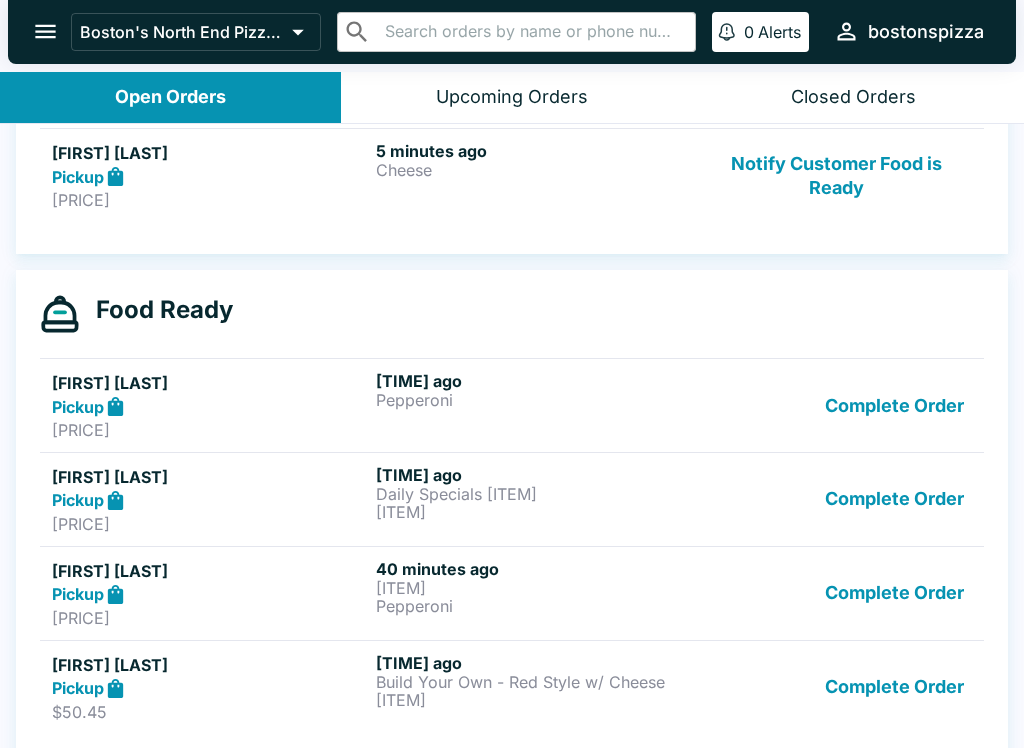 click on "[TIME] ago [ITEM]" at bounding box center [534, 175] 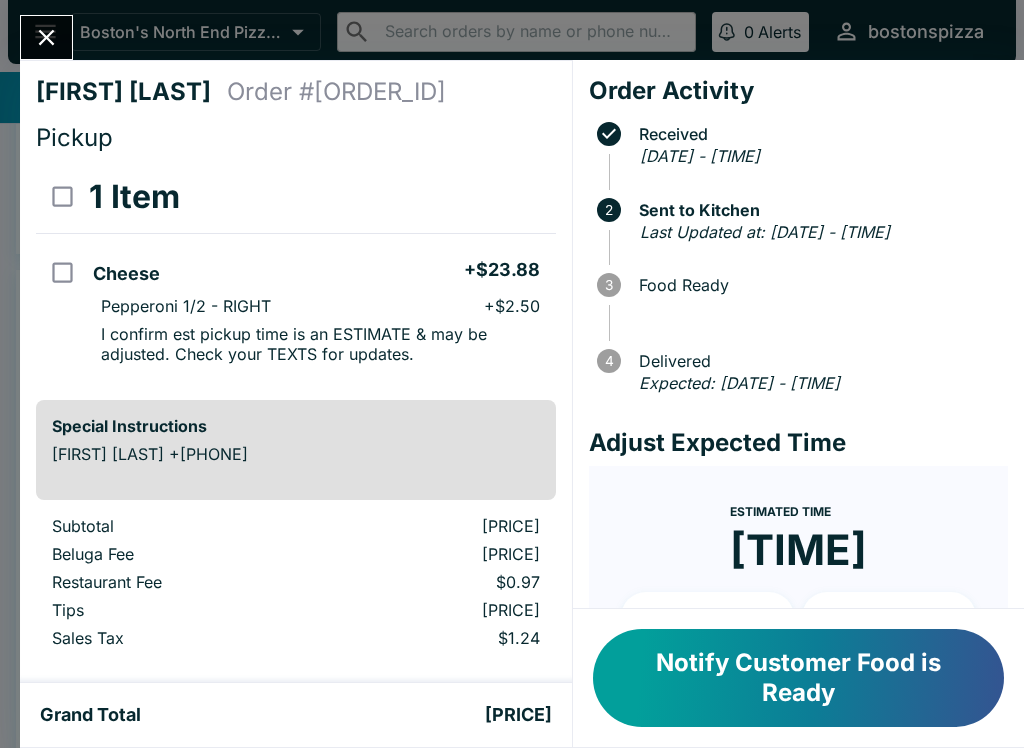 click on "Notify Customer Food is Ready" at bounding box center [798, 678] 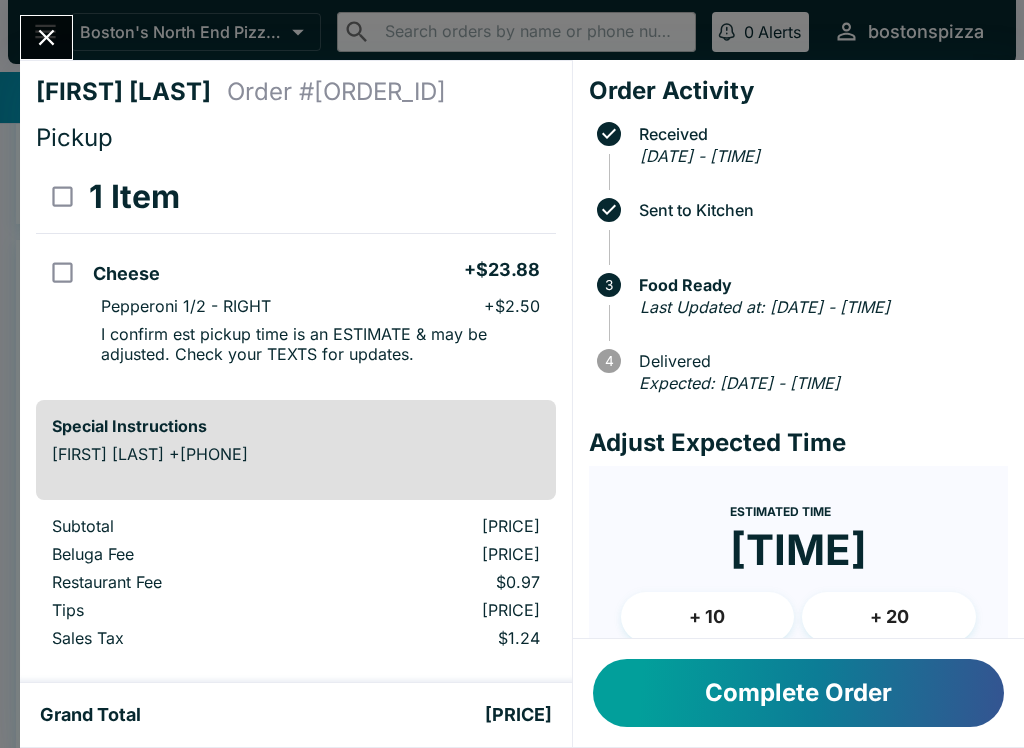 click on "Complete Order" at bounding box center (798, 693) 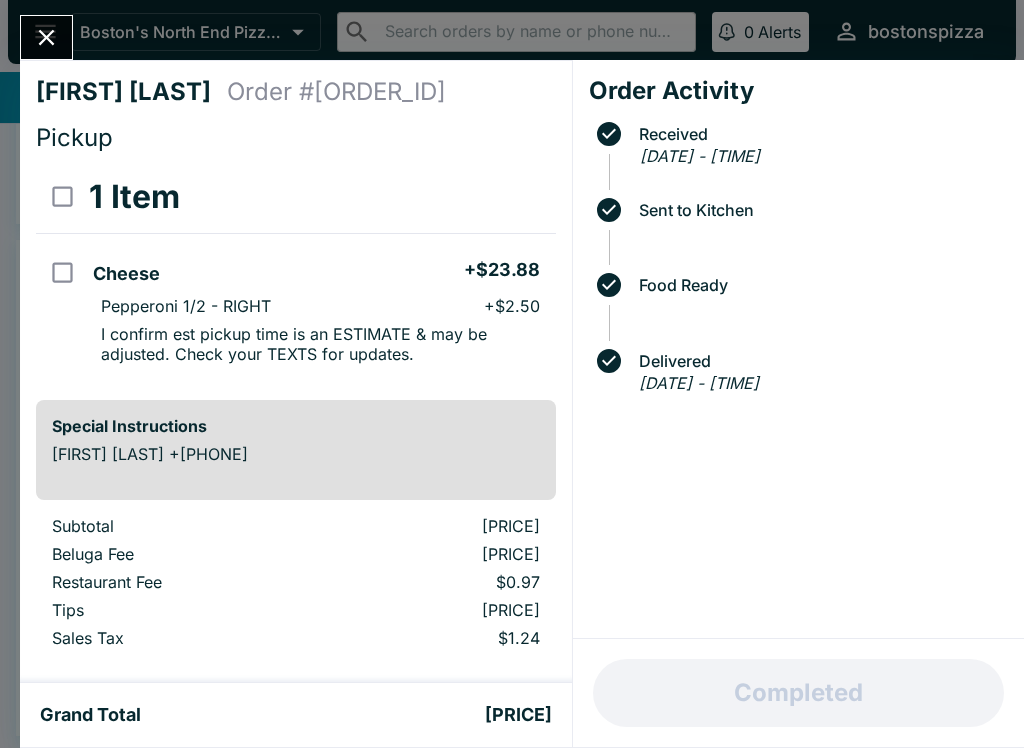 click 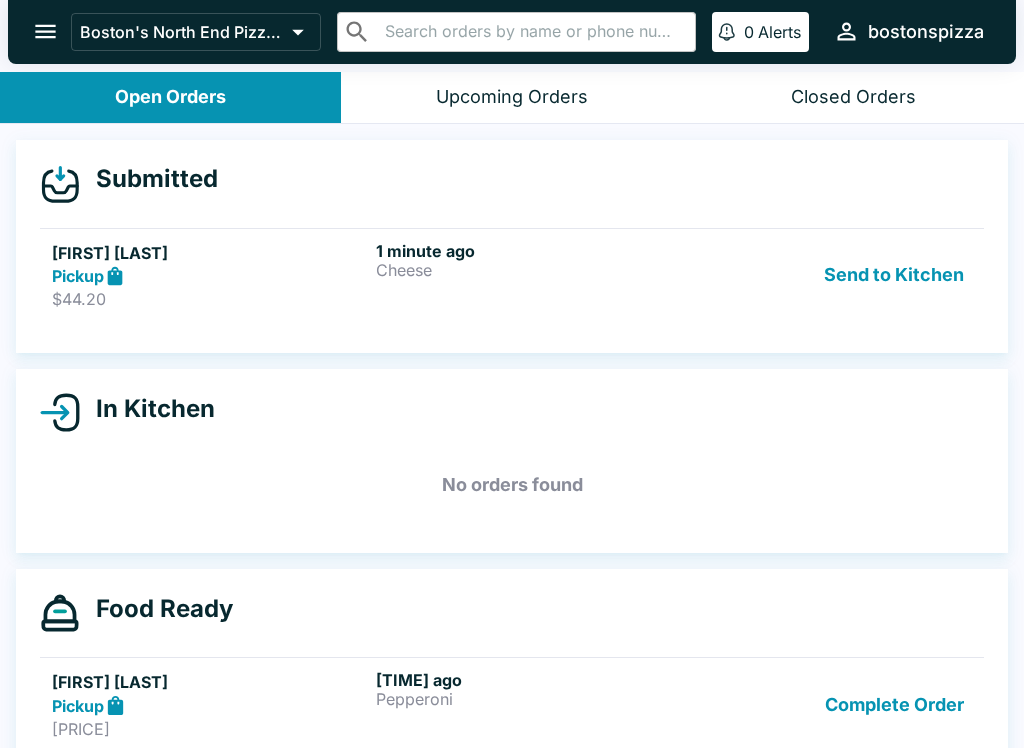 scroll, scrollTop: 0, scrollLeft: 0, axis: both 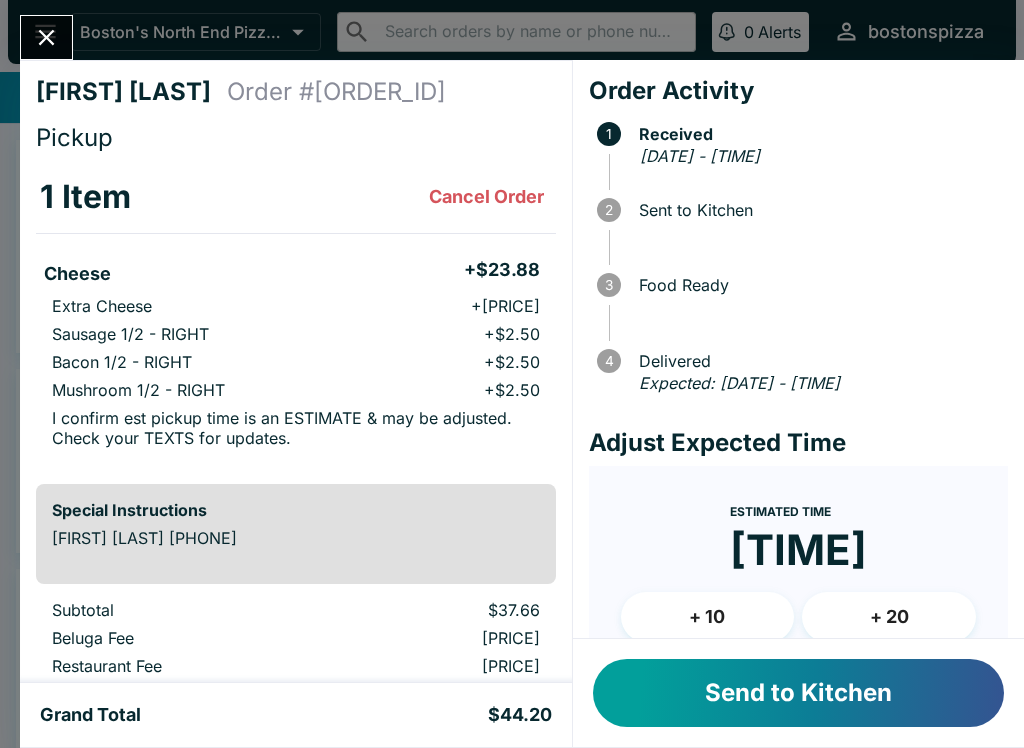 click on "Send to Kitchen" at bounding box center (798, 693) 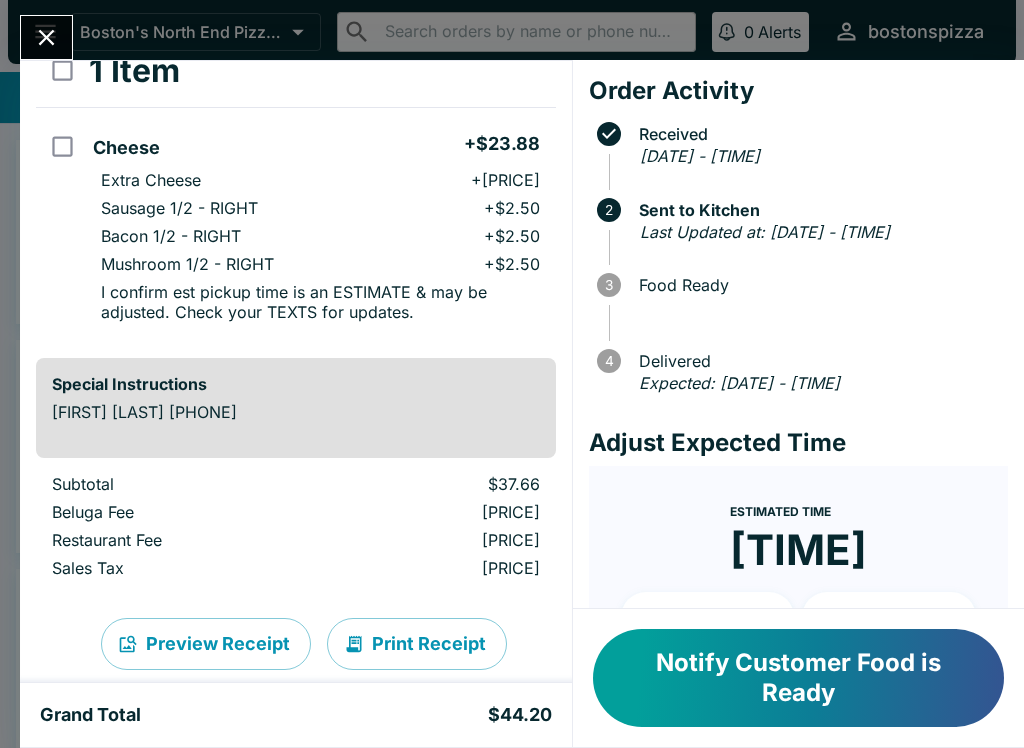 scroll, scrollTop: 126, scrollLeft: 0, axis: vertical 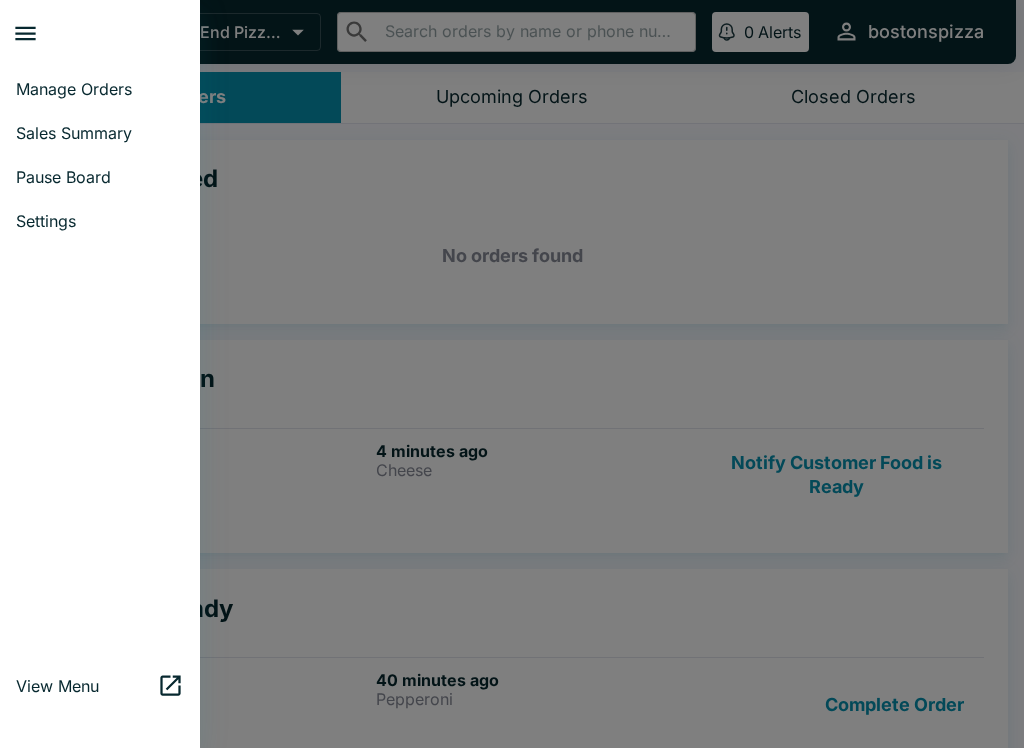click at bounding box center (512, 374) 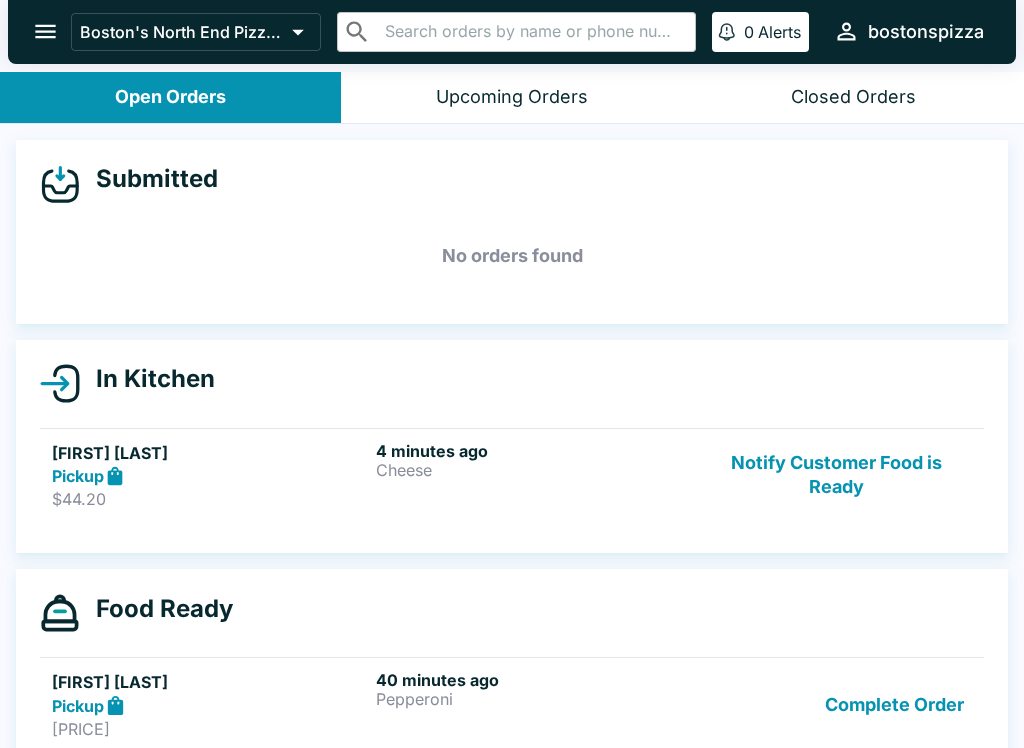 scroll, scrollTop: 0, scrollLeft: 0, axis: both 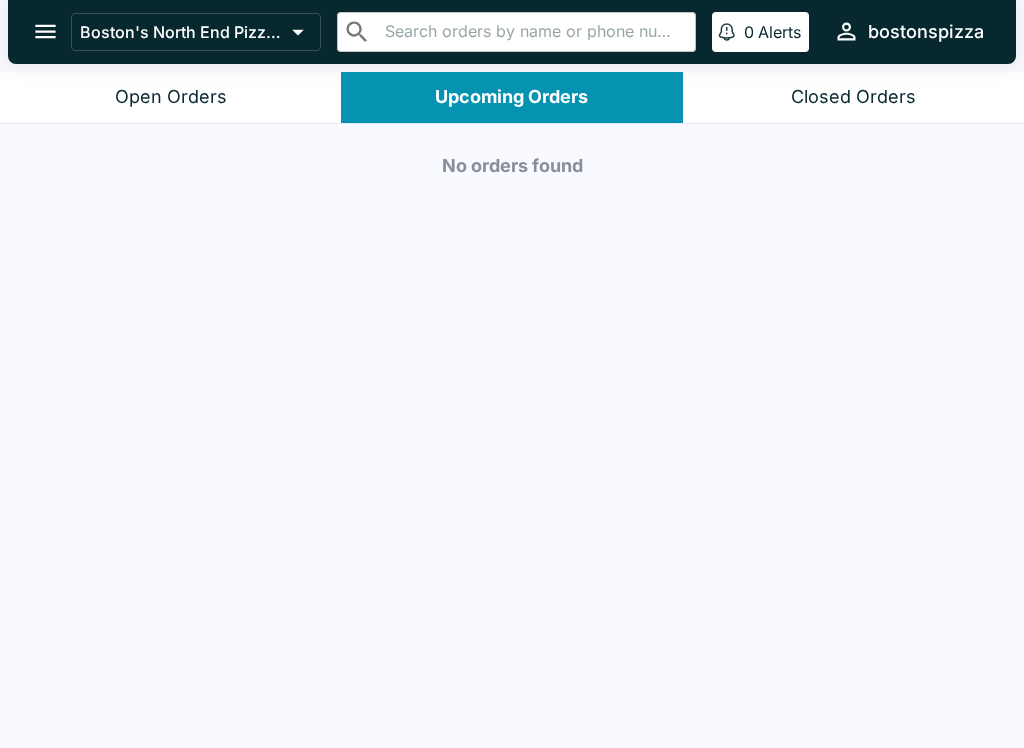 click on "Open Orders" at bounding box center (170, 97) 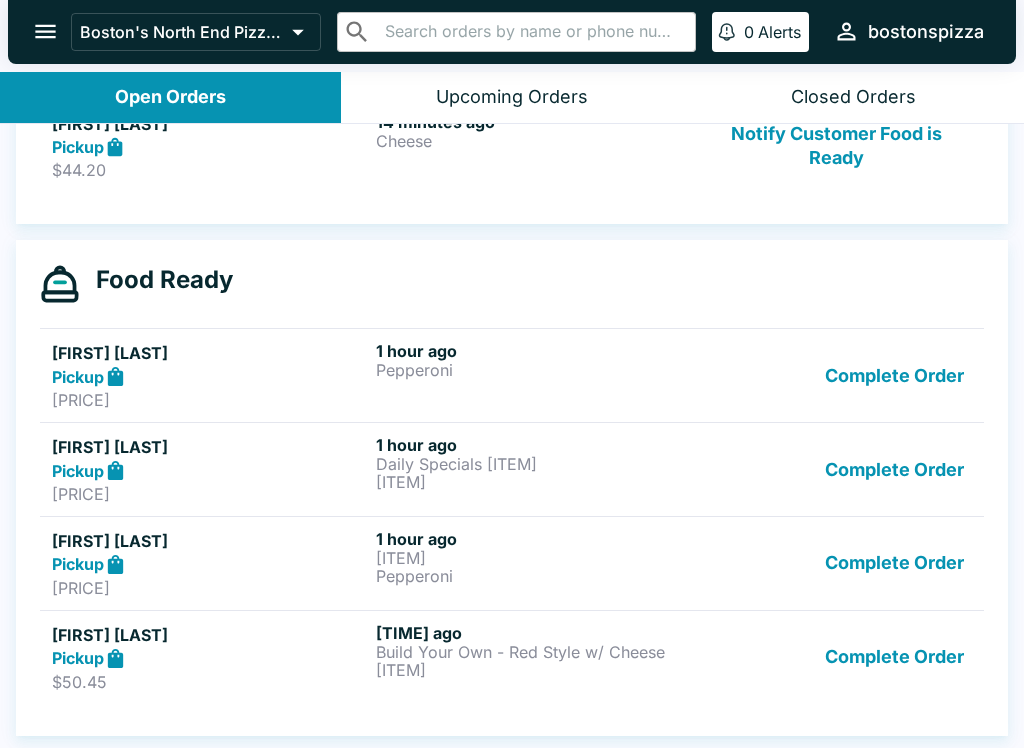 scroll, scrollTop: 329, scrollLeft: 0, axis: vertical 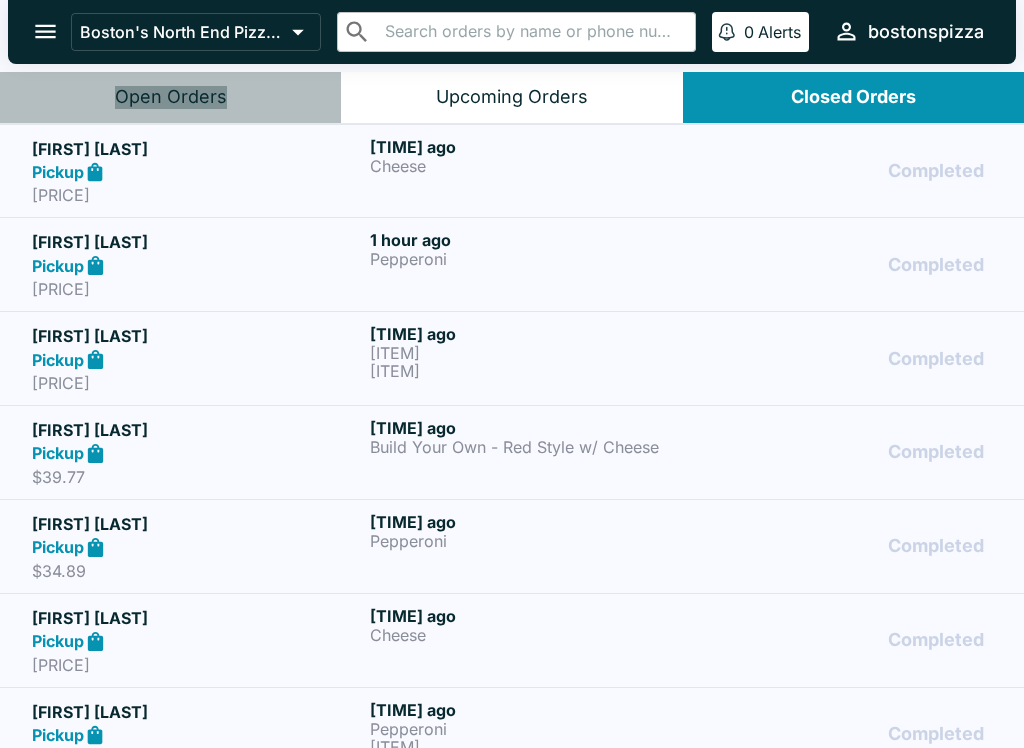 click on "Open Orders" at bounding box center (170, 97) 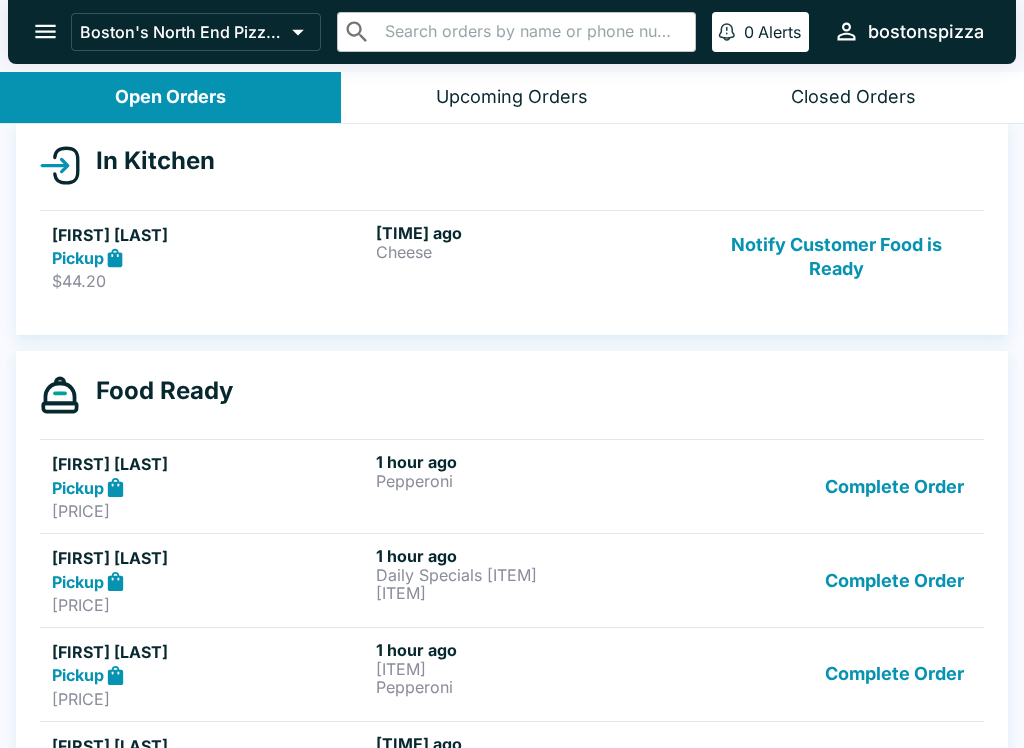 scroll, scrollTop: 219, scrollLeft: 0, axis: vertical 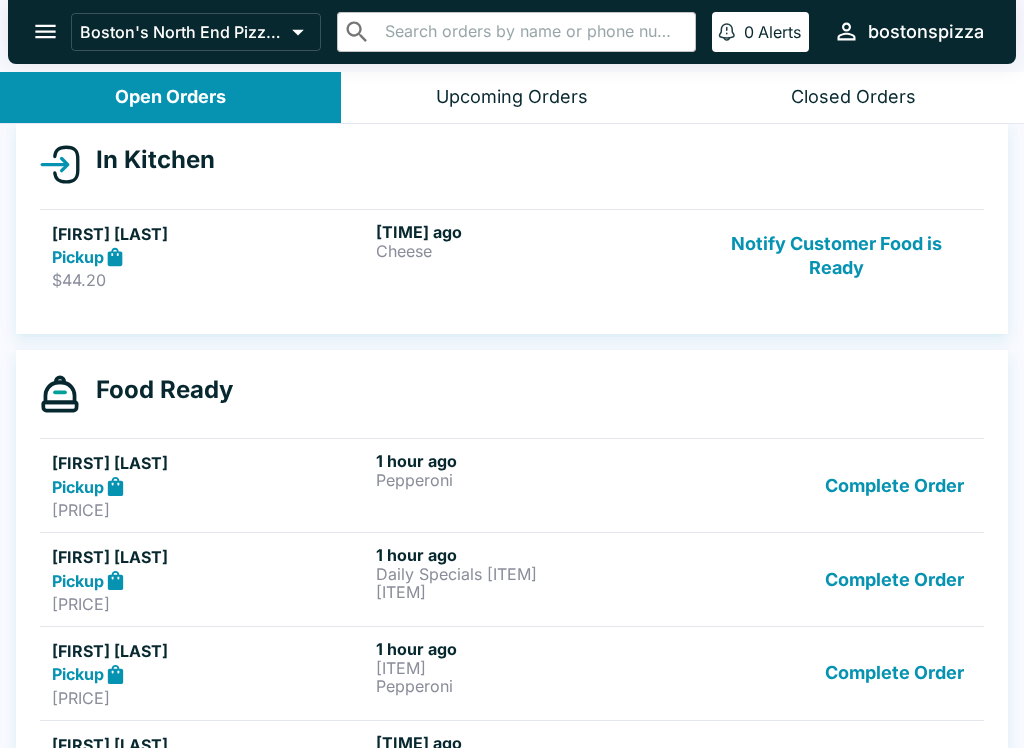 click on "Notify Customer Food is Ready" at bounding box center [836, 256] 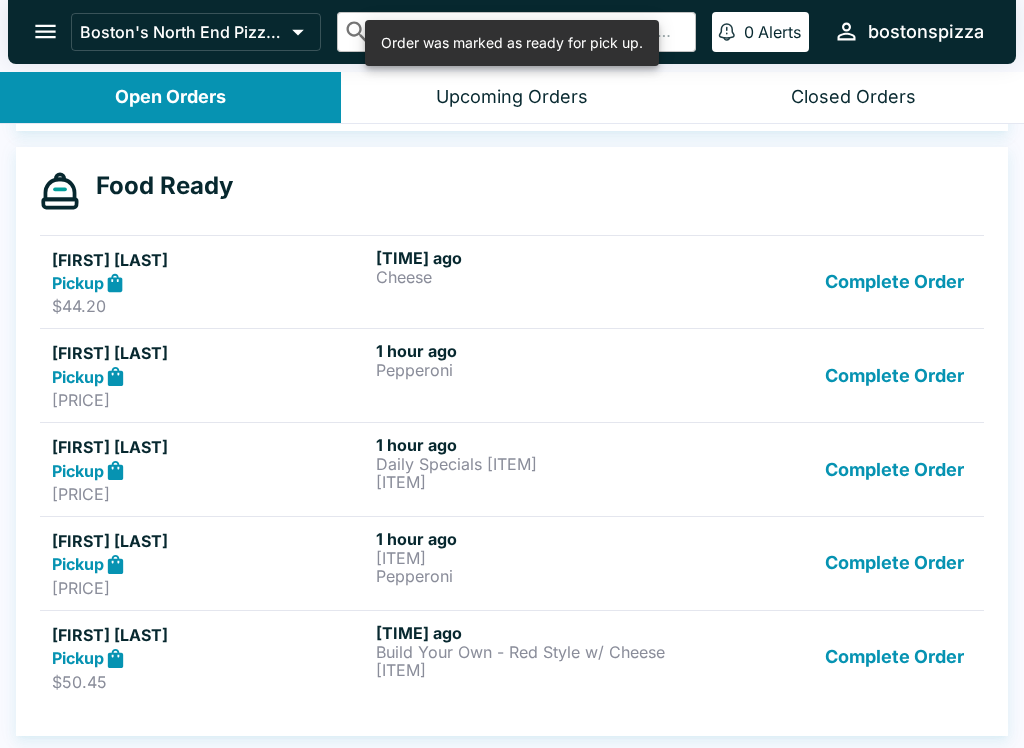 scroll, scrollTop: 393, scrollLeft: 0, axis: vertical 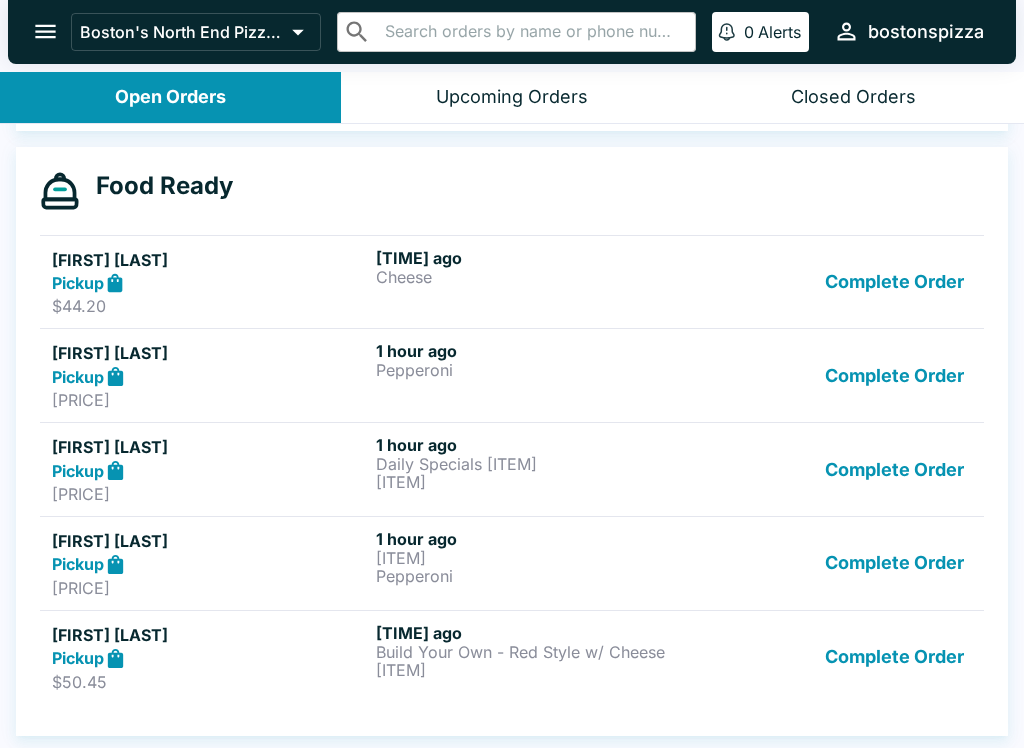 click on "Complete Order" at bounding box center [894, 657] 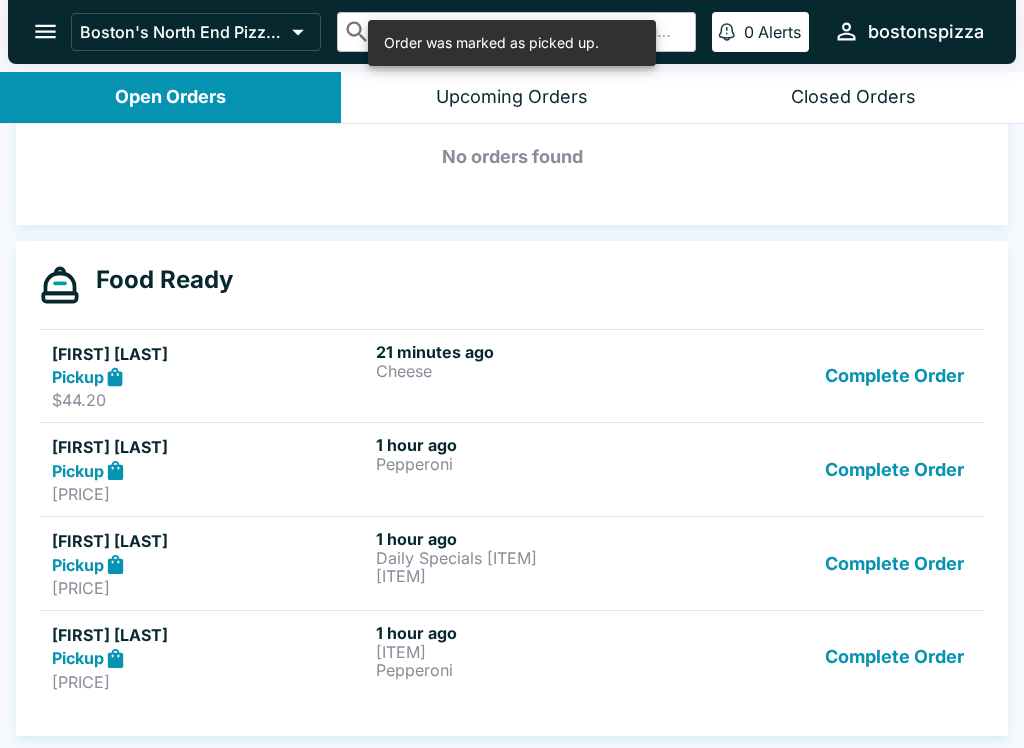 click on "Complete Order" at bounding box center [894, 657] 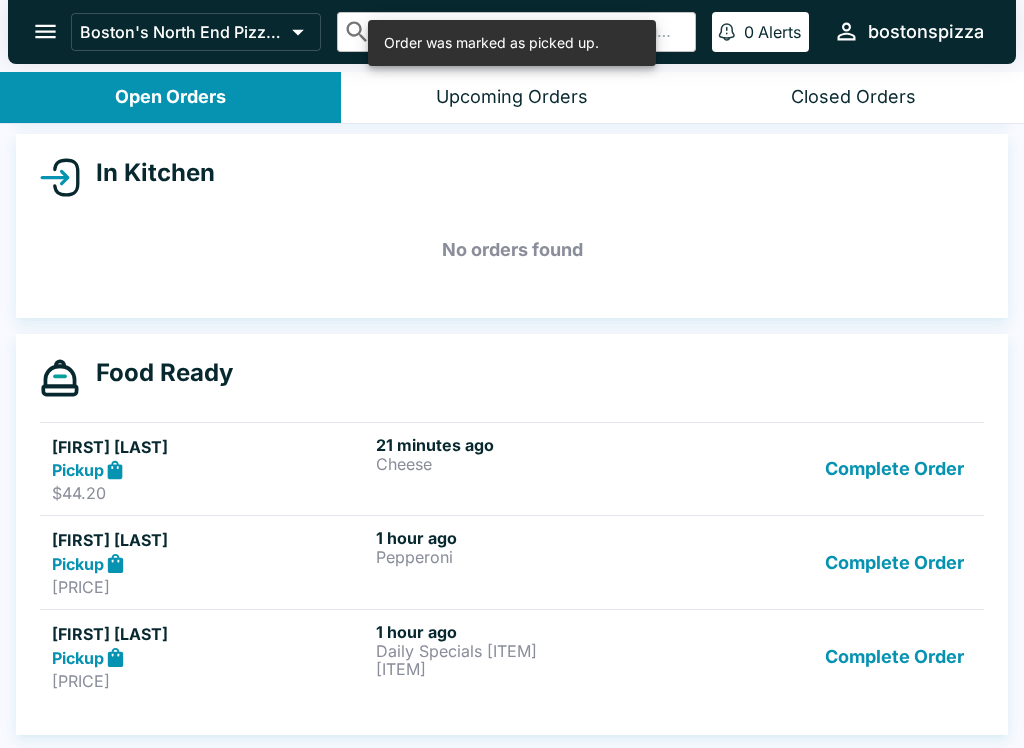 click on "Complete Order" at bounding box center (894, 656) 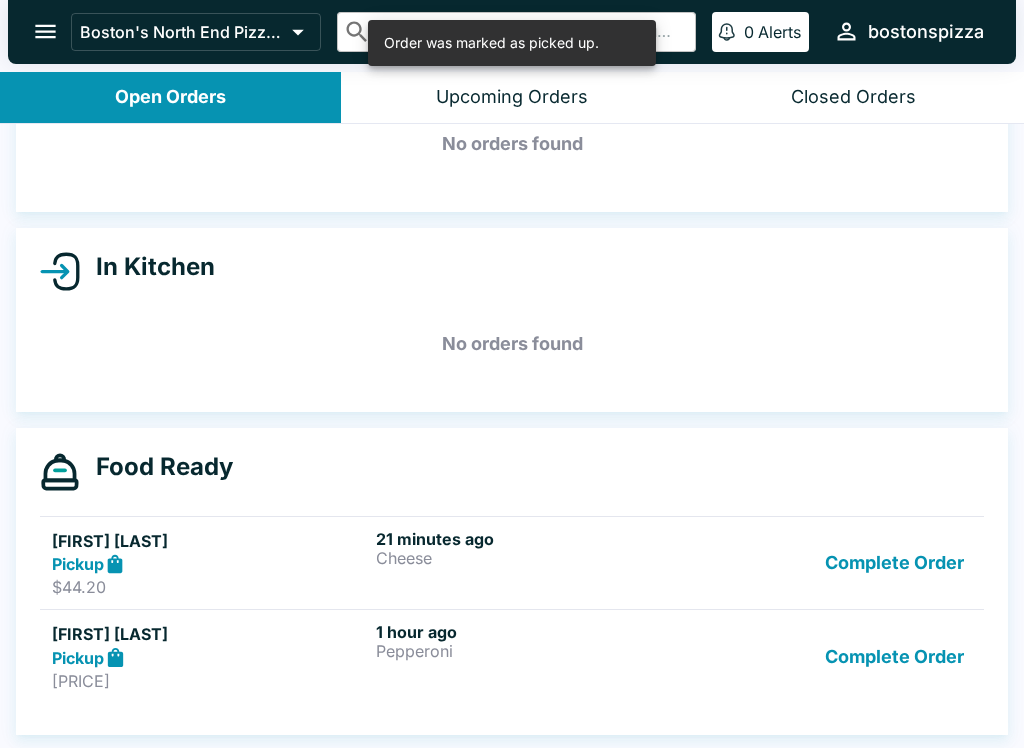 click on "Complete Order" at bounding box center (894, 656) 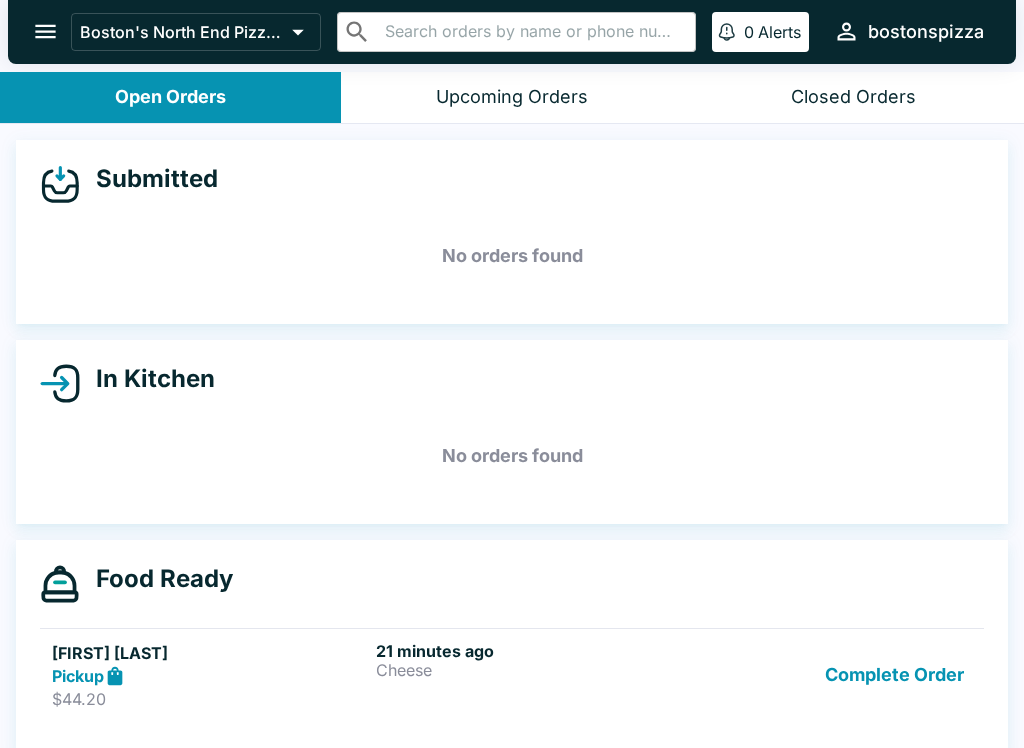scroll, scrollTop: 0, scrollLeft: 0, axis: both 